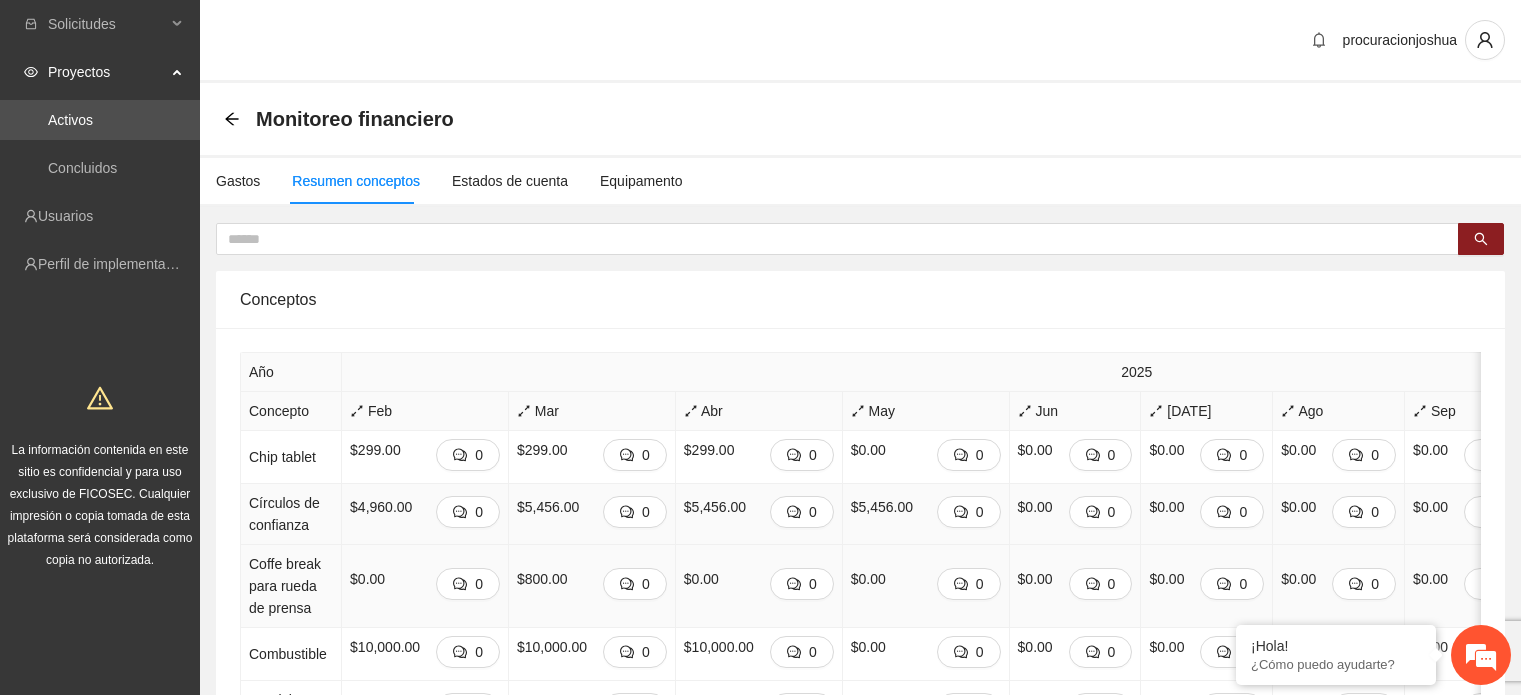 scroll, scrollTop: 200, scrollLeft: 0, axis: vertical 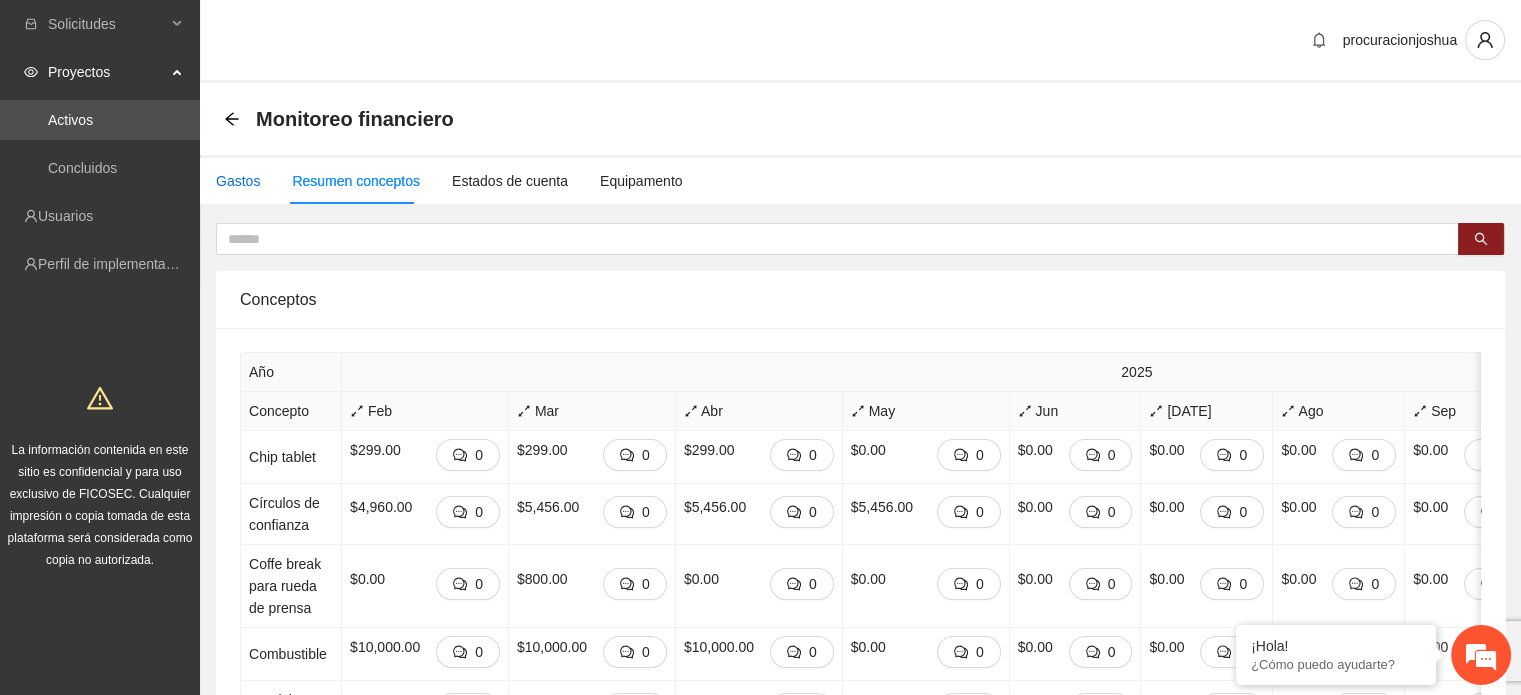 click on "Gastos" at bounding box center (238, 181) 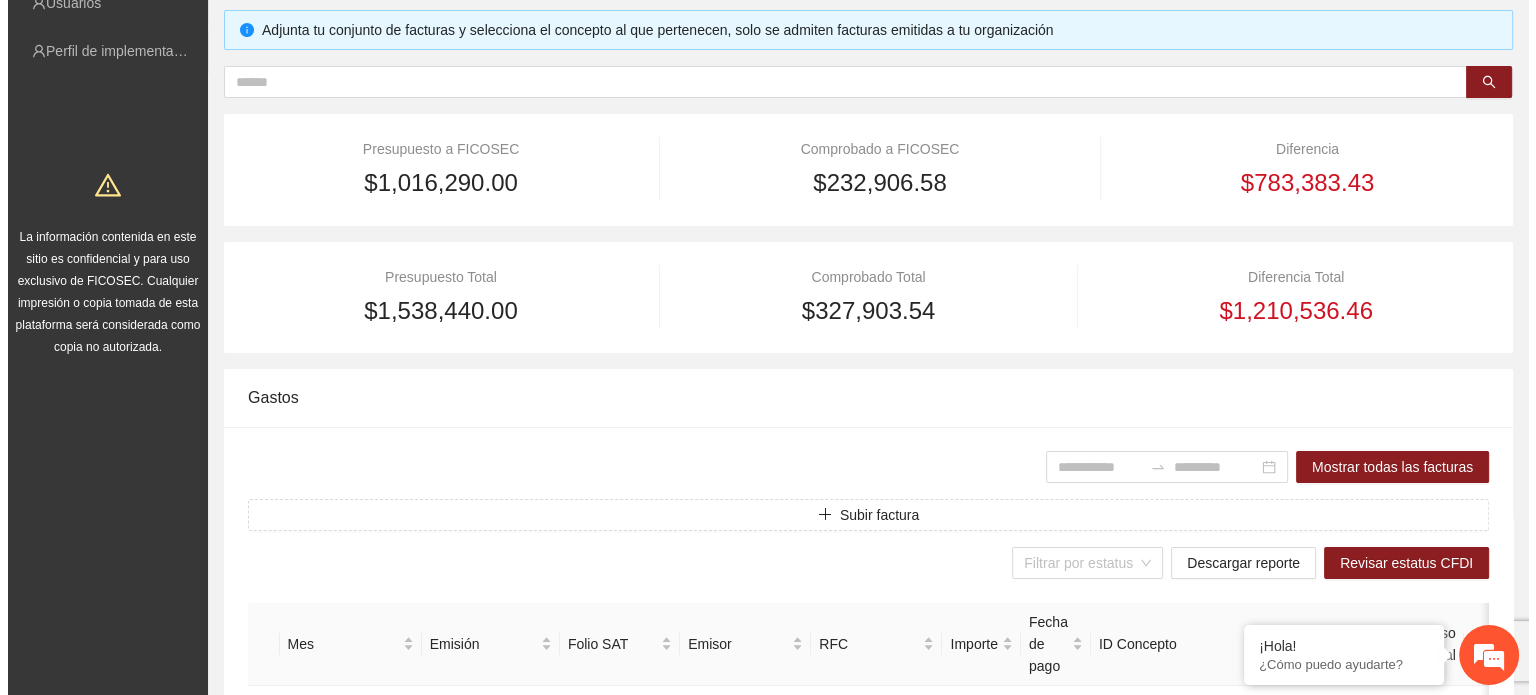scroll, scrollTop: 500, scrollLeft: 0, axis: vertical 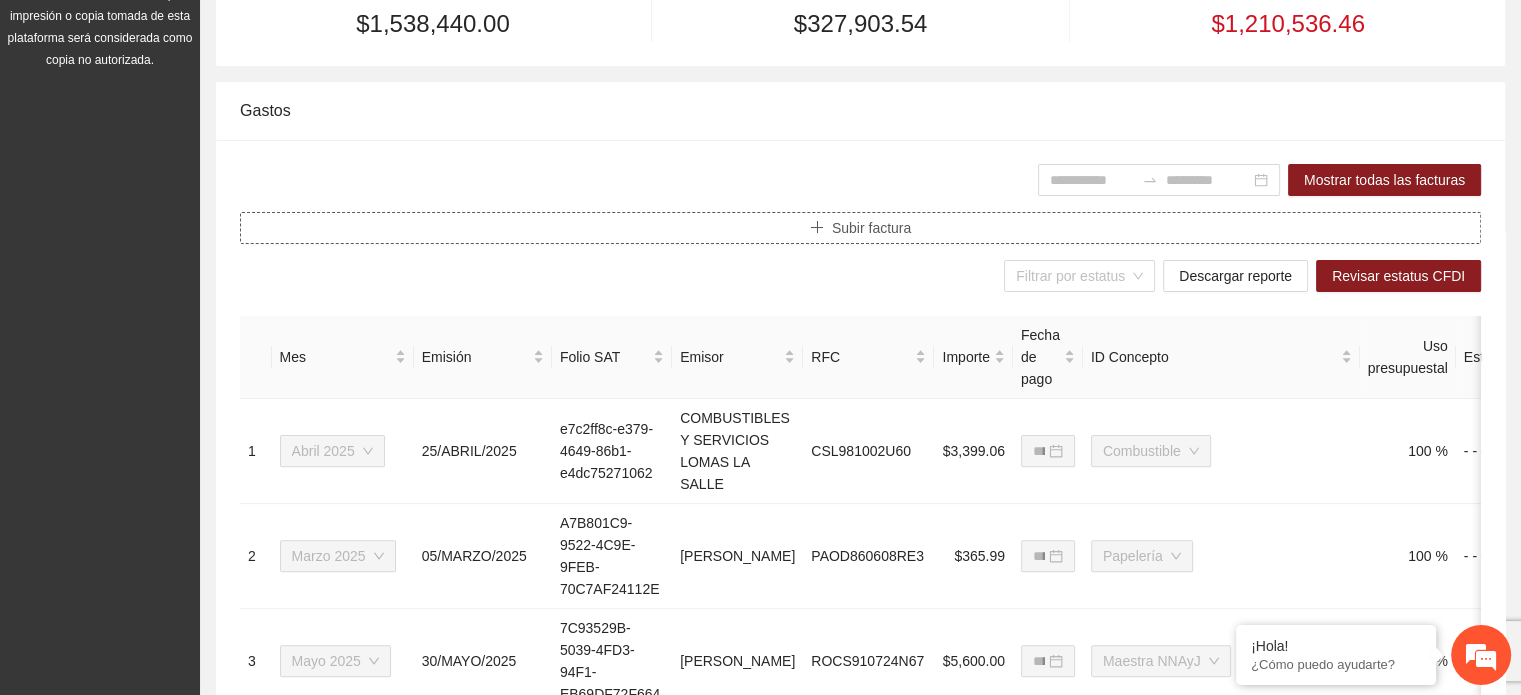click on "Subir factura" at bounding box center [871, 228] 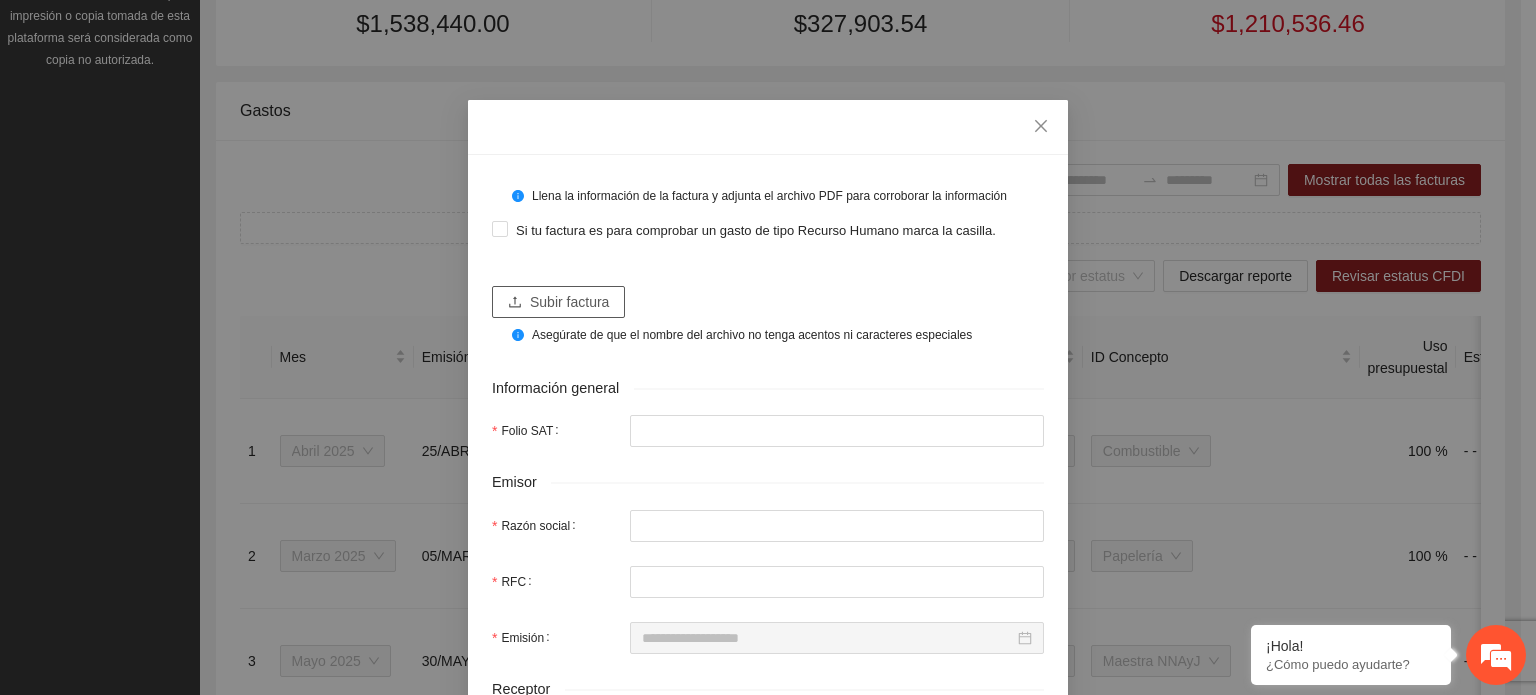 click on "Subir factura" at bounding box center (569, 302) 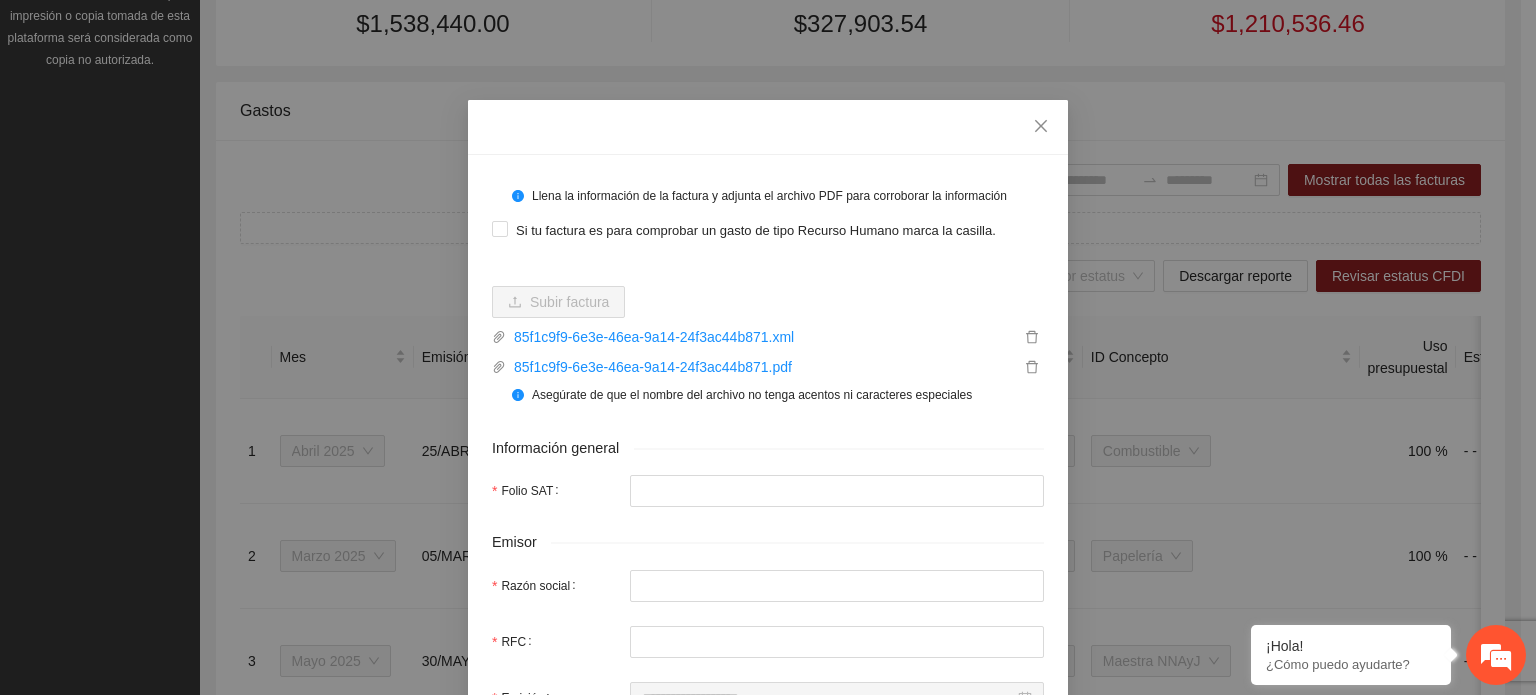 type on "**********" 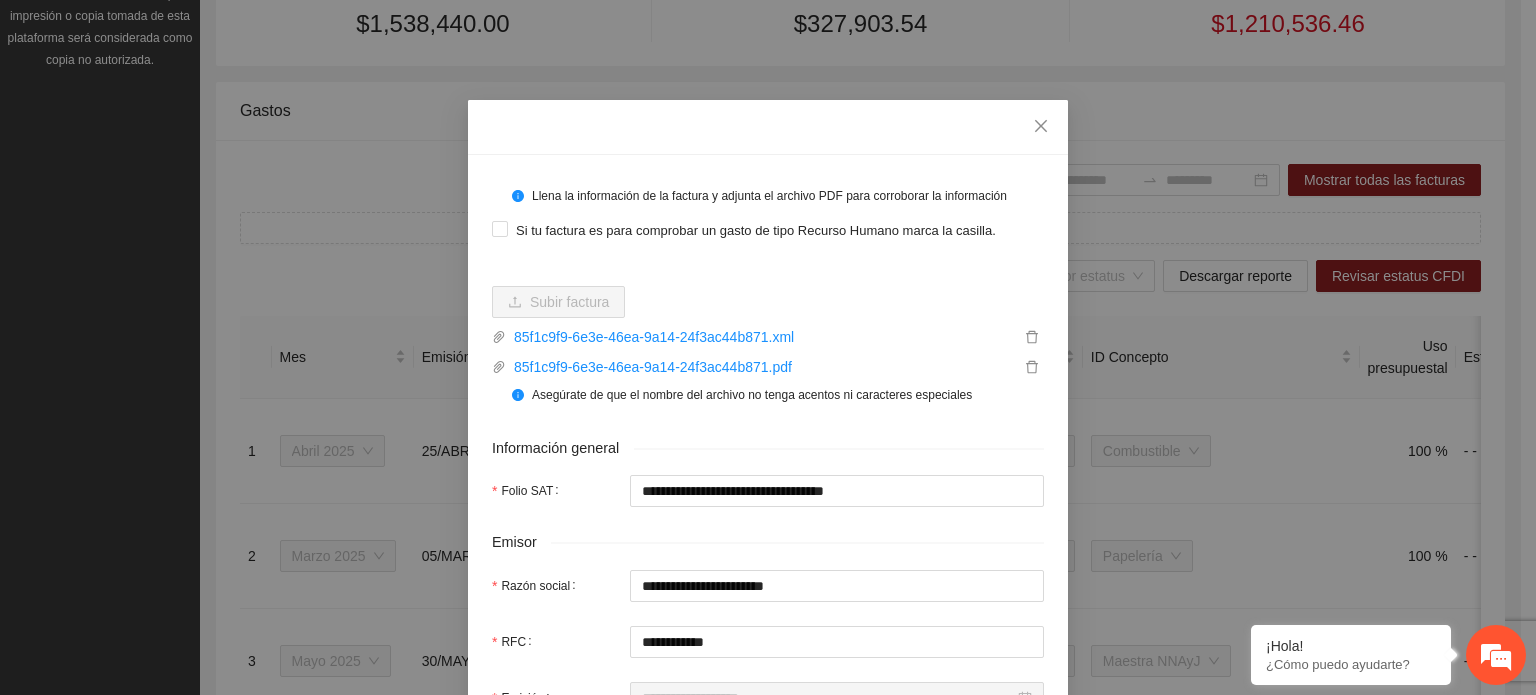 type on "**********" 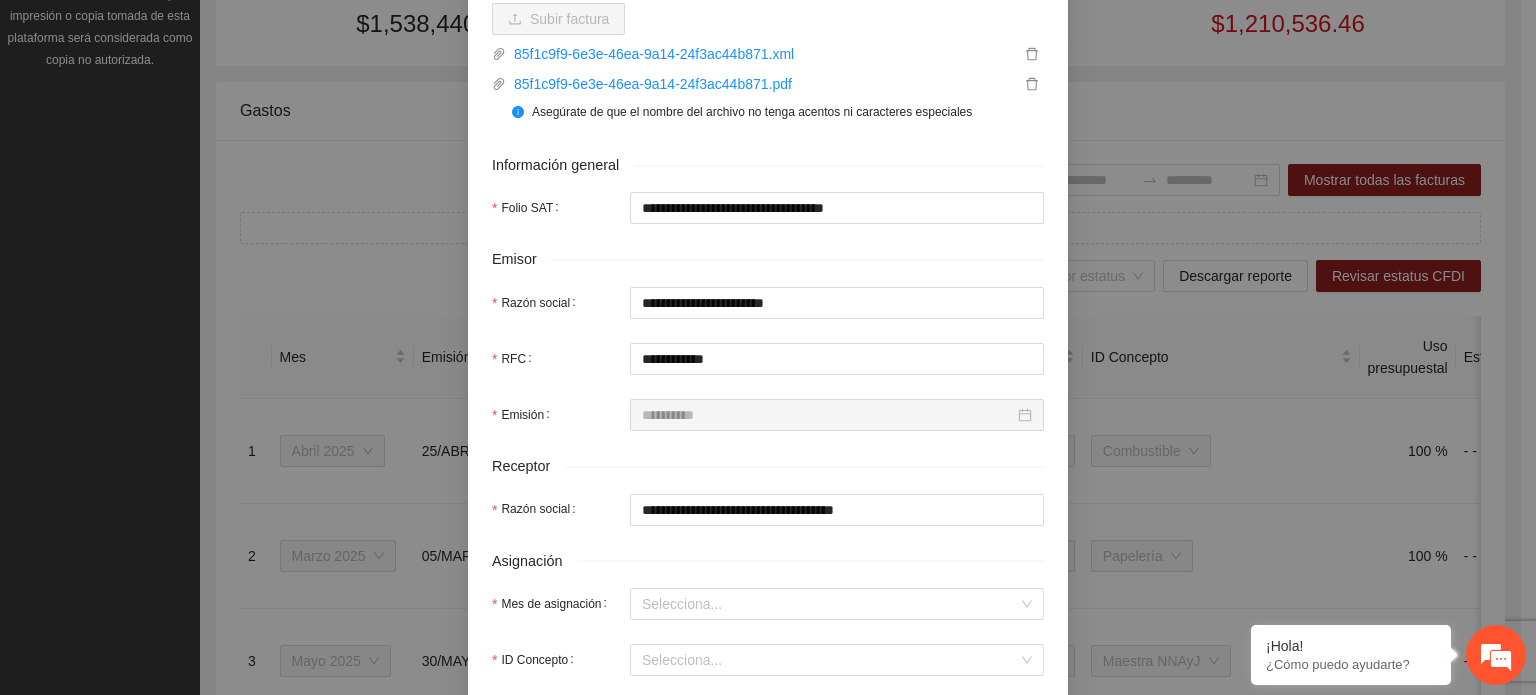 scroll, scrollTop: 400, scrollLeft: 0, axis: vertical 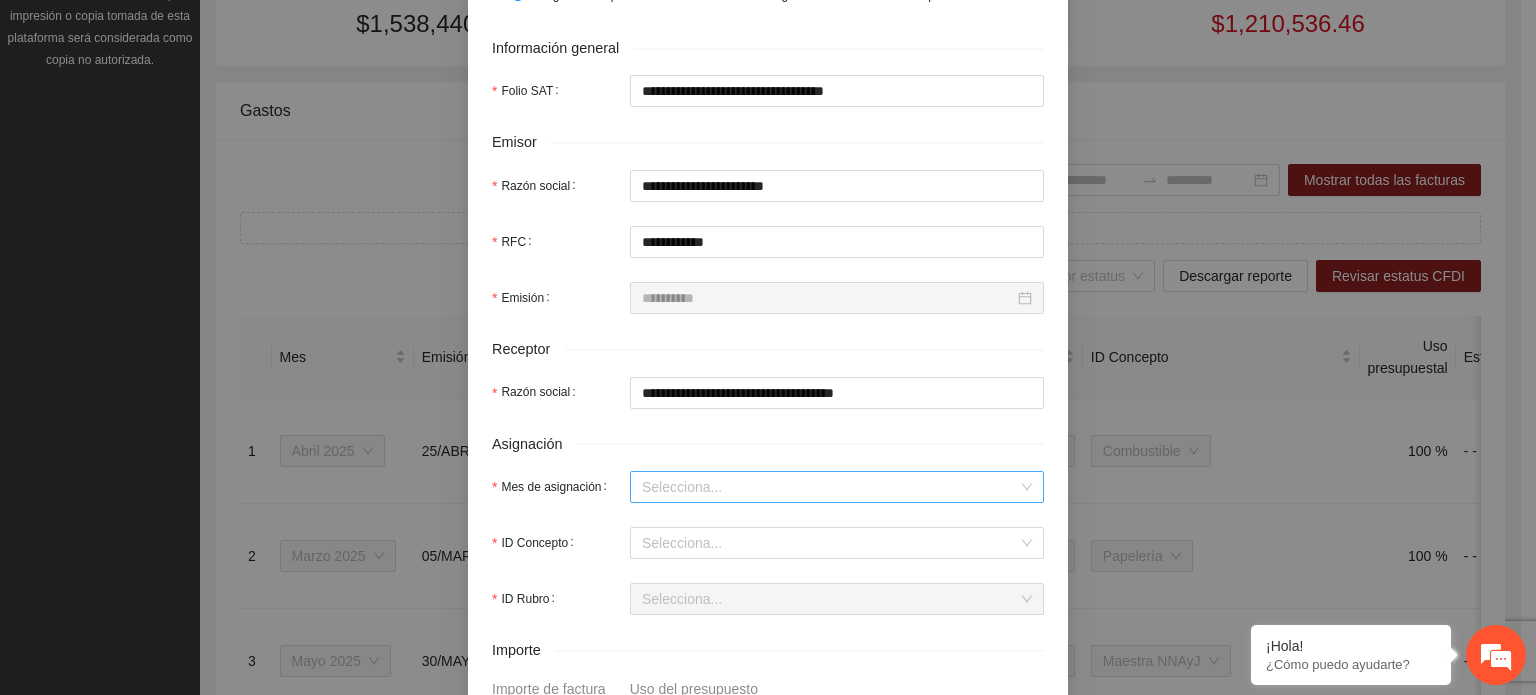 click on "Mes de asignación" at bounding box center [830, 487] 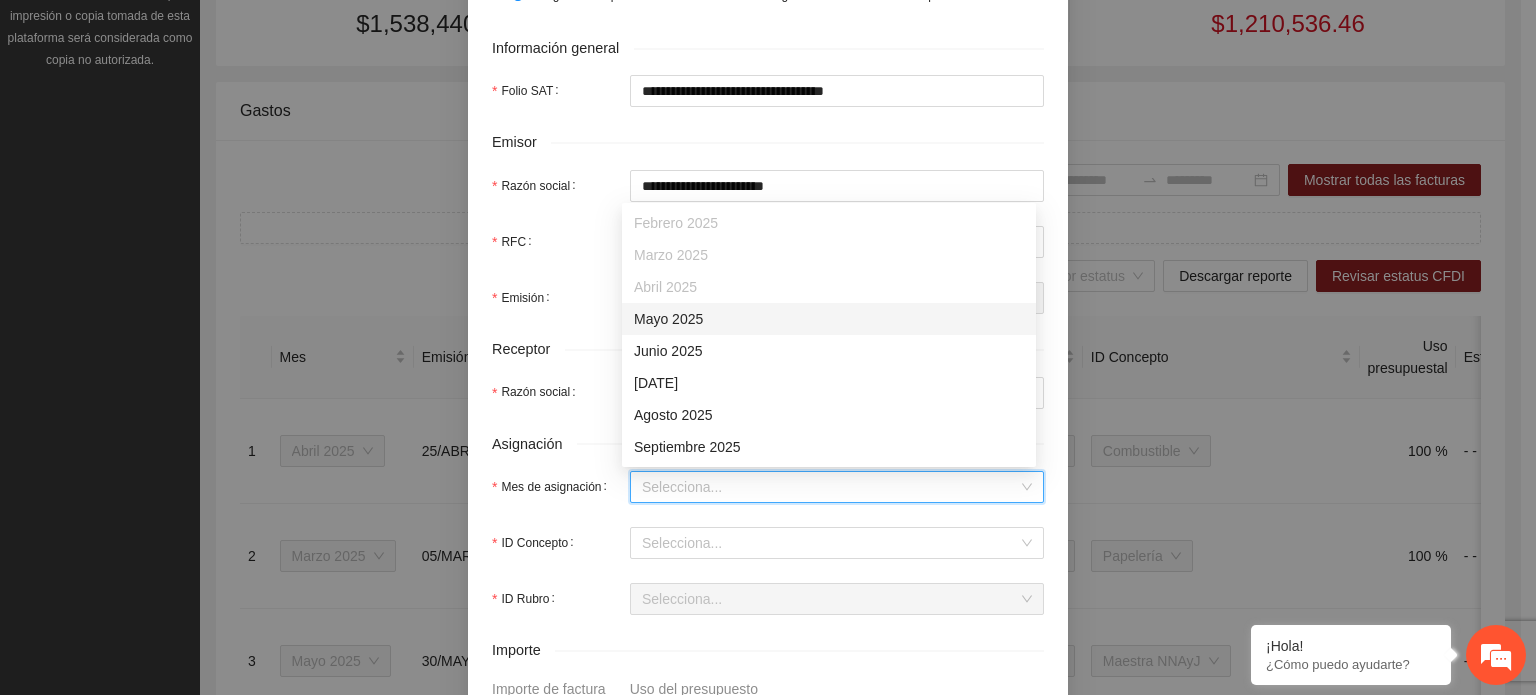 click on "Mayo 2025" at bounding box center (829, 319) 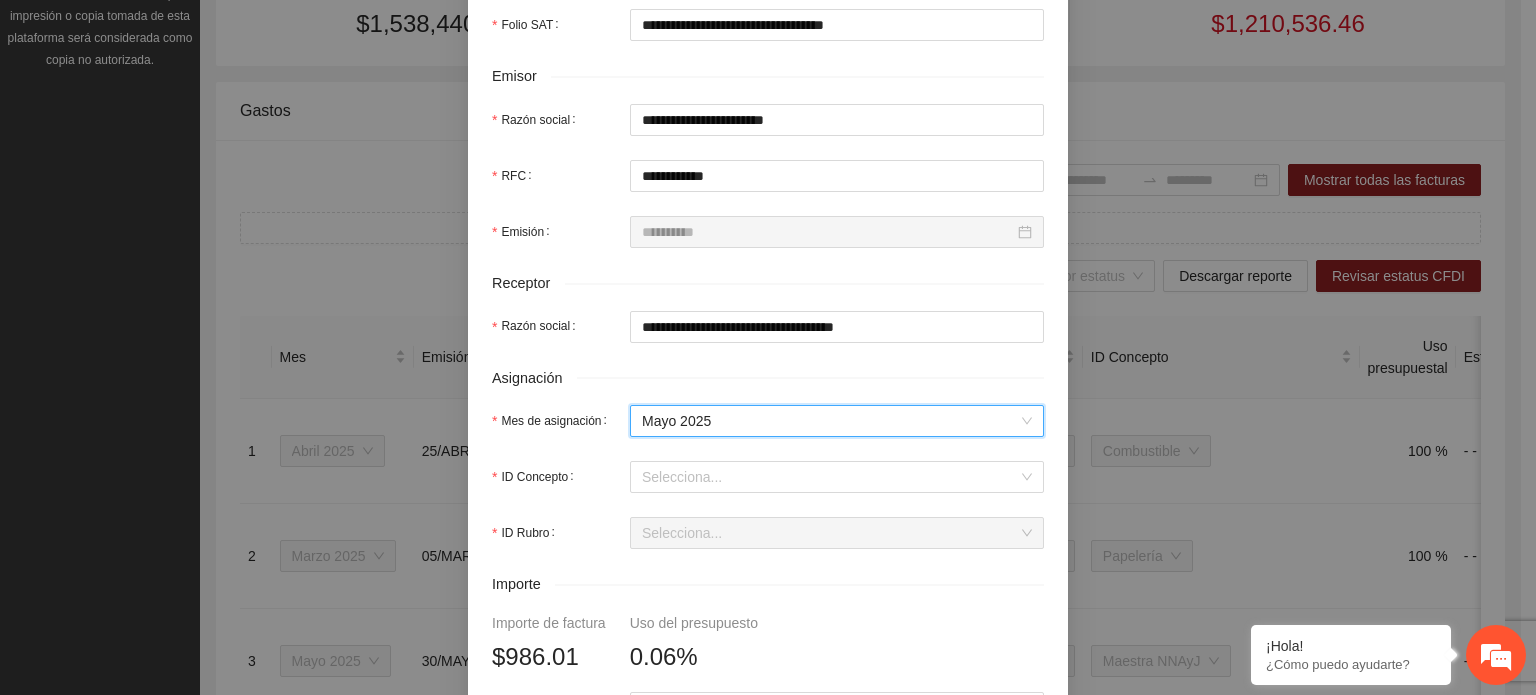 scroll, scrollTop: 500, scrollLeft: 0, axis: vertical 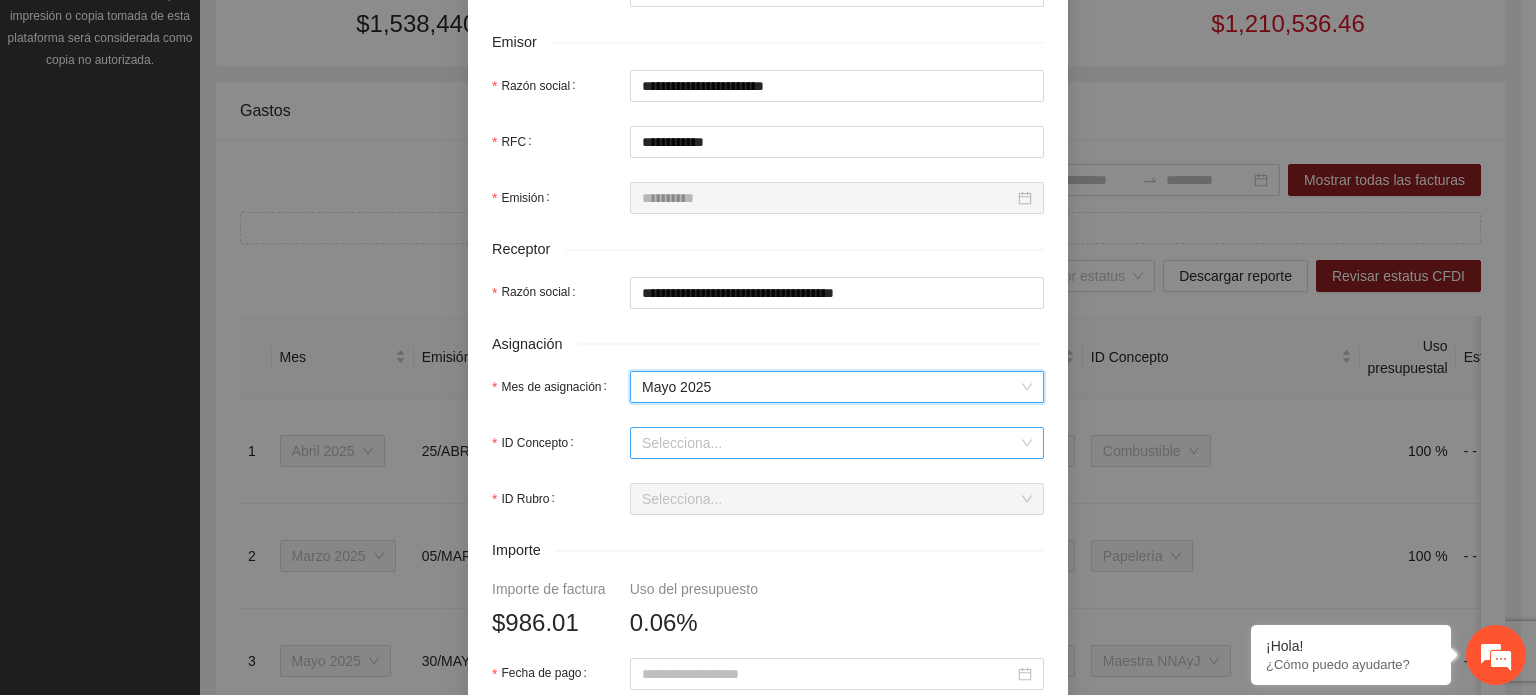 click on "ID Concepto" at bounding box center [830, 443] 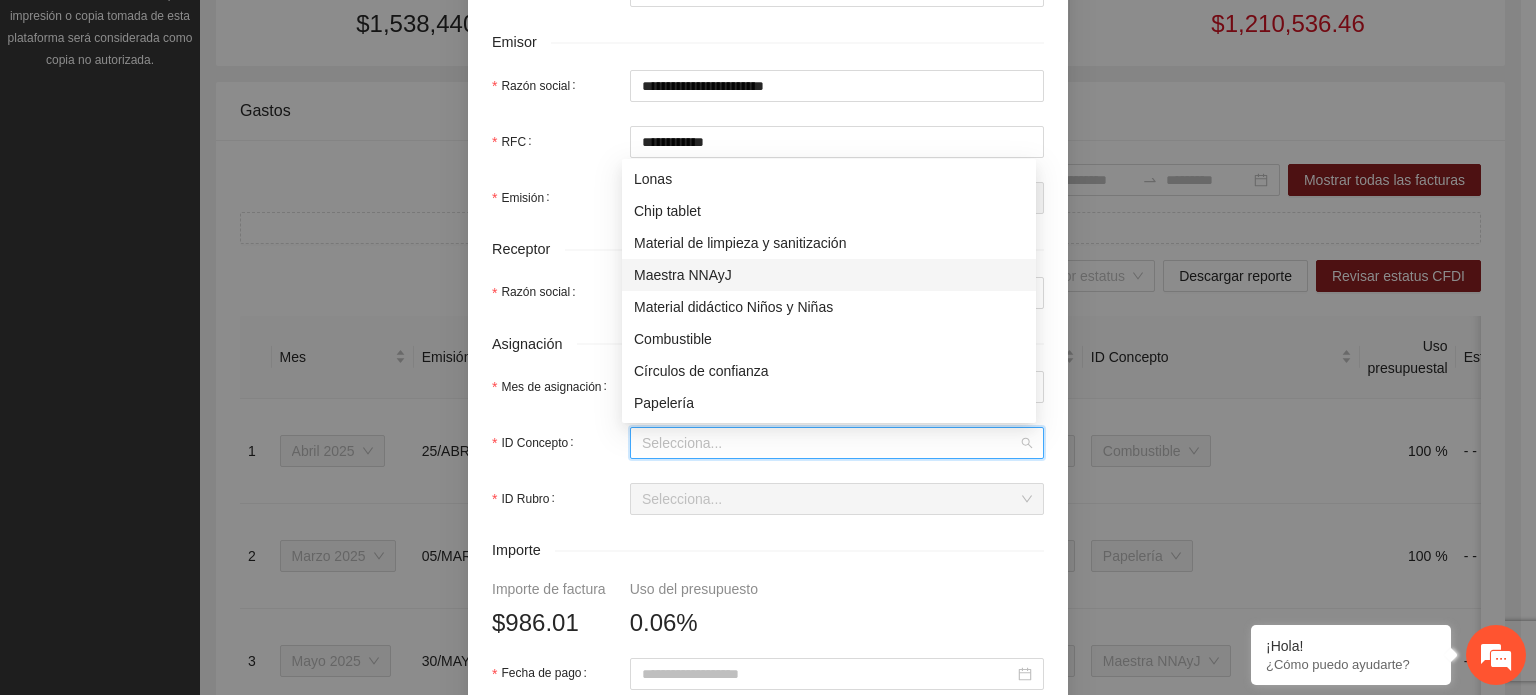 scroll, scrollTop: 100, scrollLeft: 0, axis: vertical 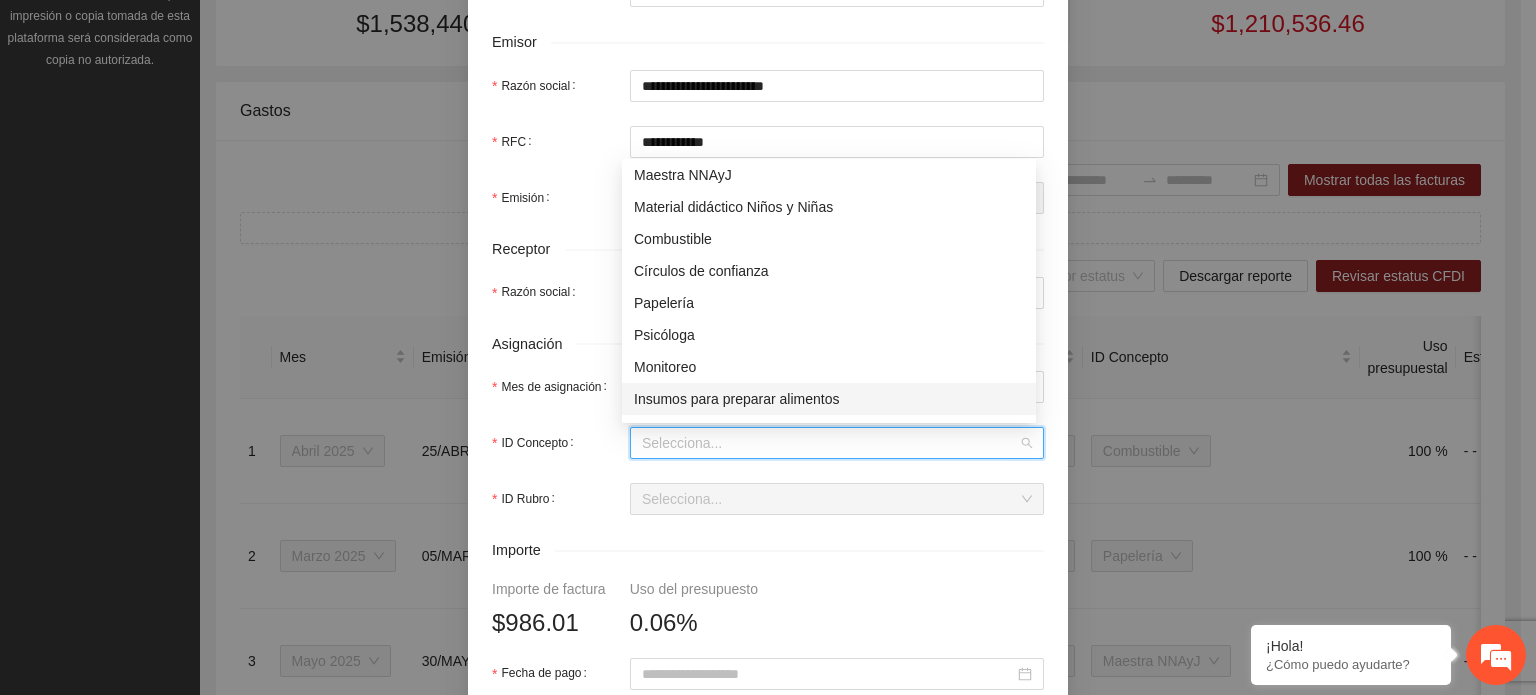 click on "Insumos para preparar alimentos" at bounding box center (829, 399) 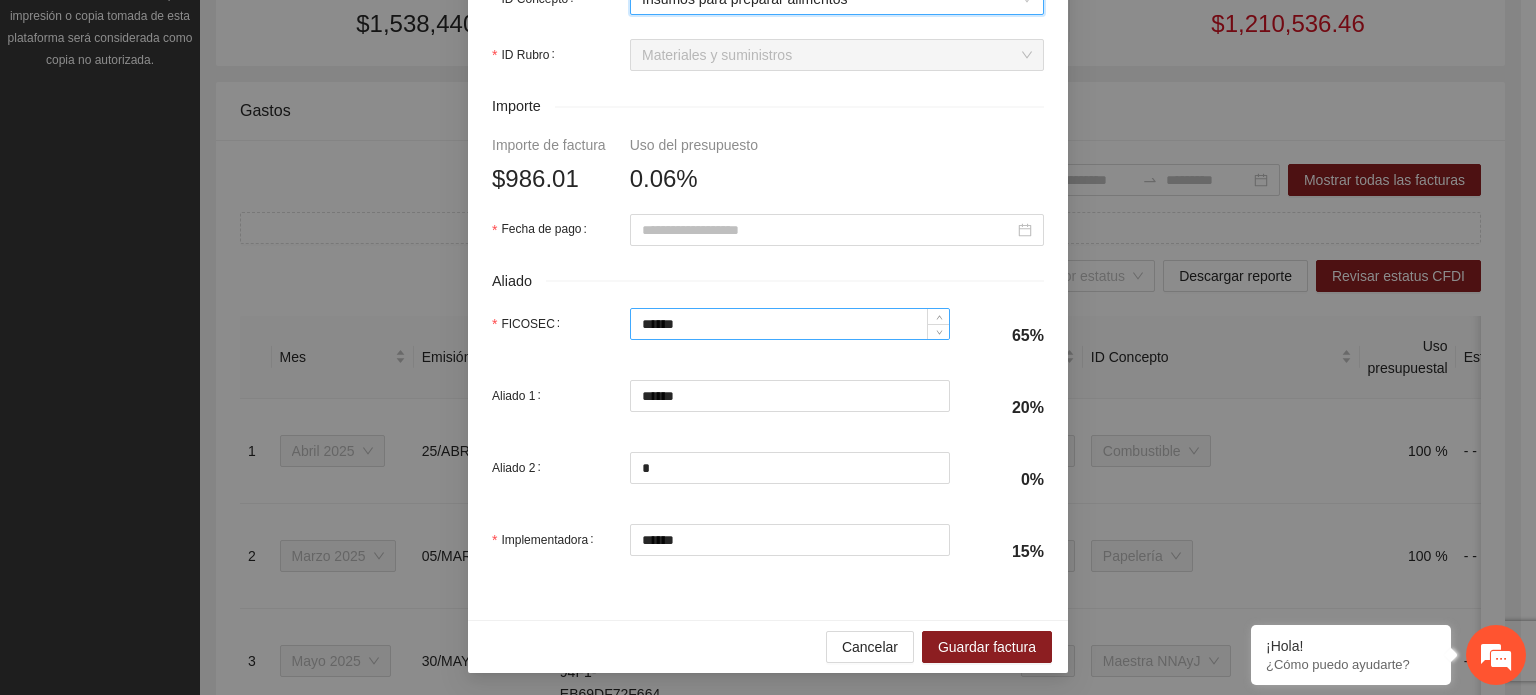 scroll, scrollTop: 945, scrollLeft: 0, axis: vertical 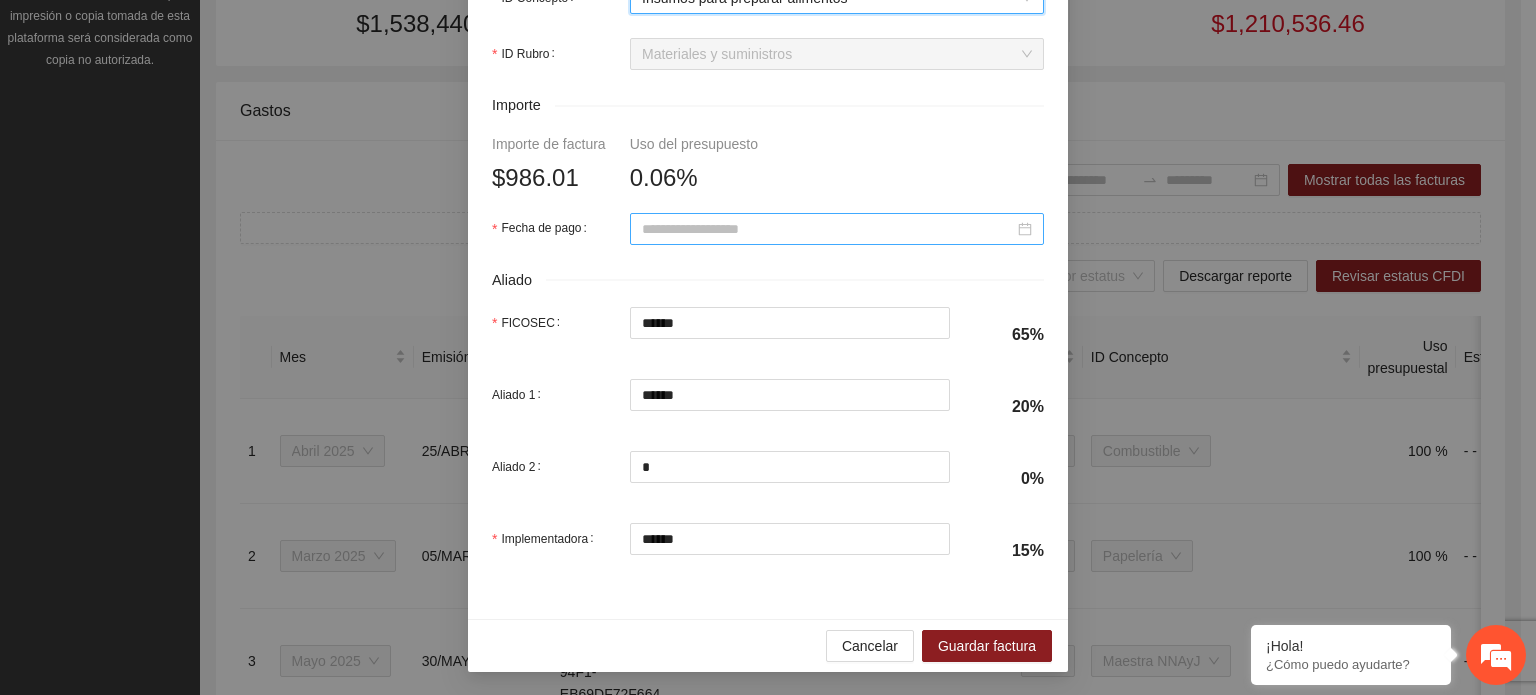 click on "Fecha de pago" at bounding box center [828, 229] 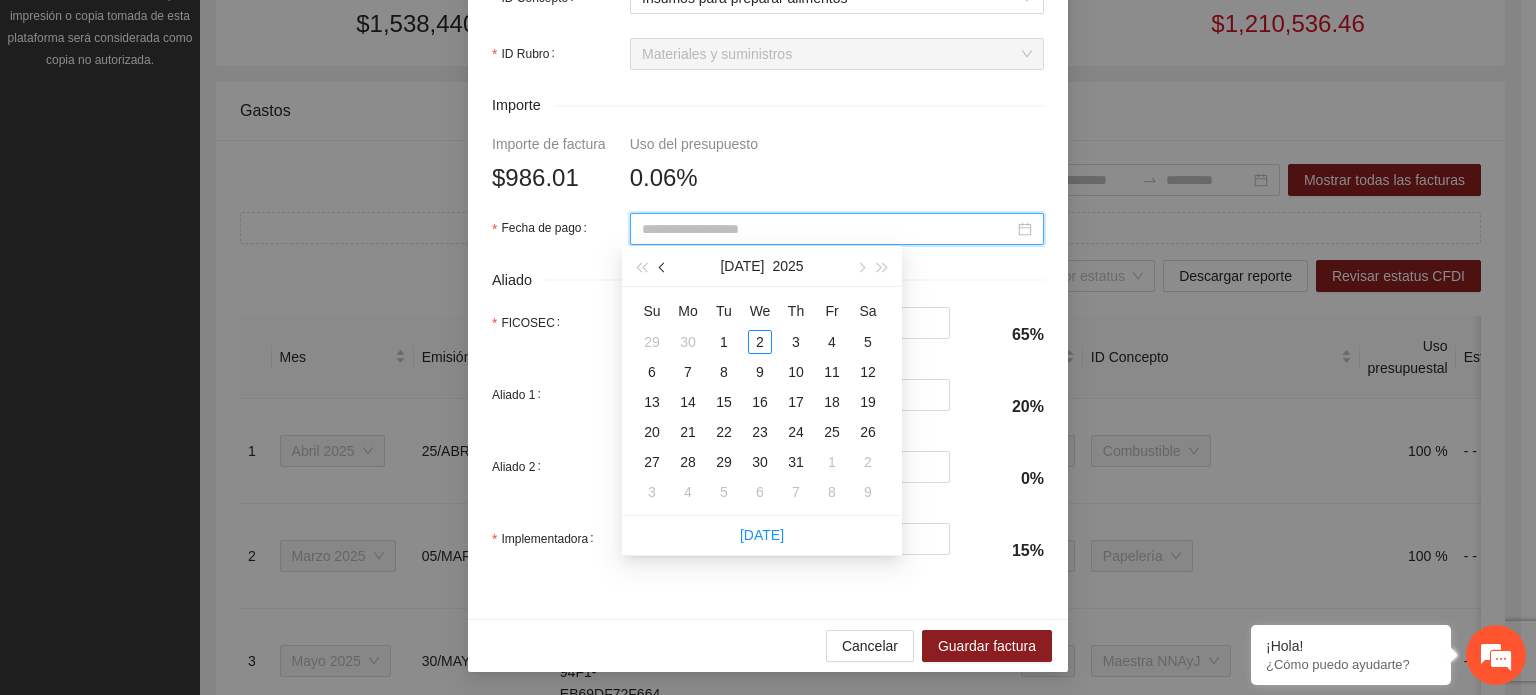 click at bounding box center (663, 266) 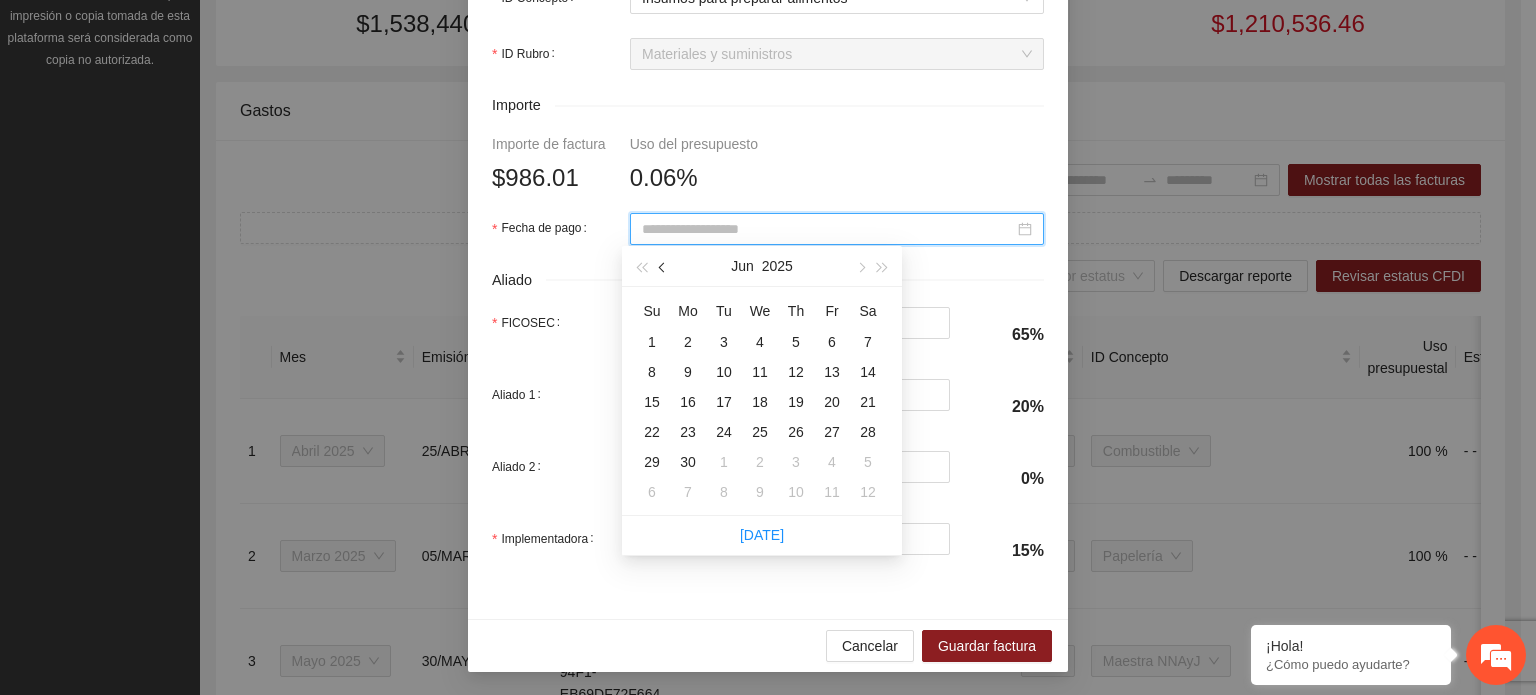click at bounding box center [663, 266] 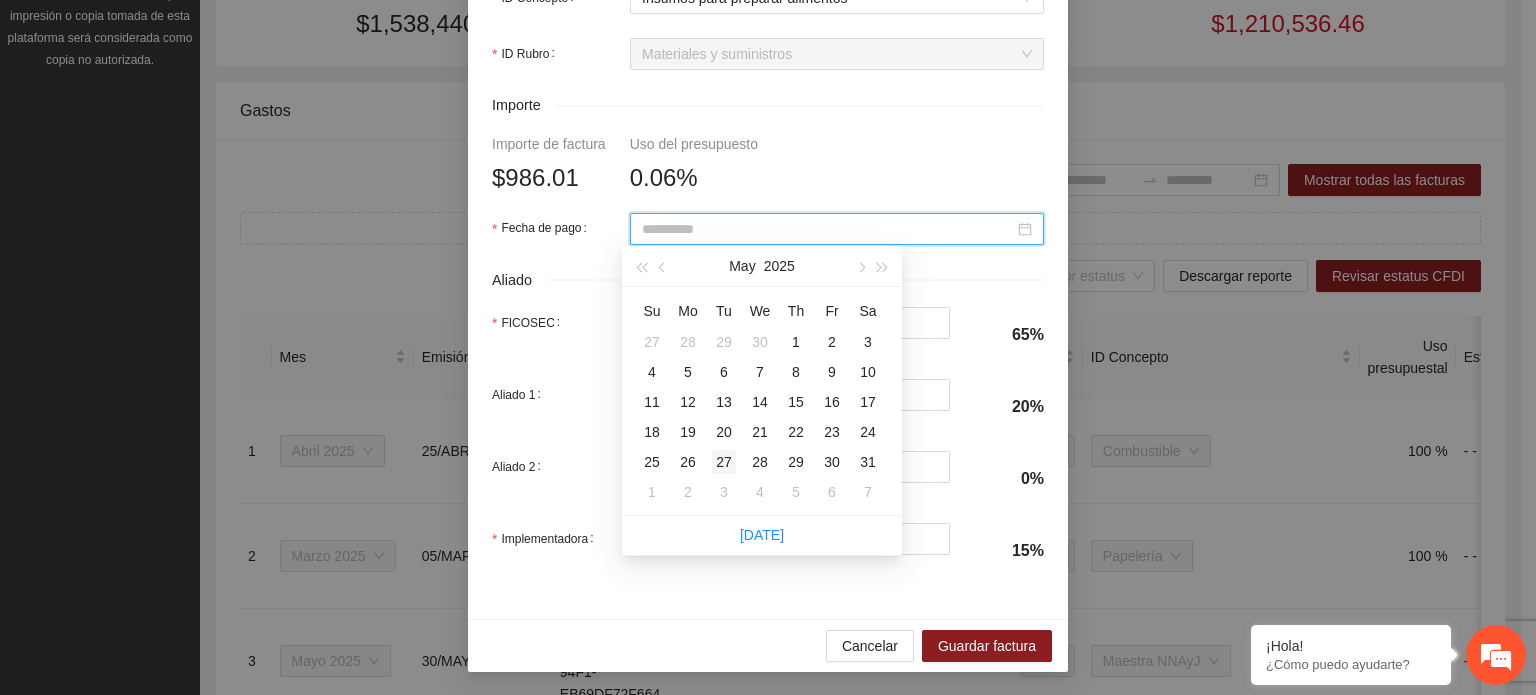 type on "**********" 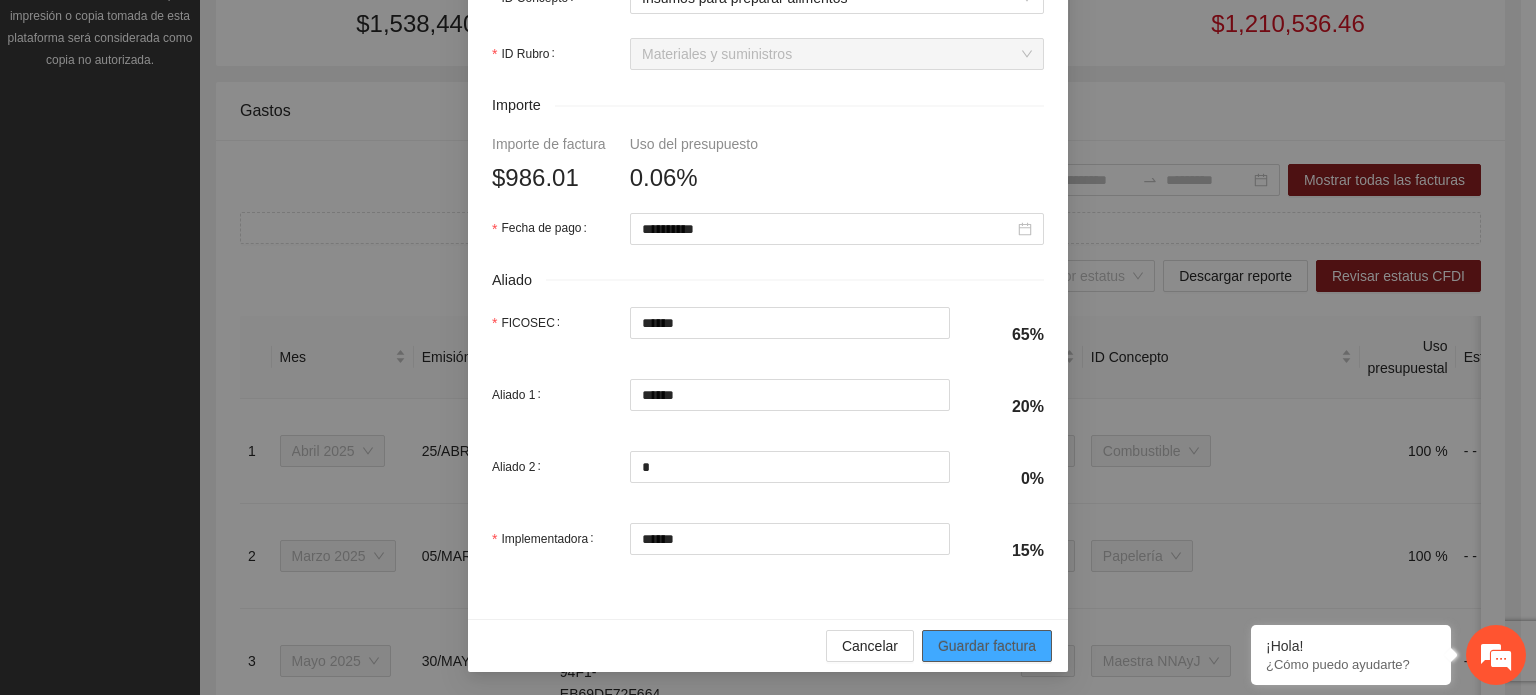 click on "Guardar factura" at bounding box center [987, 646] 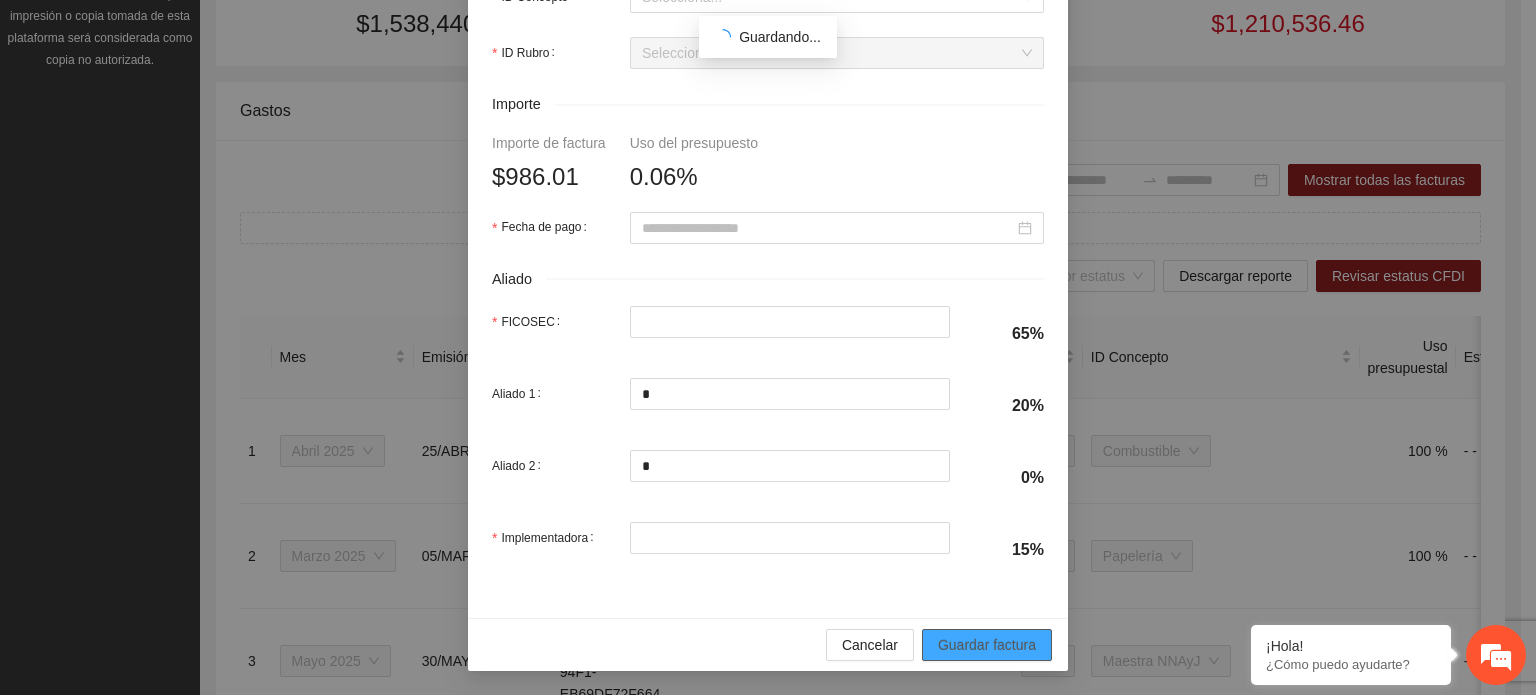 scroll, scrollTop: 885, scrollLeft: 0, axis: vertical 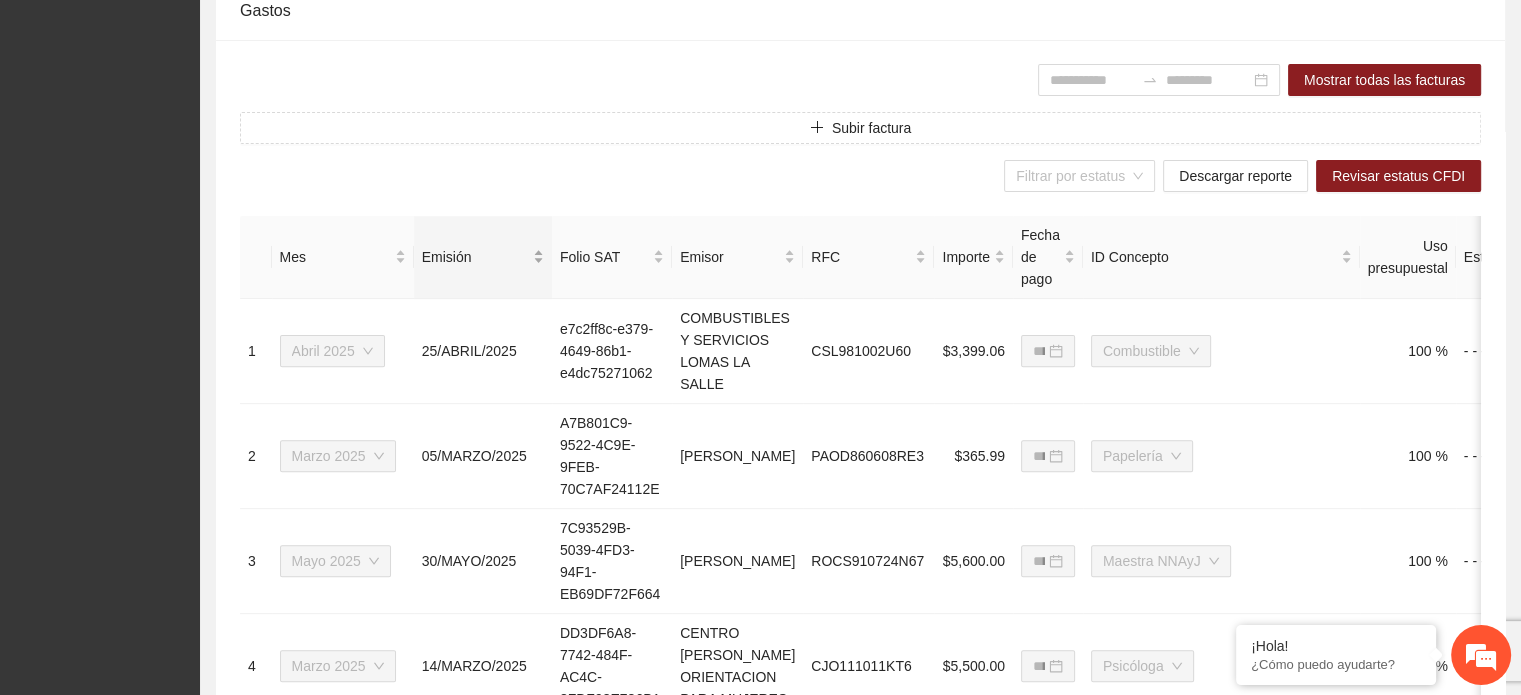click on "Emisión" at bounding box center [475, 257] 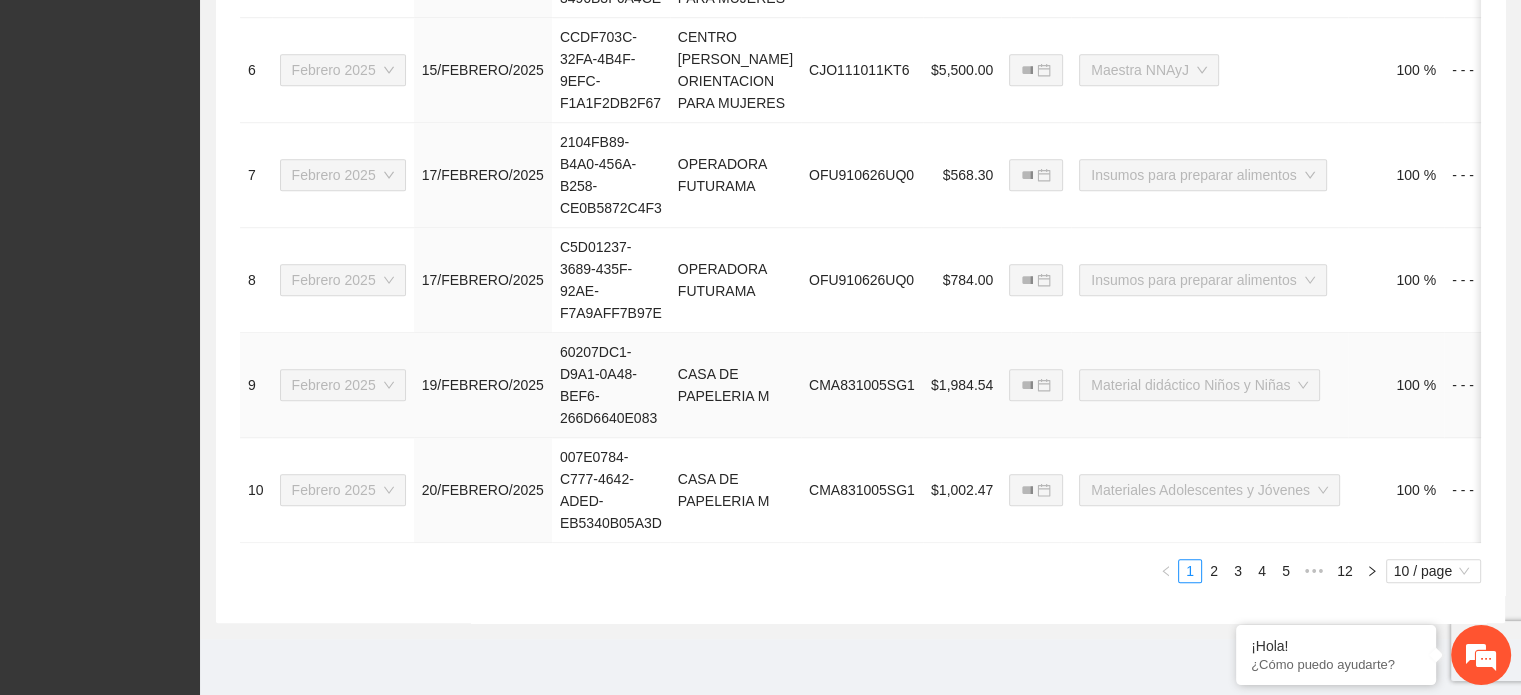 scroll, scrollTop: 1416, scrollLeft: 0, axis: vertical 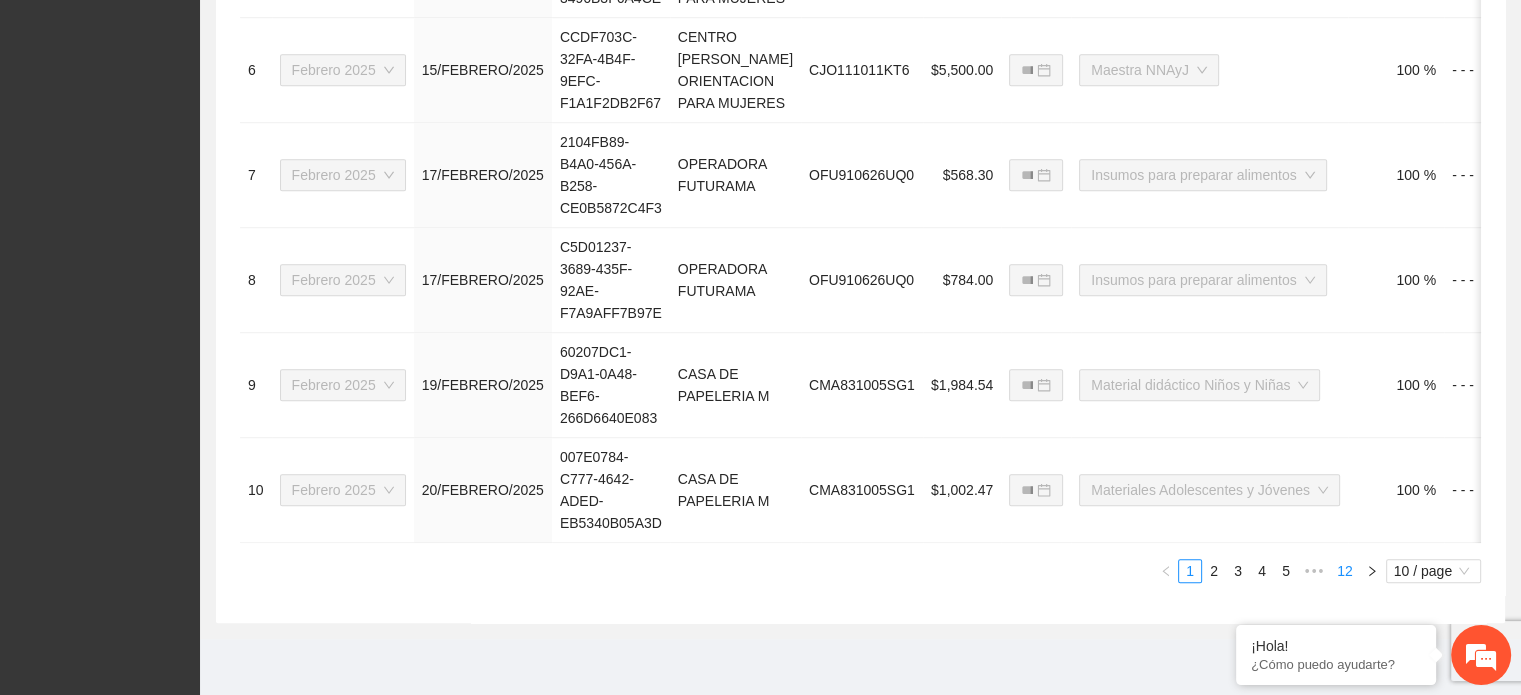 click on "12" at bounding box center (1345, 571) 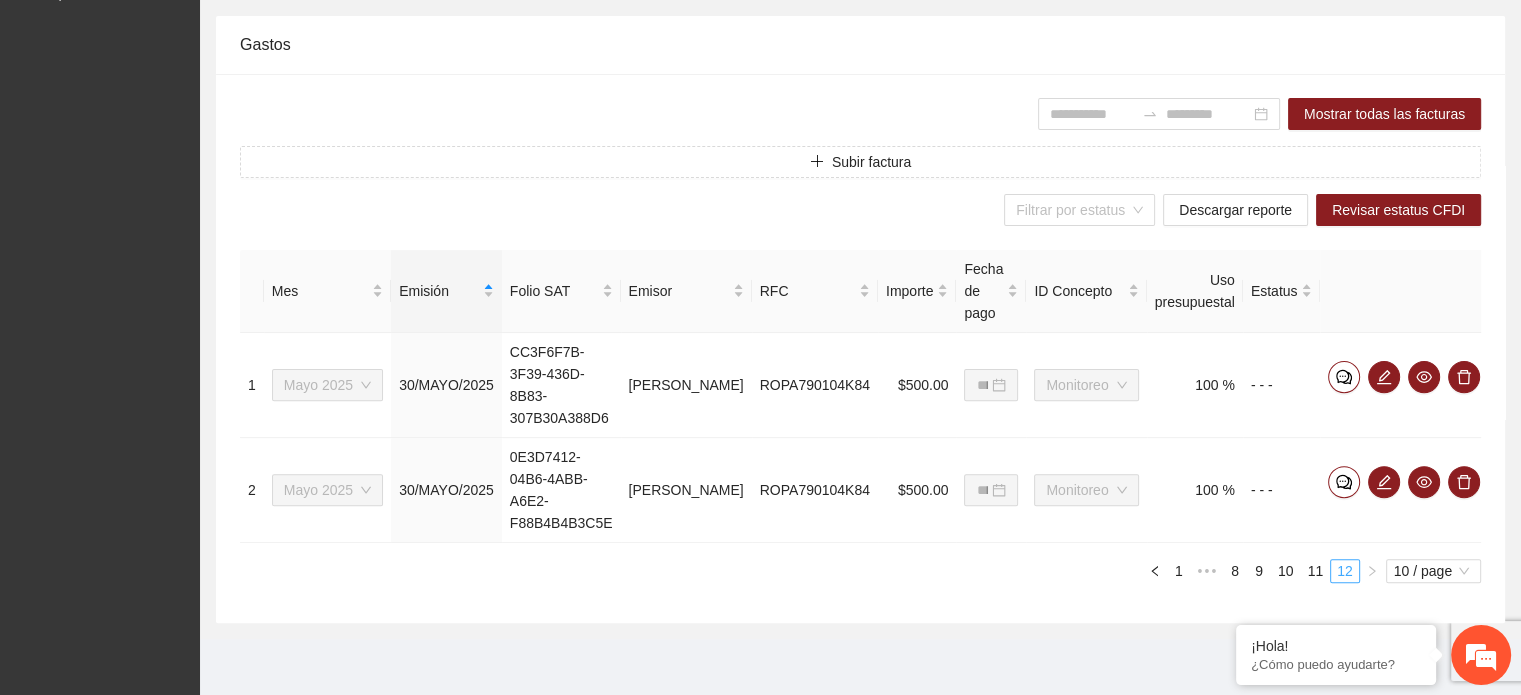 scroll, scrollTop: 519, scrollLeft: 0, axis: vertical 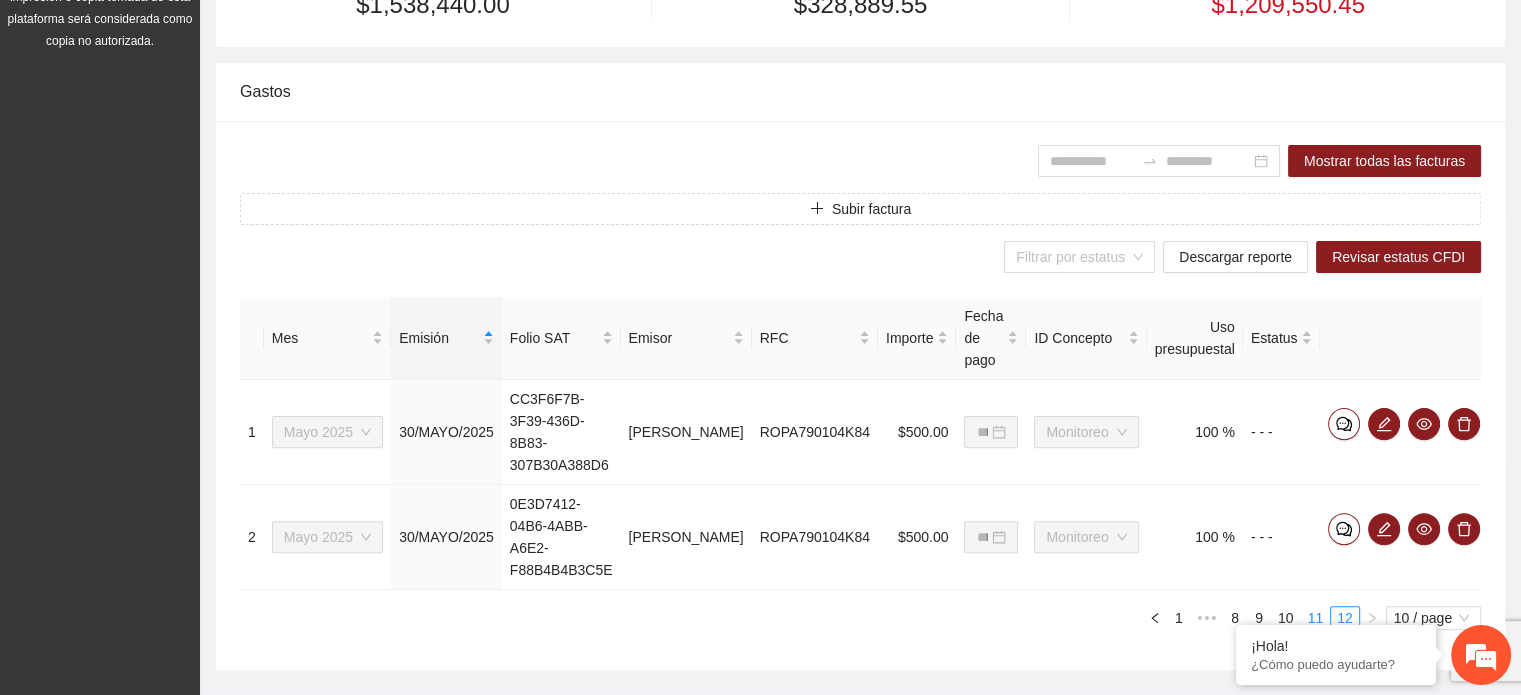 click on "11" at bounding box center (1315, 618) 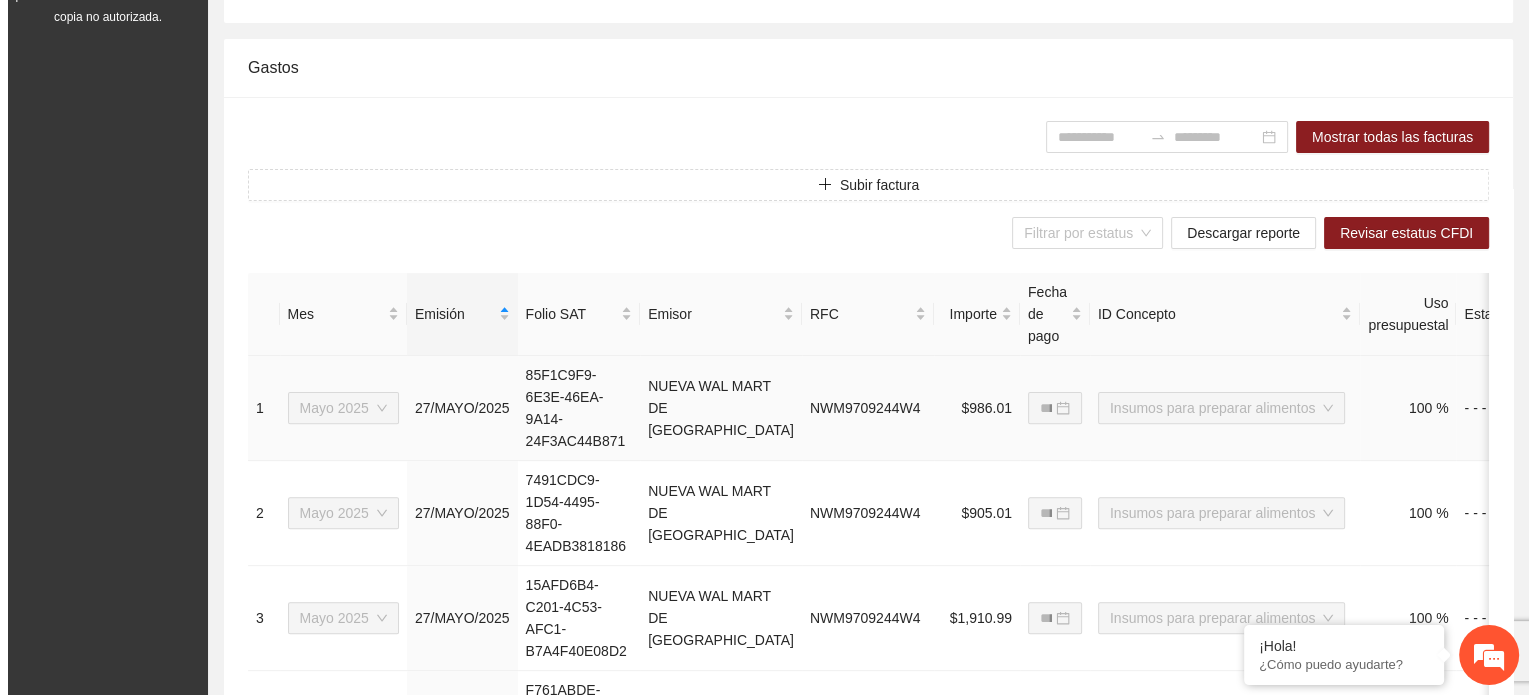scroll, scrollTop: 619, scrollLeft: 0, axis: vertical 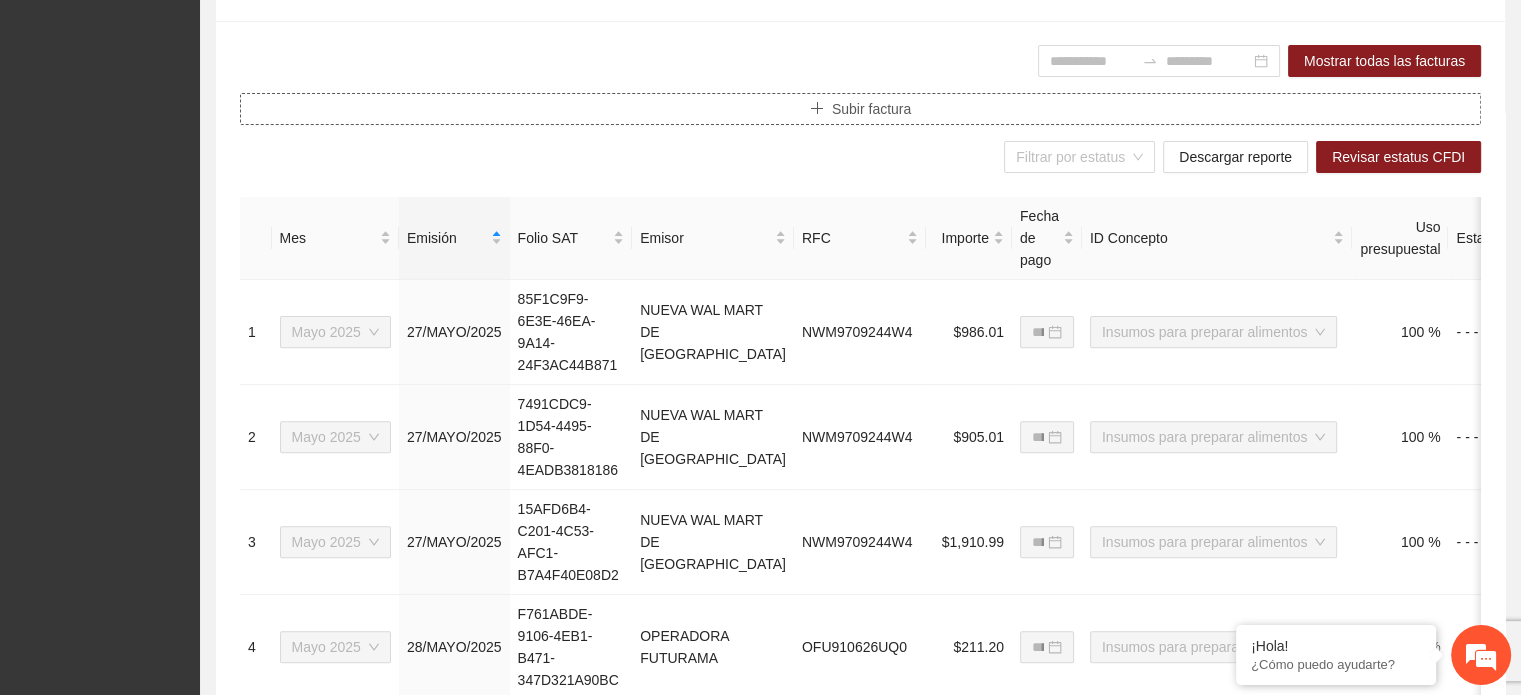 click on "Subir factura" at bounding box center [871, 109] 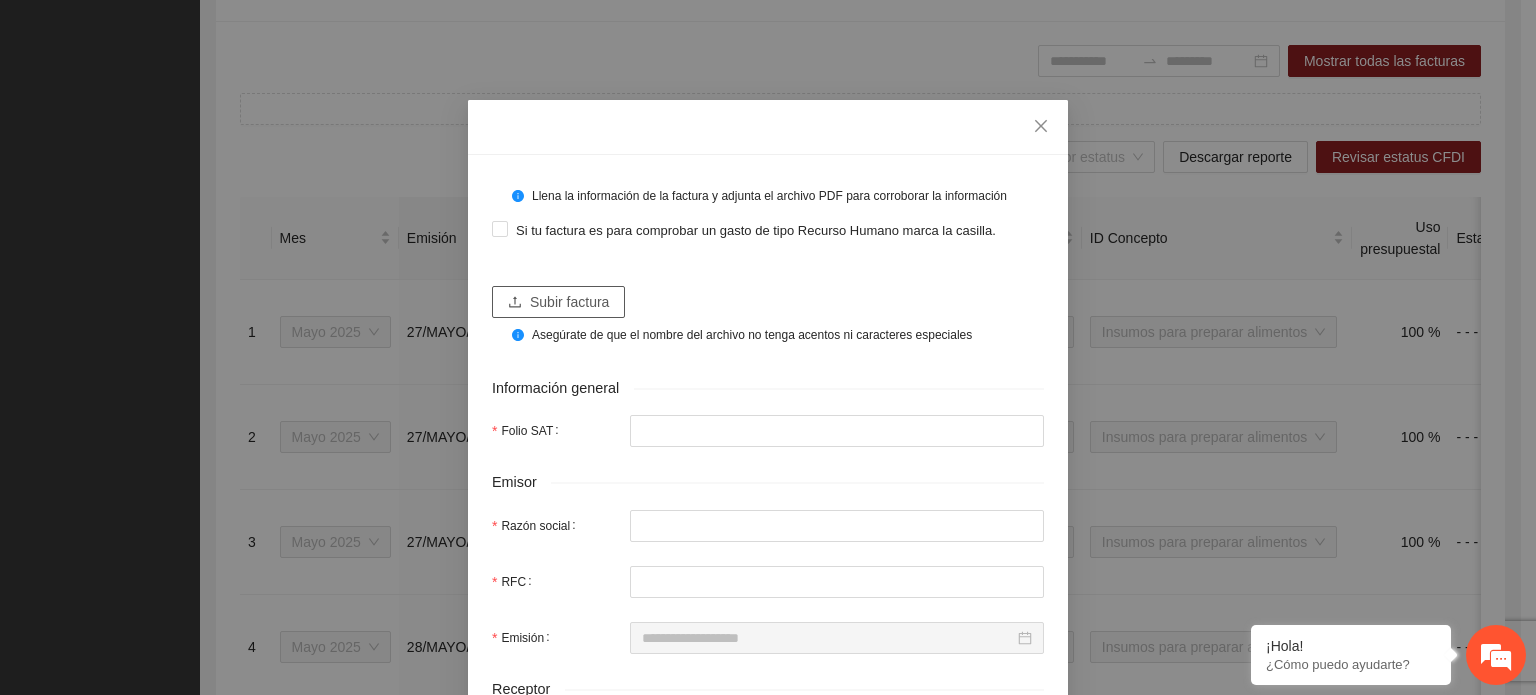 click on "Subir factura" at bounding box center (569, 302) 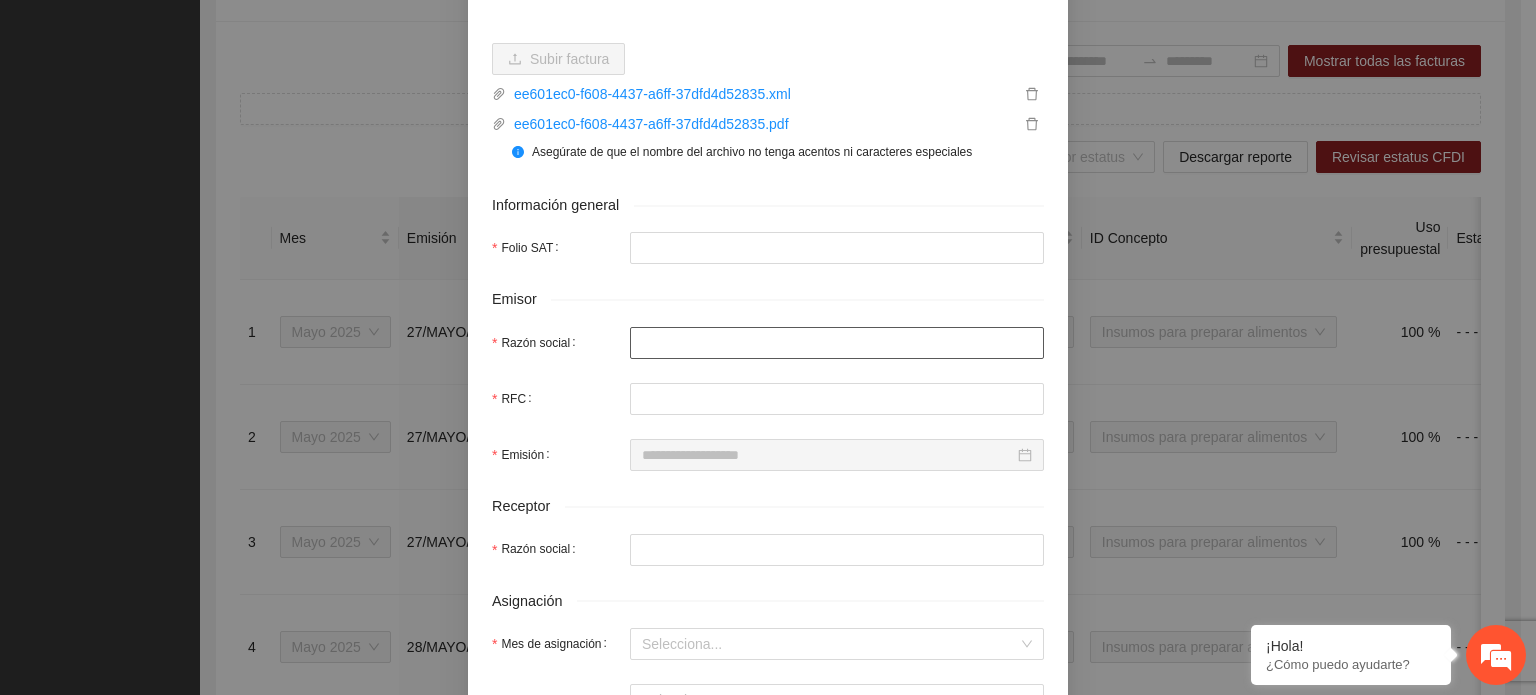 scroll, scrollTop: 400, scrollLeft: 0, axis: vertical 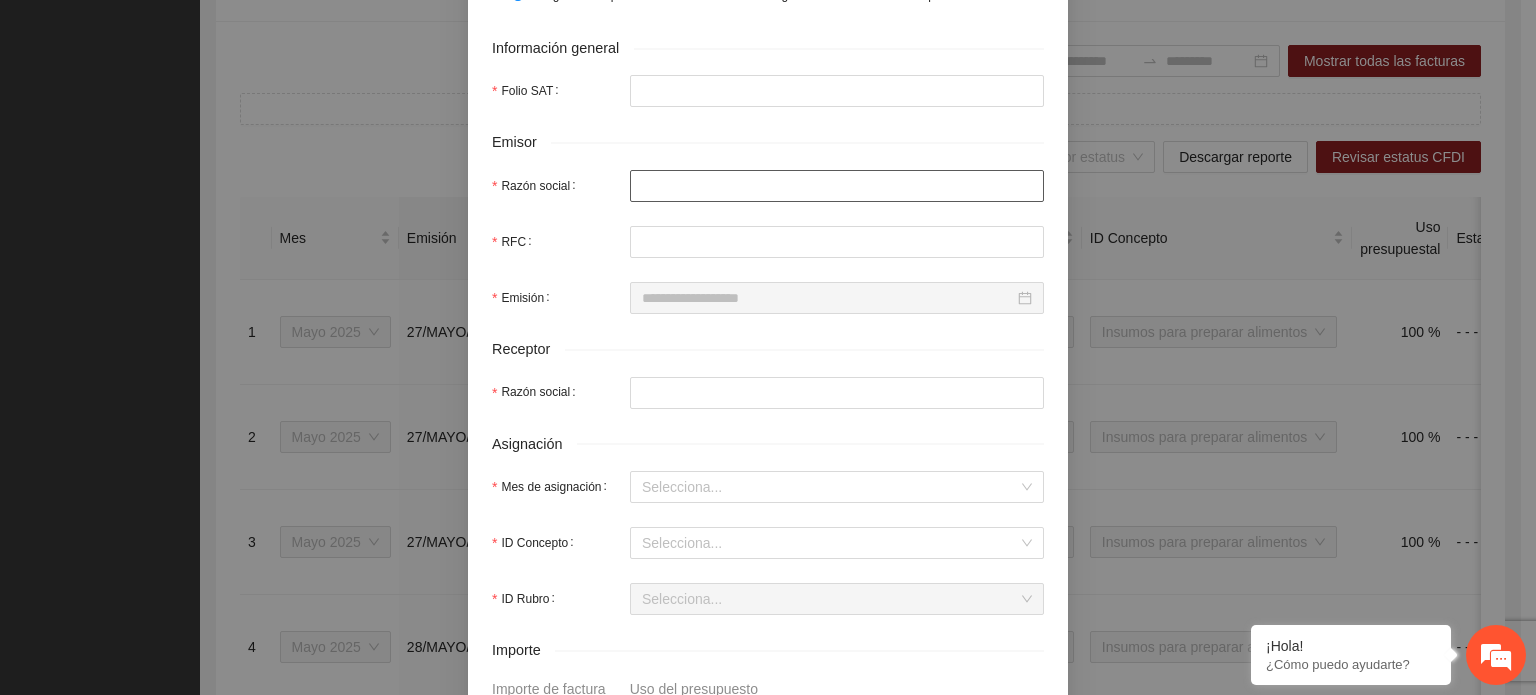 type on "**********" 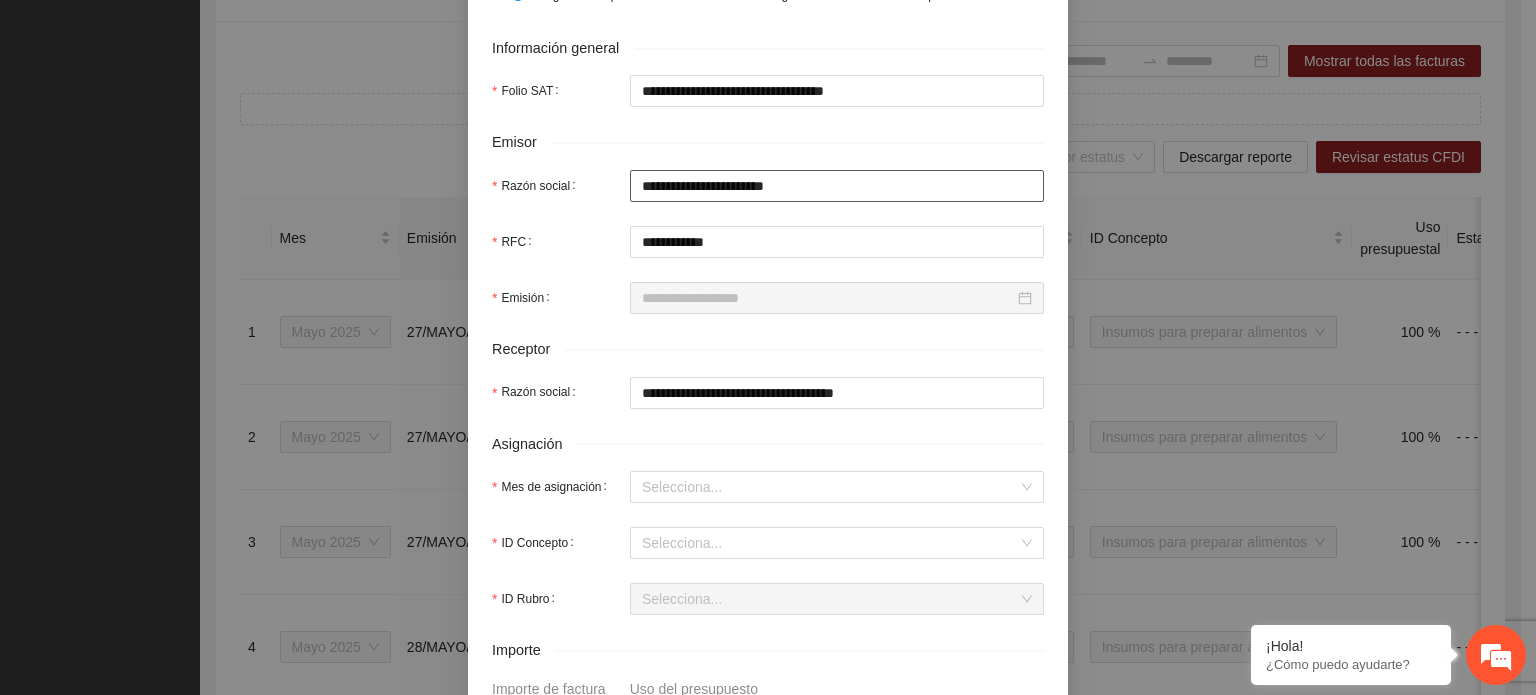 type on "**********" 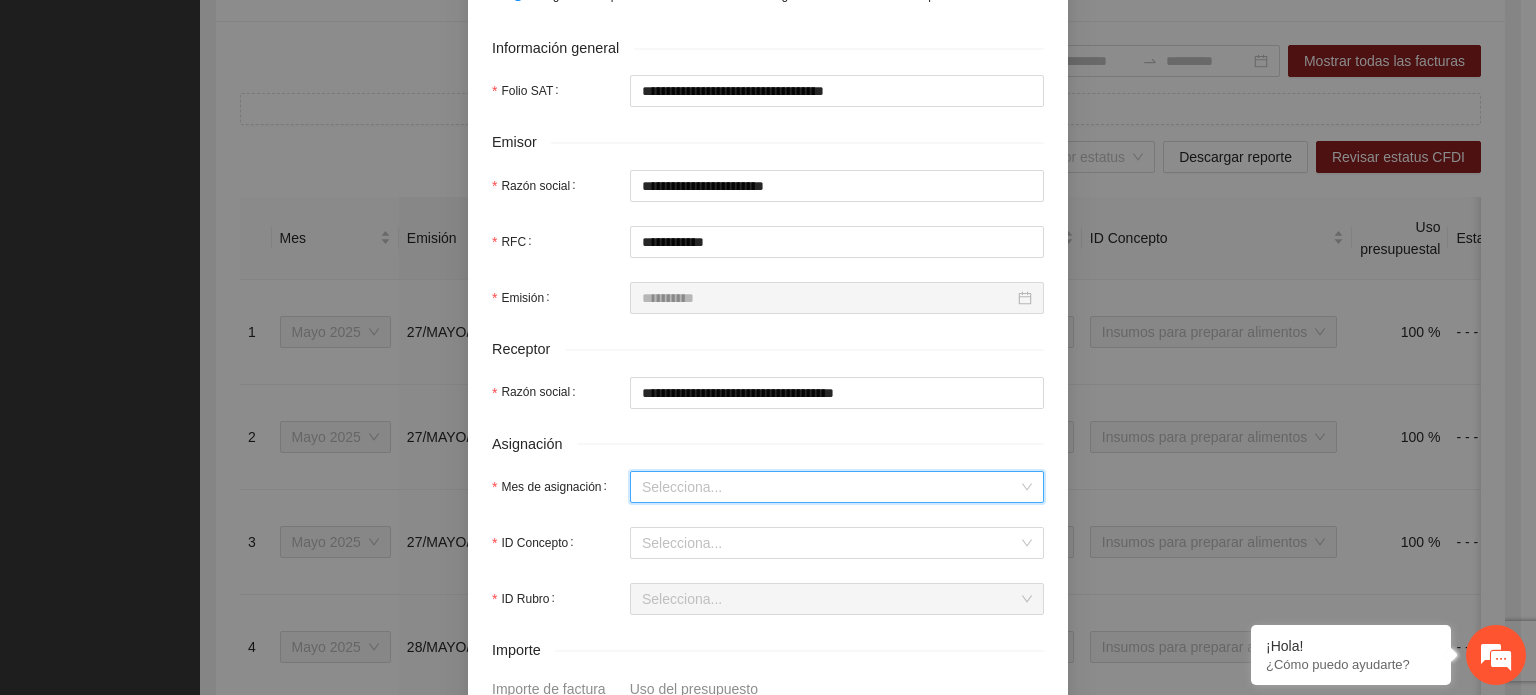 click on "Mes de asignación" at bounding box center [830, 487] 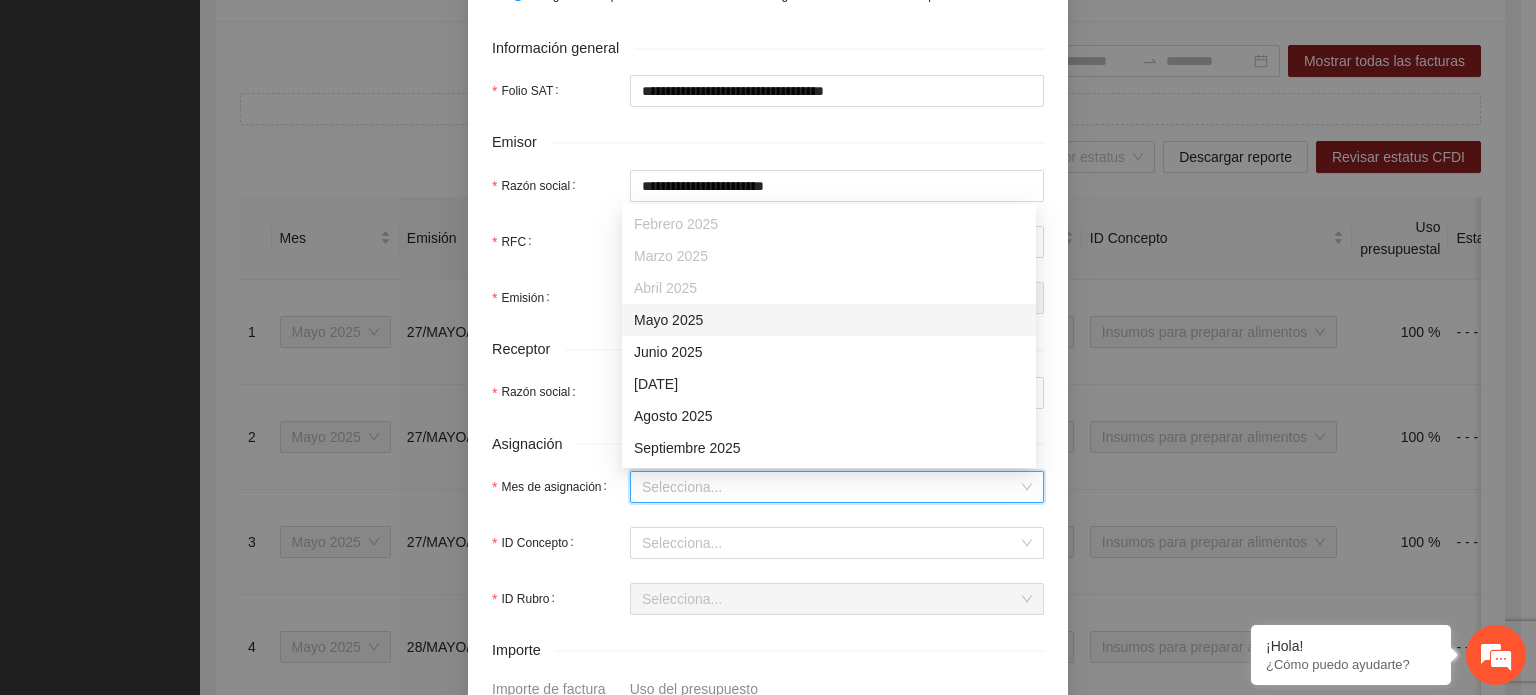 click on "Mayo 2025" at bounding box center [829, 320] 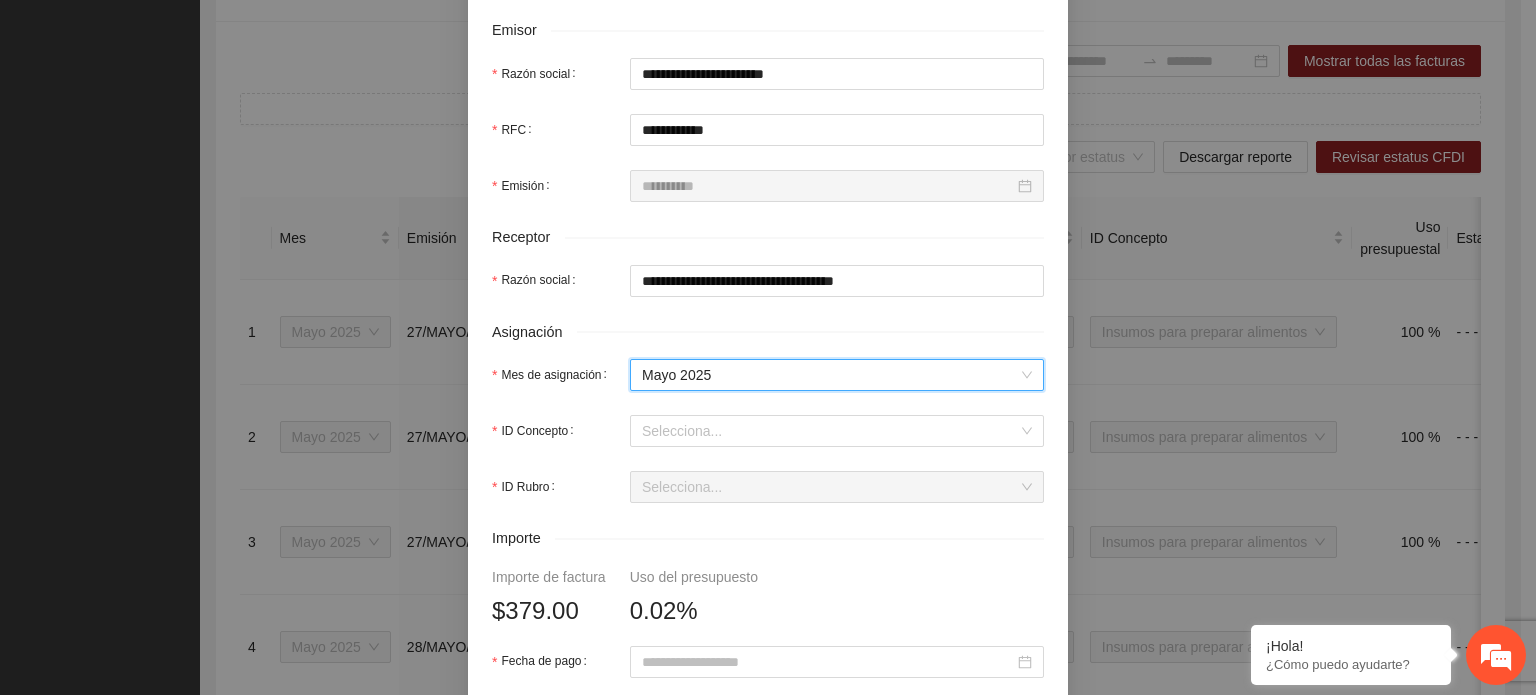 scroll, scrollTop: 600, scrollLeft: 0, axis: vertical 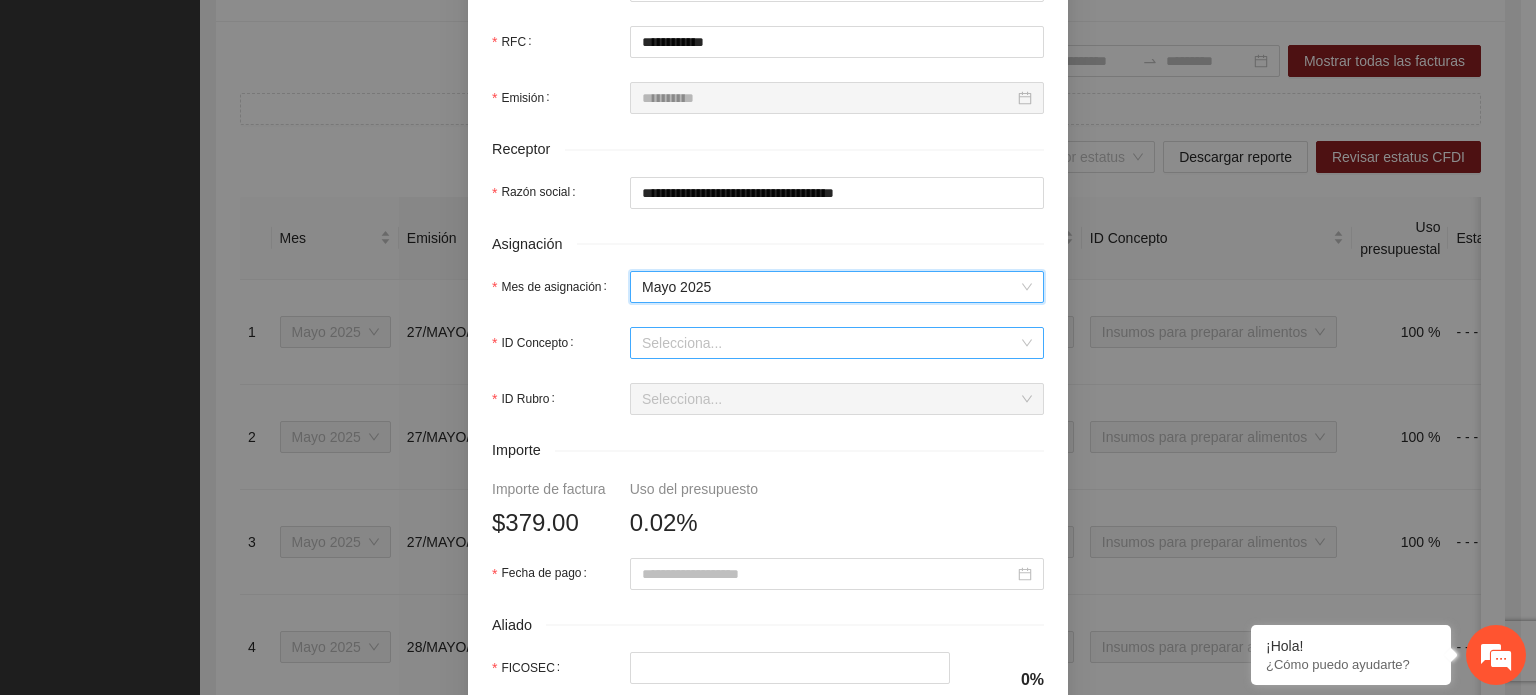 click on "ID Concepto" at bounding box center (830, 343) 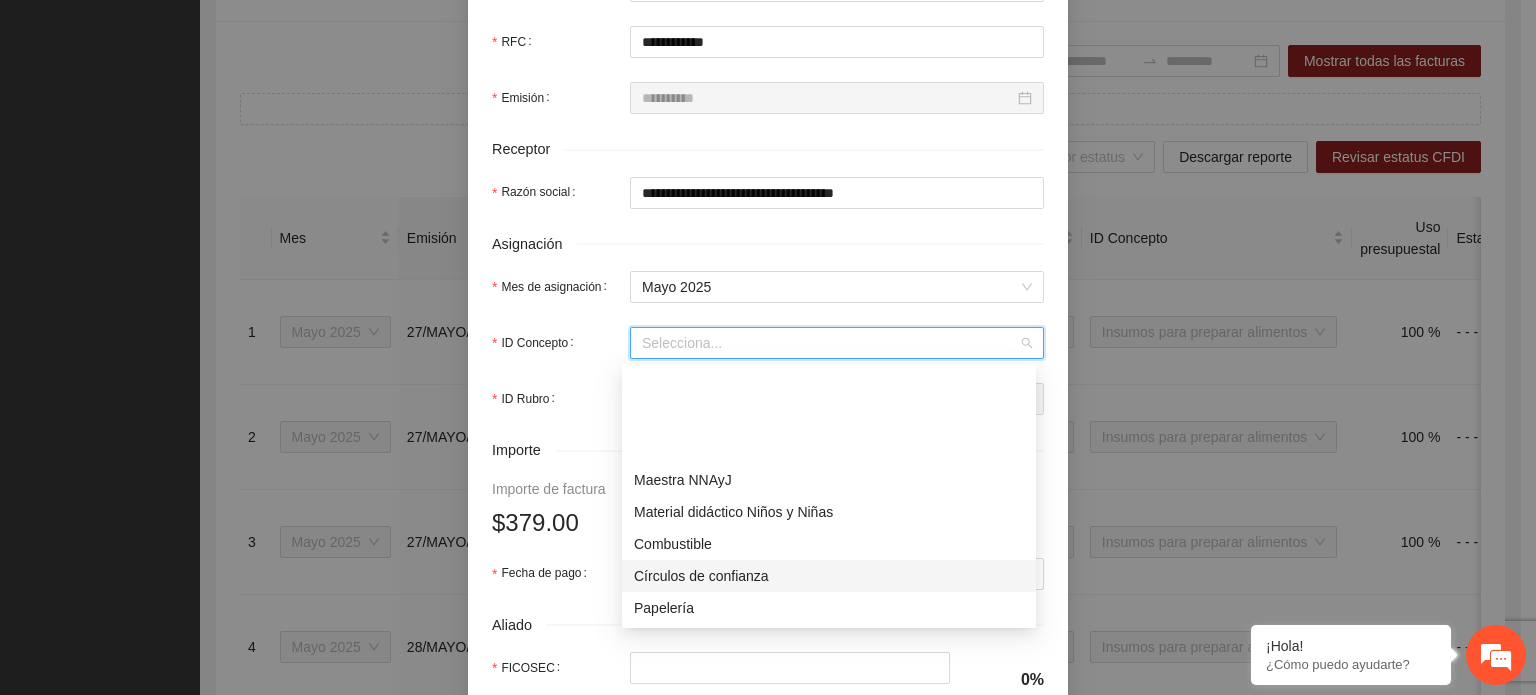 scroll, scrollTop: 100, scrollLeft: 0, axis: vertical 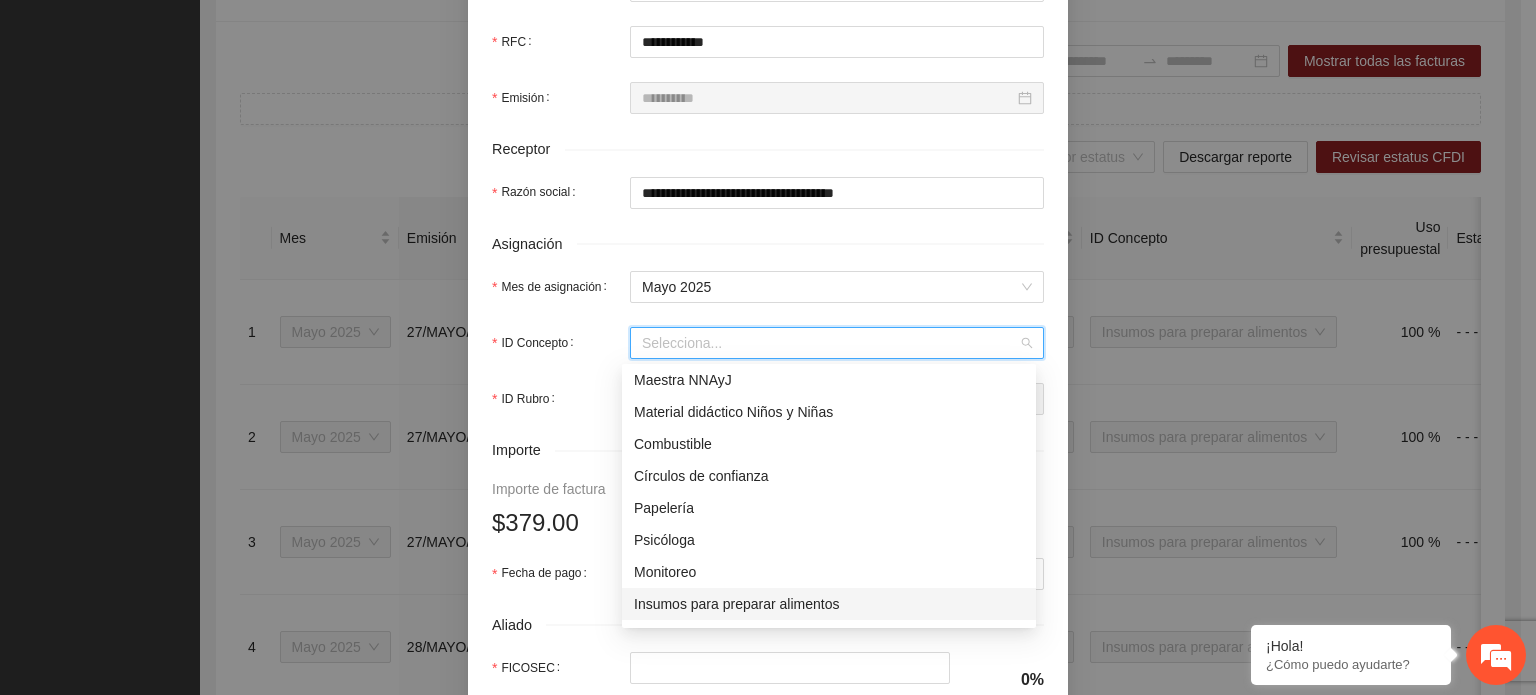 click on "Insumos para preparar alimentos" at bounding box center [829, 604] 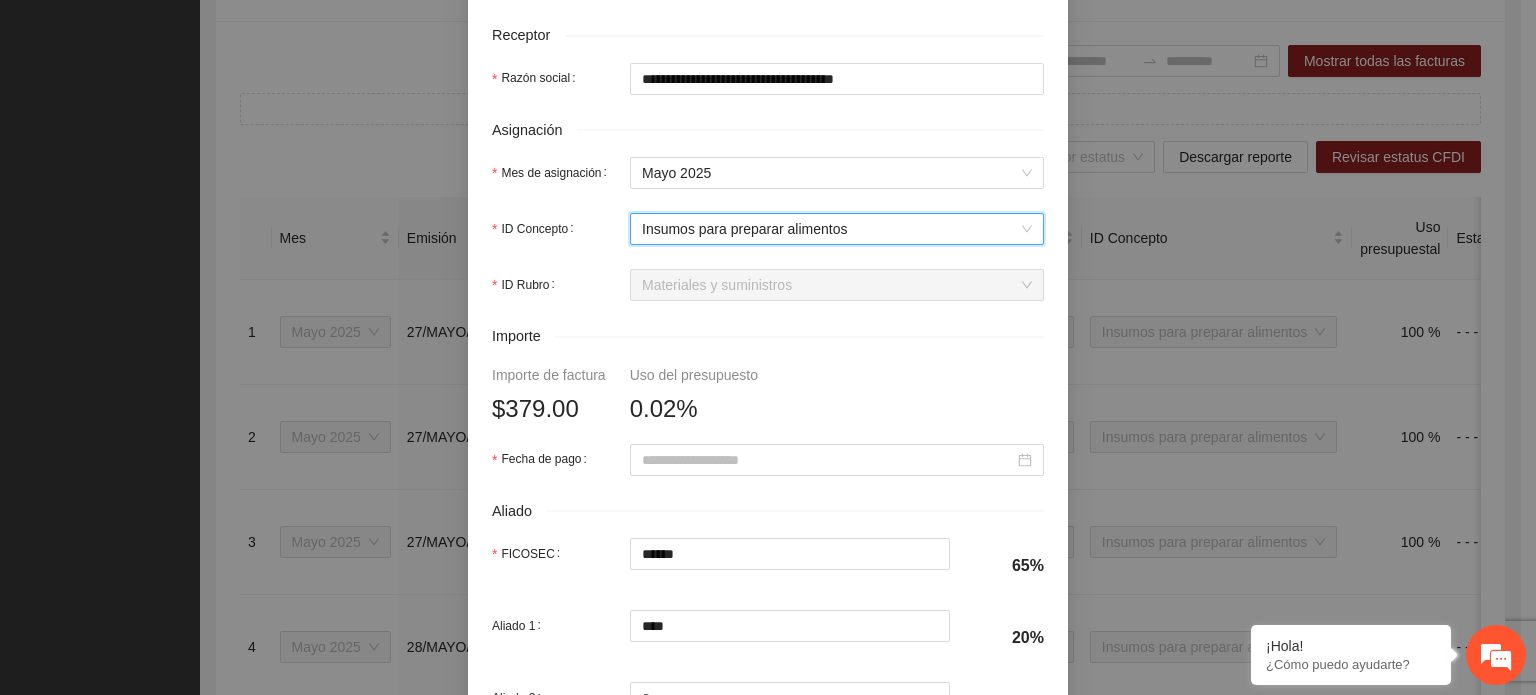 scroll, scrollTop: 700, scrollLeft: 0, axis: vertical 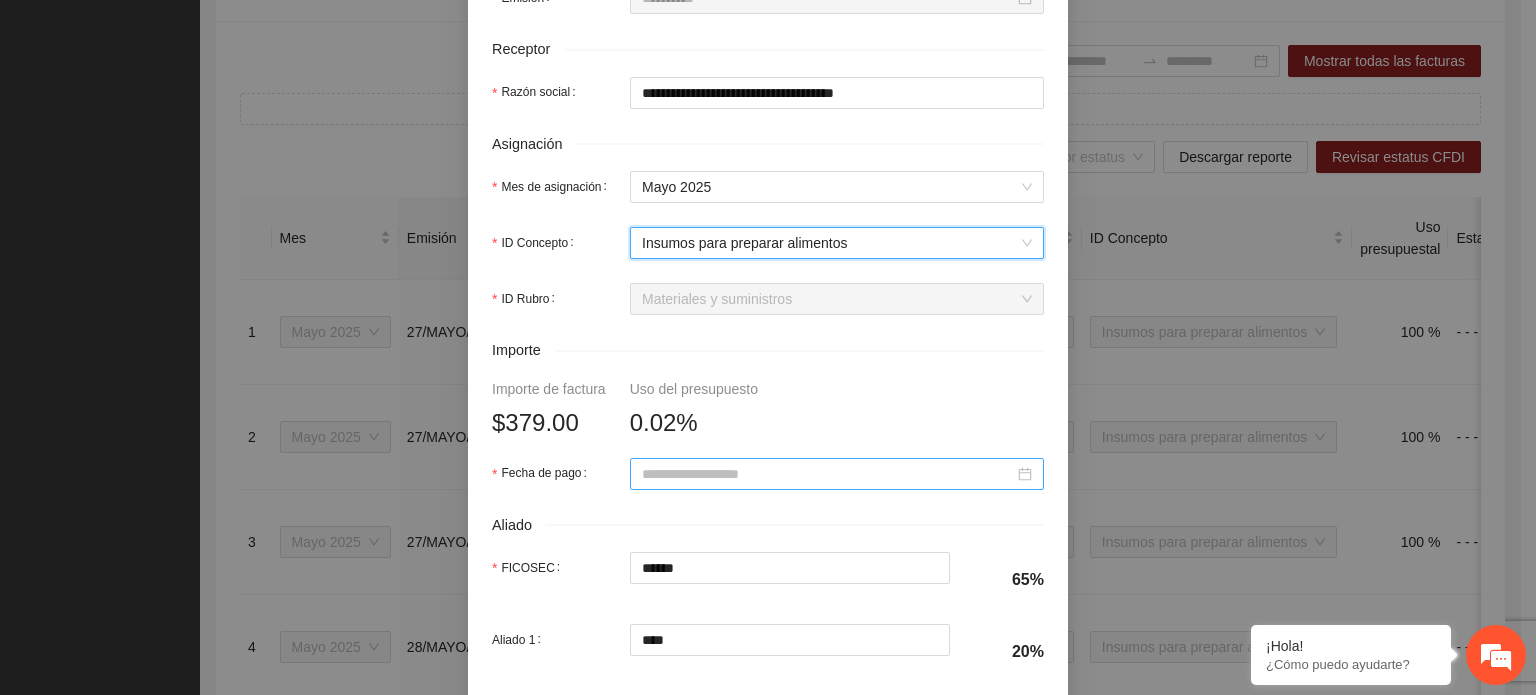 click on "Fecha de pago" at bounding box center [828, 474] 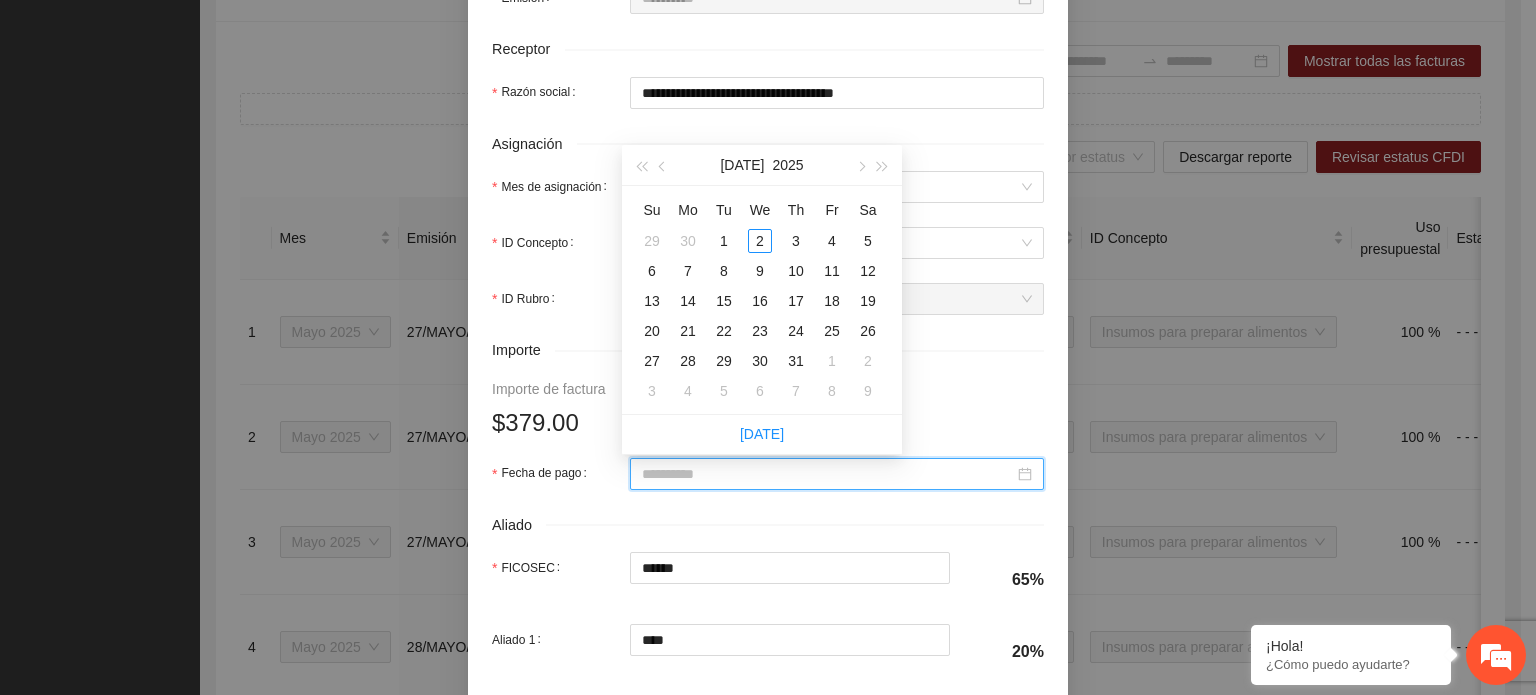 type on "**********" 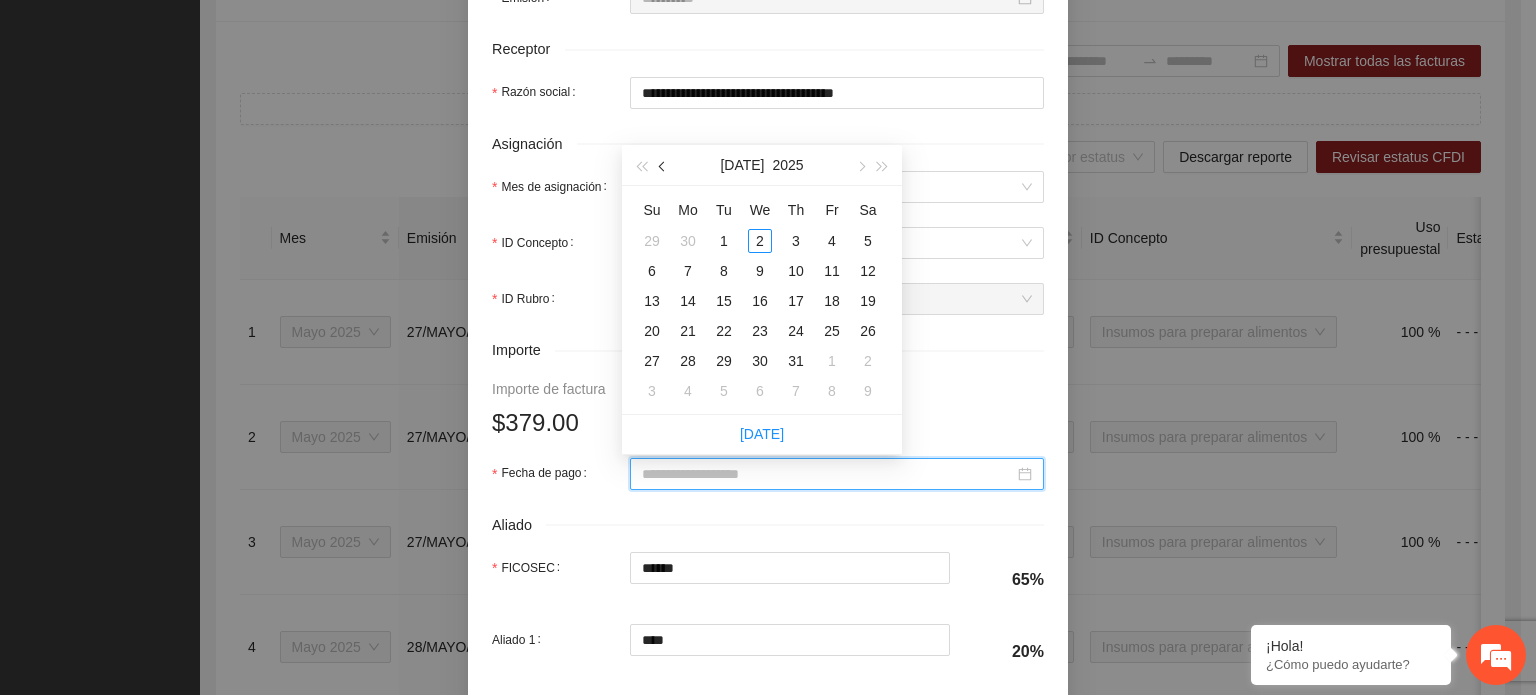 click at bounding box center (663, 165) 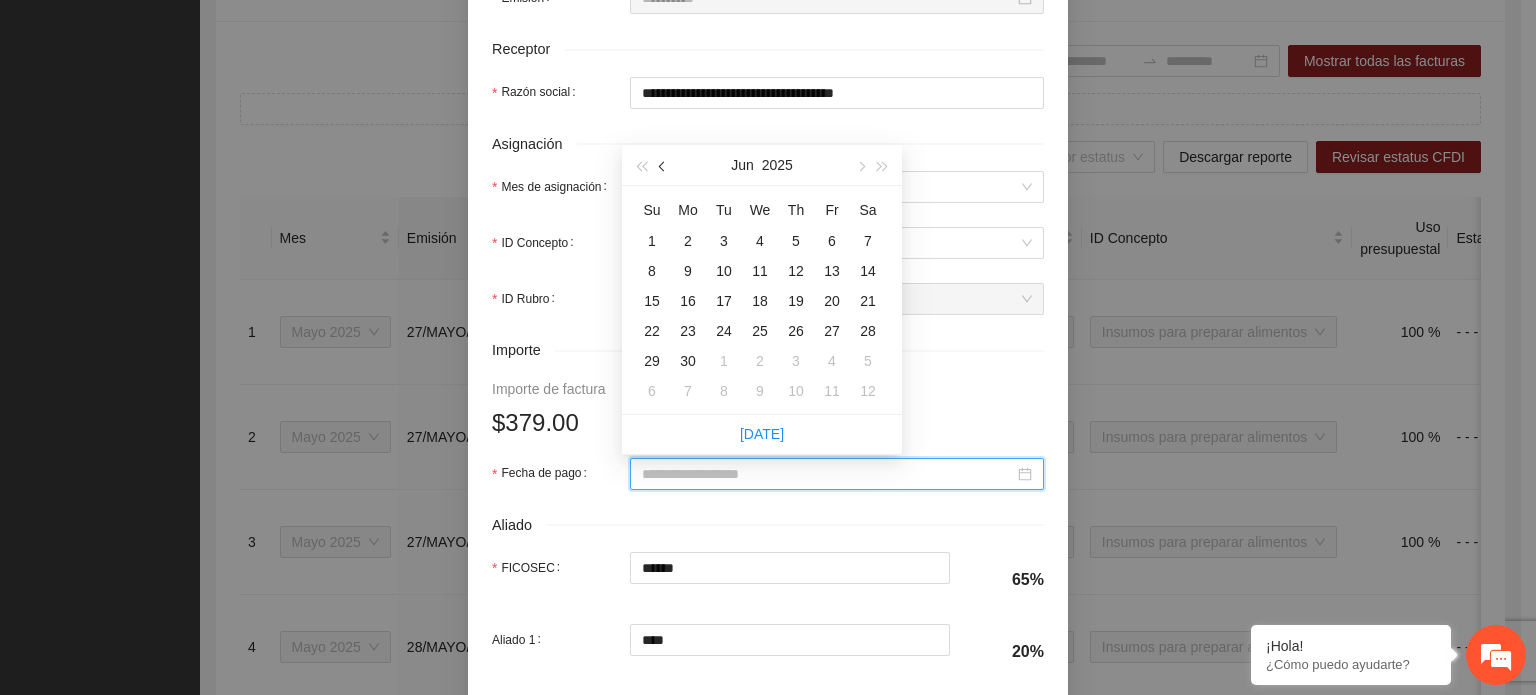 click at bounding box center [663, 165] 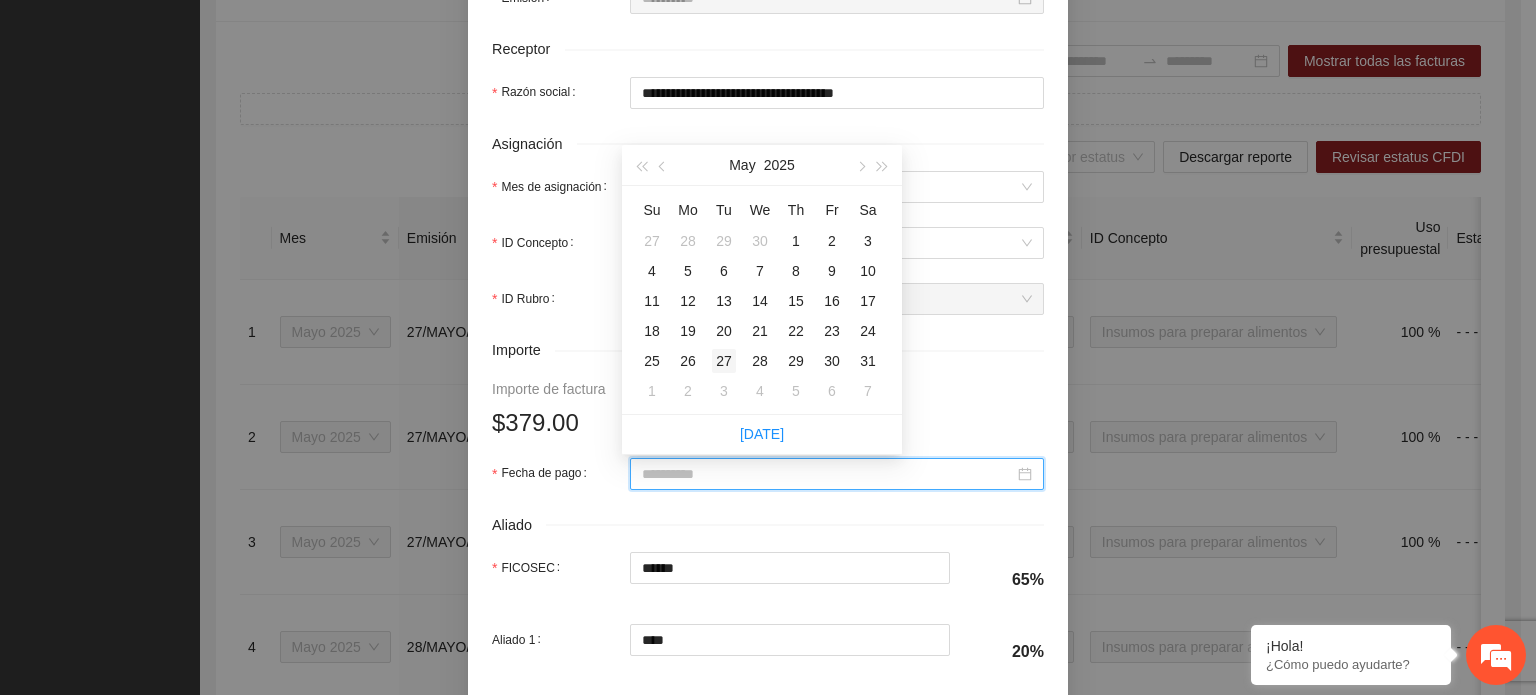 type on "**********" 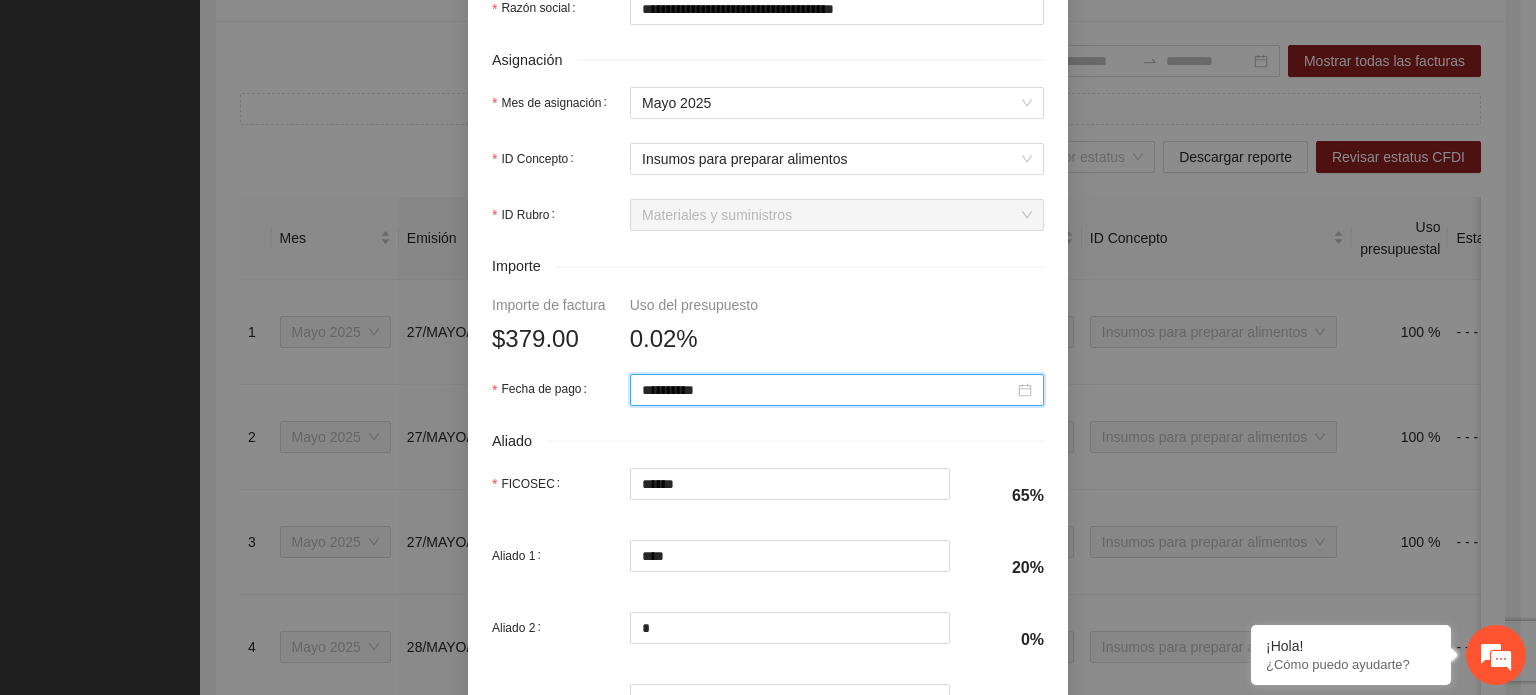 scroll, scrollTop: 945, scrollLeft: 0, axis: vertical 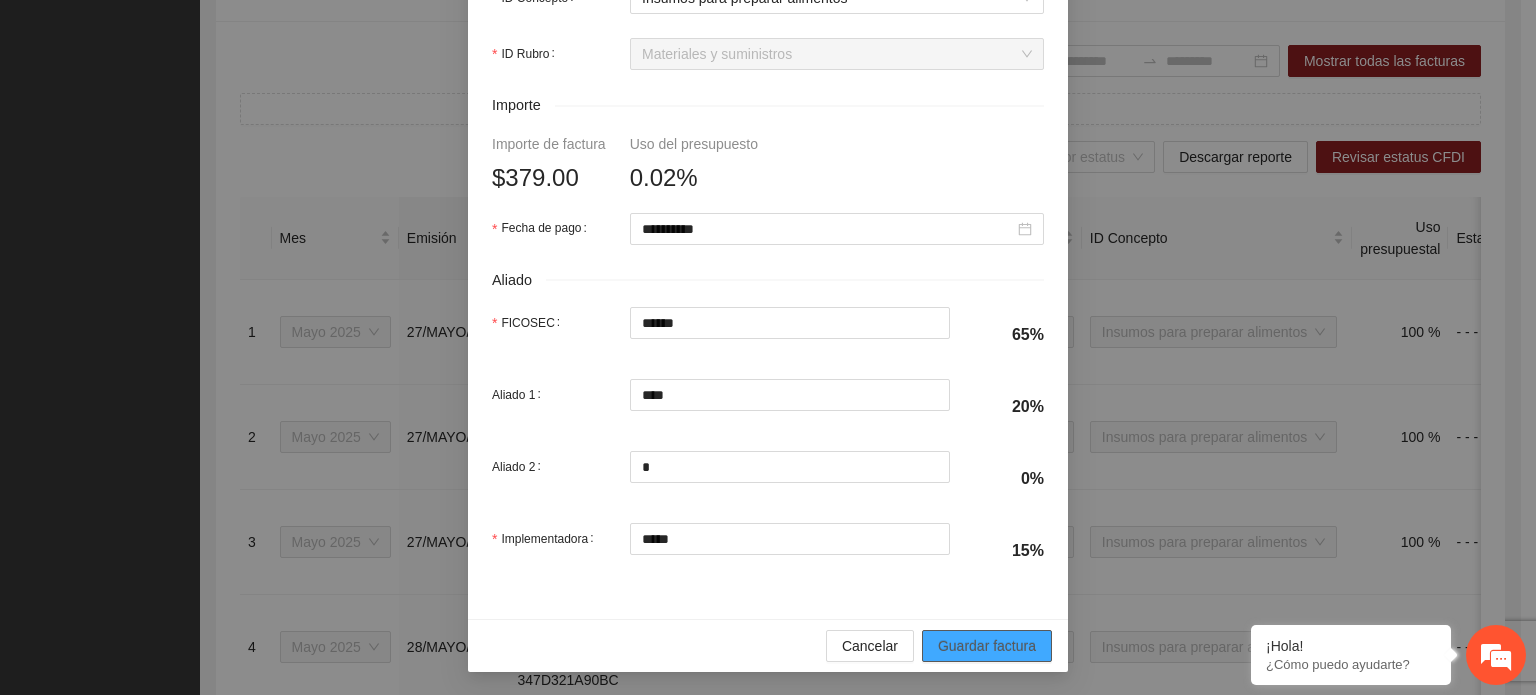 click on "Guardar factura" at bounding box center [987, 646] 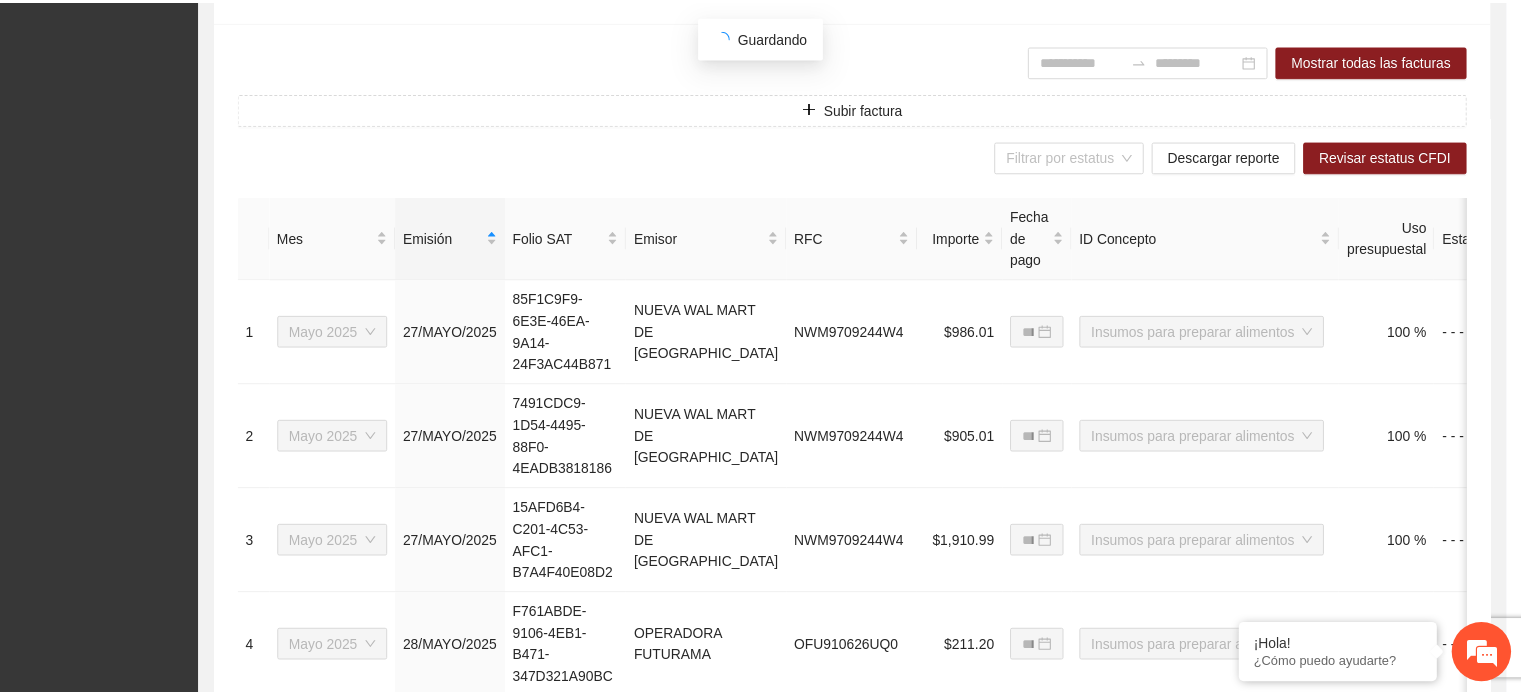 scroll, scrollTop: 785, scrollLeft: 0, axis: vertical 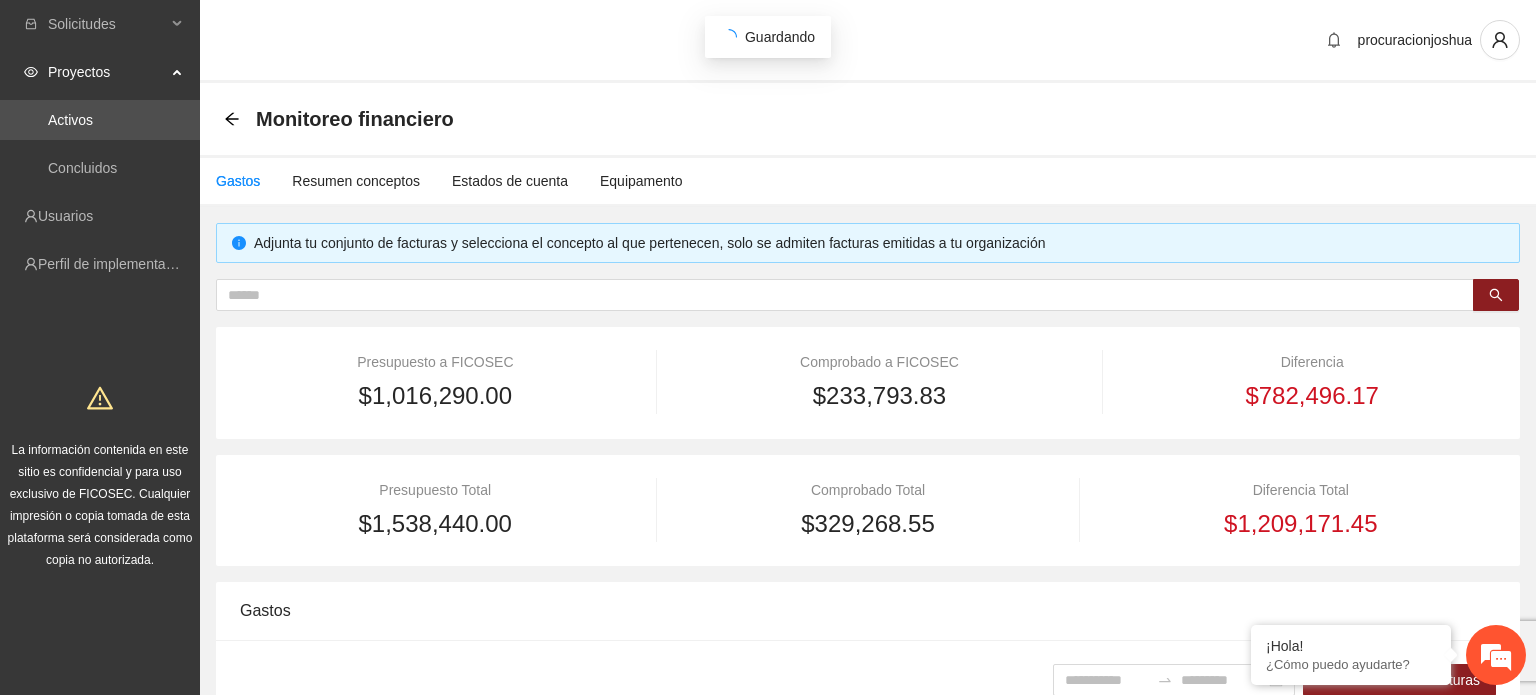 type on "**********" 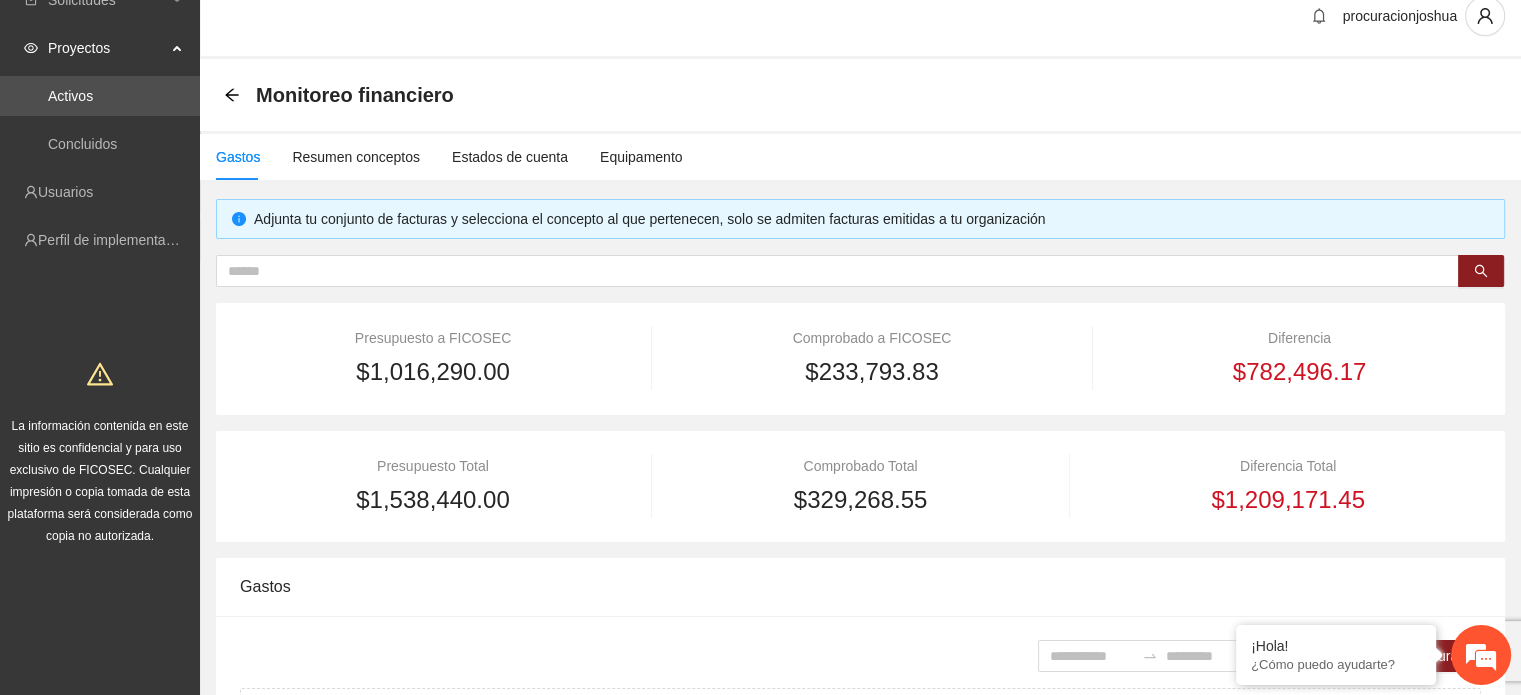 scroll, scrollTop: 0, scrollLeft: 0, axis: both 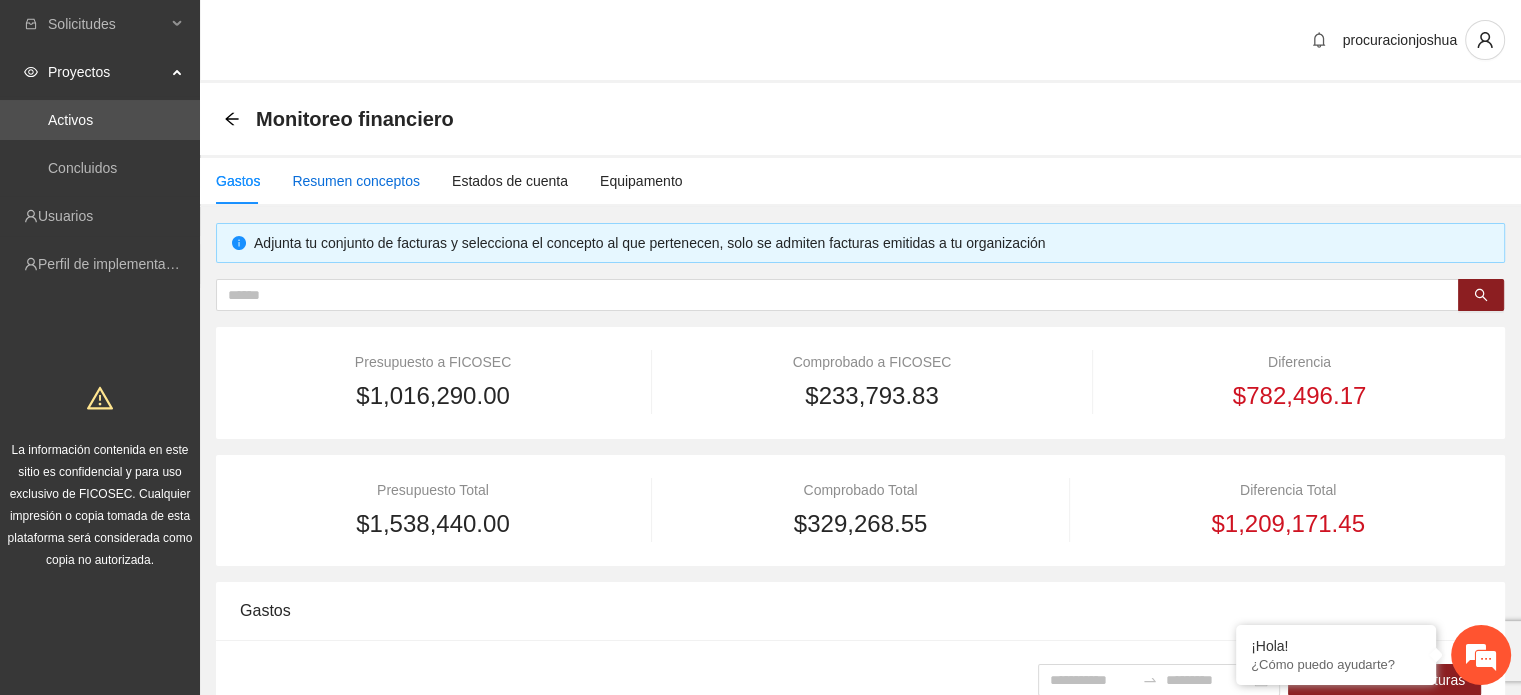 click on "Resumen conceptos" at bounding box center (356, 181) 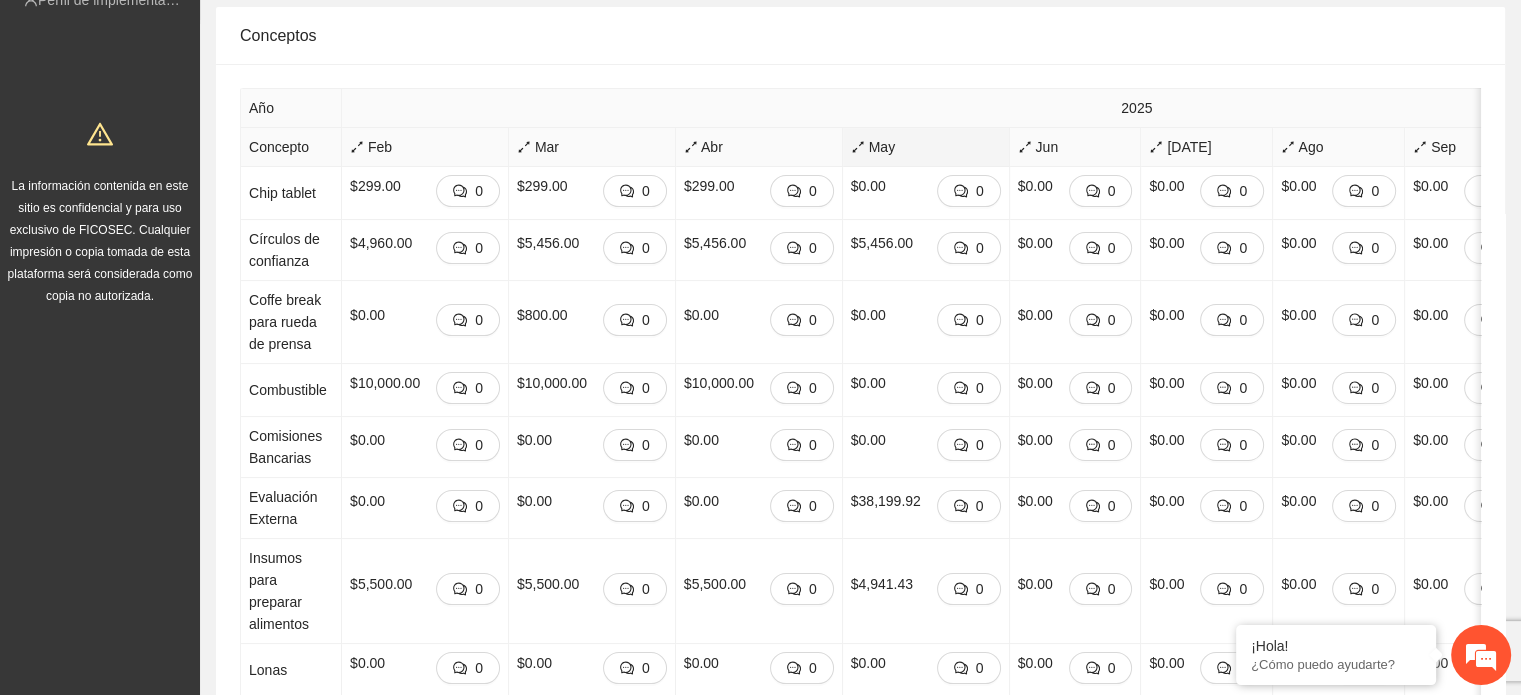 scroll, scrollTop: 300, scrollLeft: 0, axis: vertical 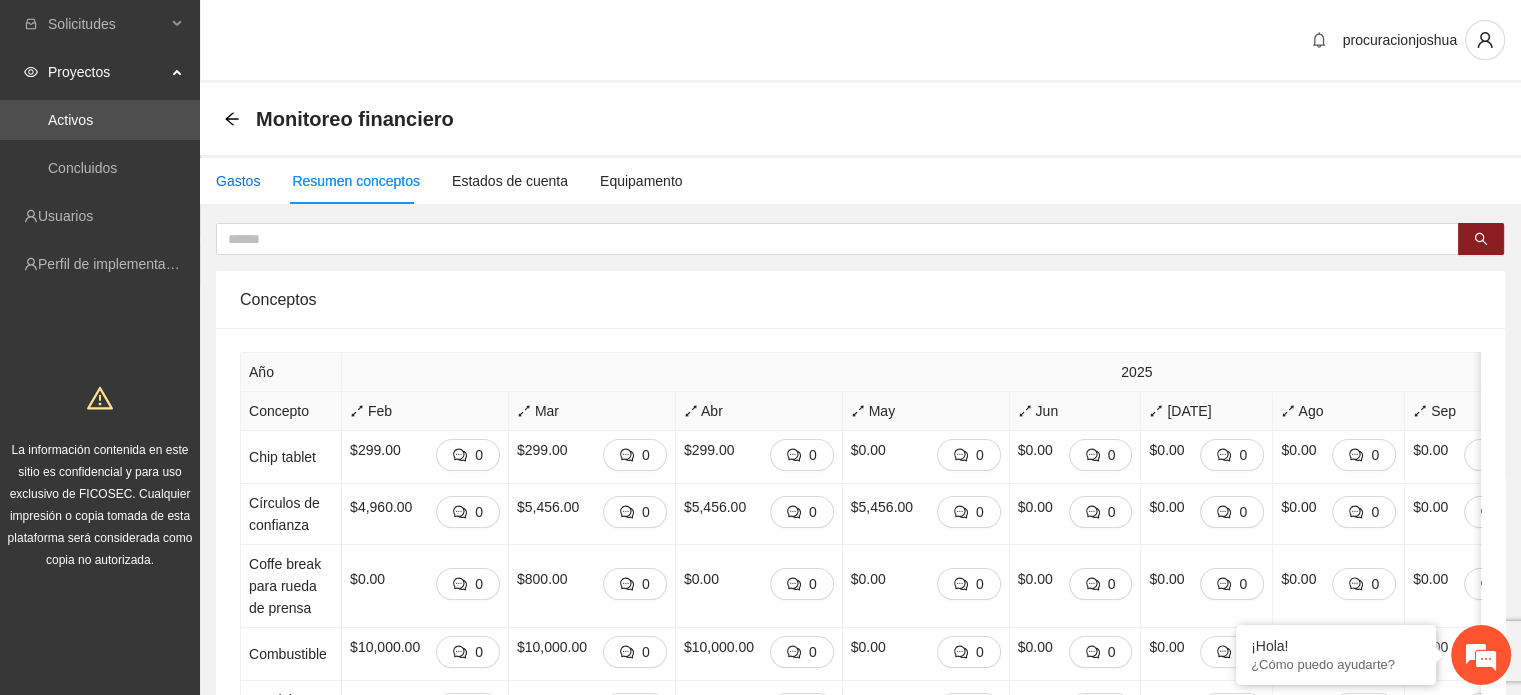 click on "Gastos" at bounding box center (238, 181) 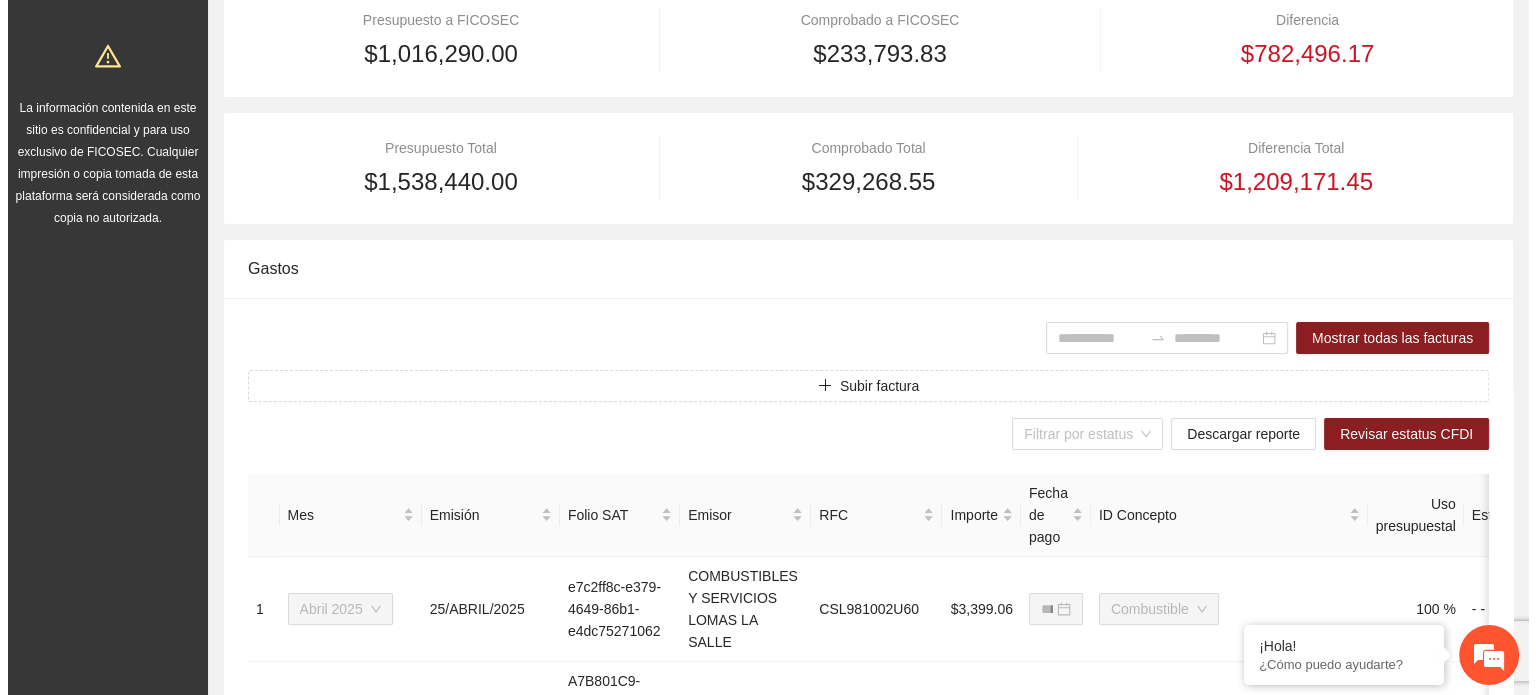 scroll, scrollTop: 400, scrollLeft: 0, axis: vertical 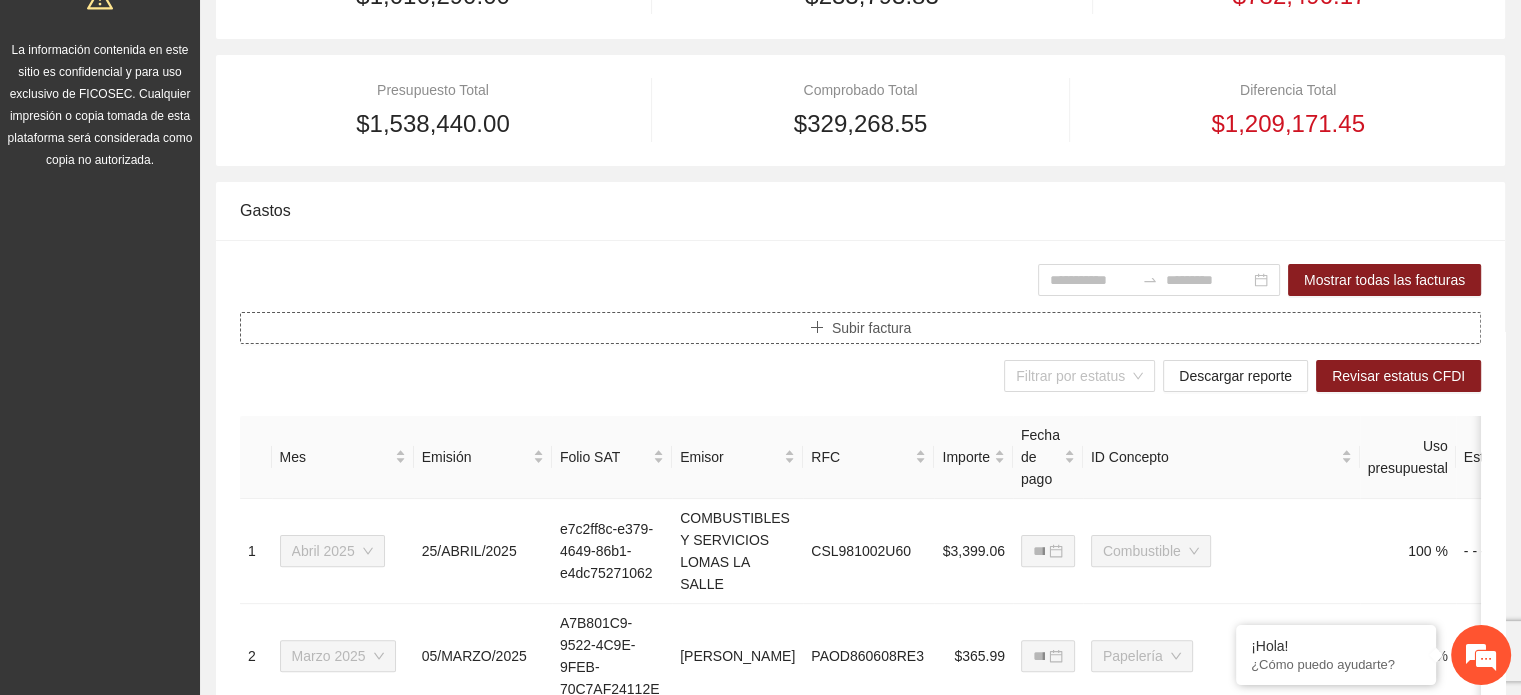 click on "Subir factura" at bounding box center (871, 328) 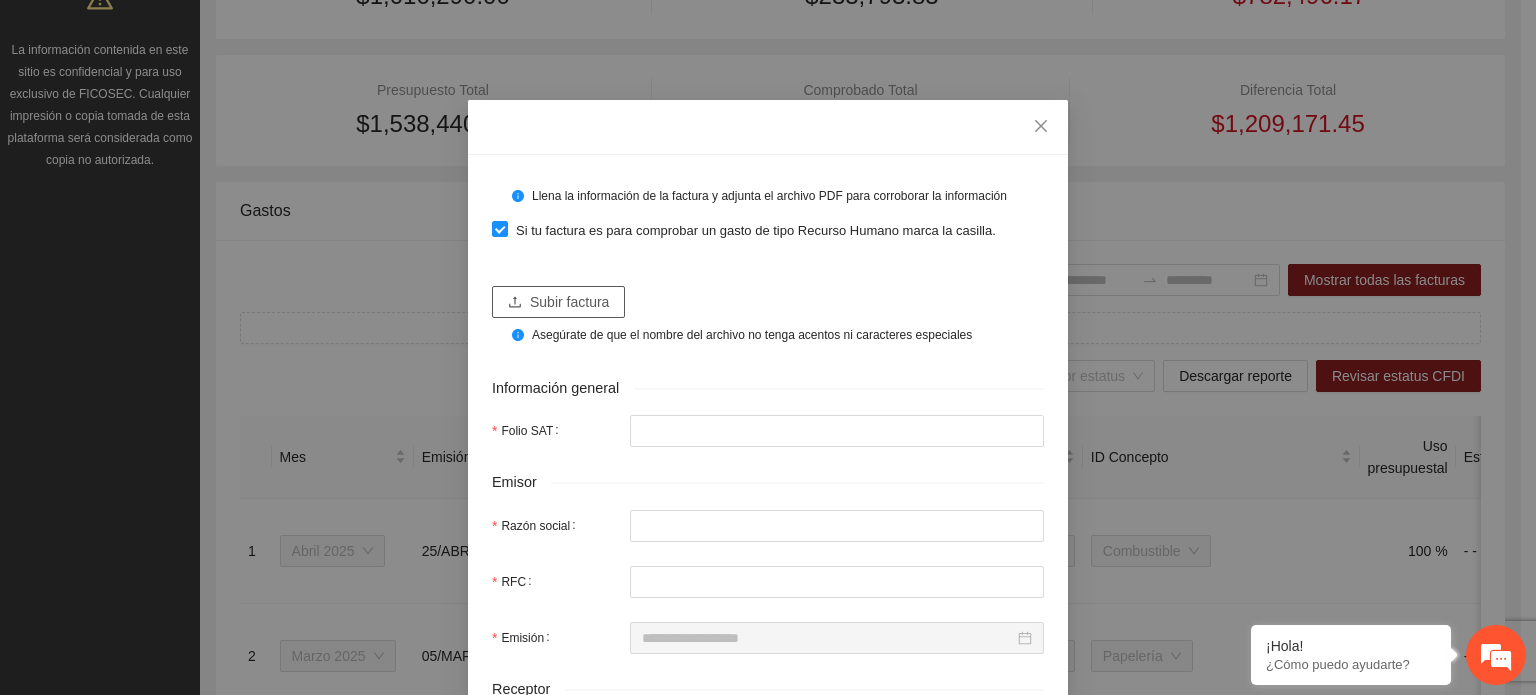 click on "Subir factura" at bounding box center (569, 302) 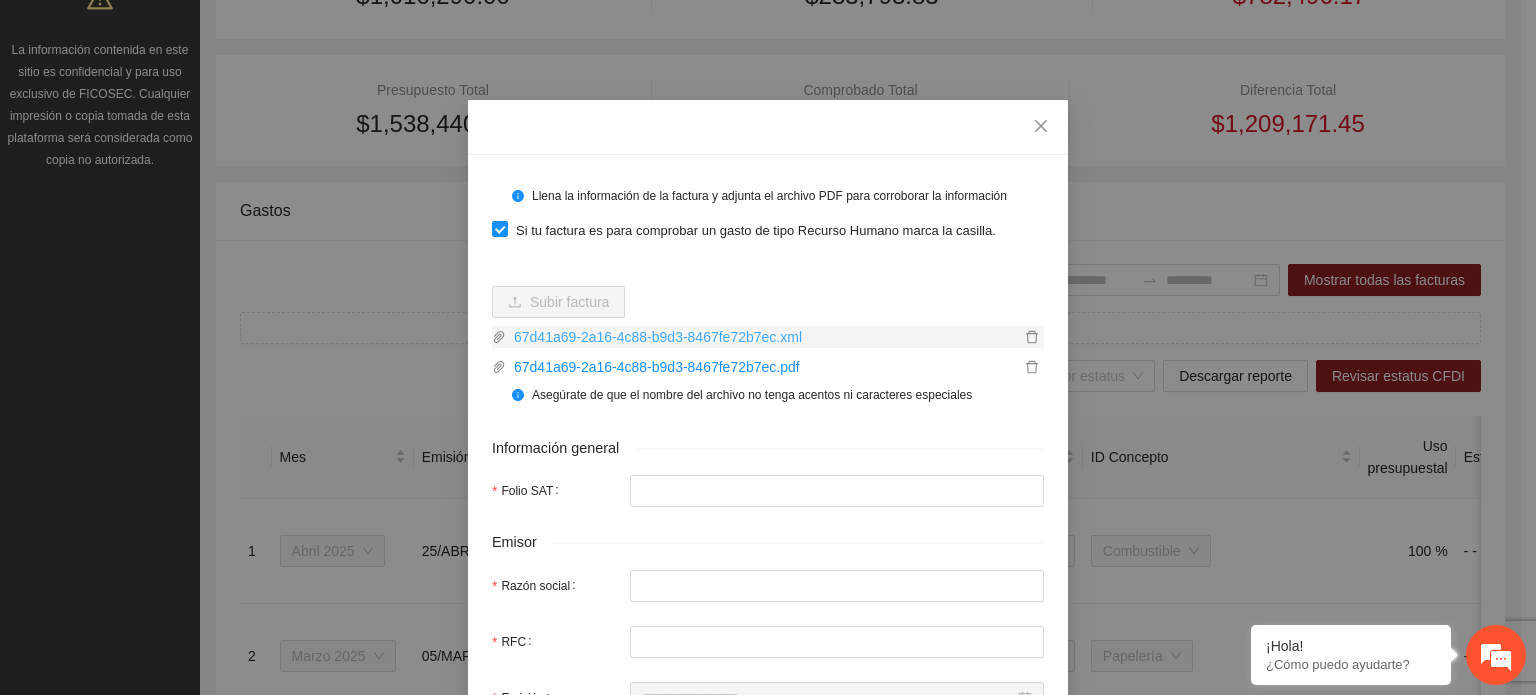 type on "**********" 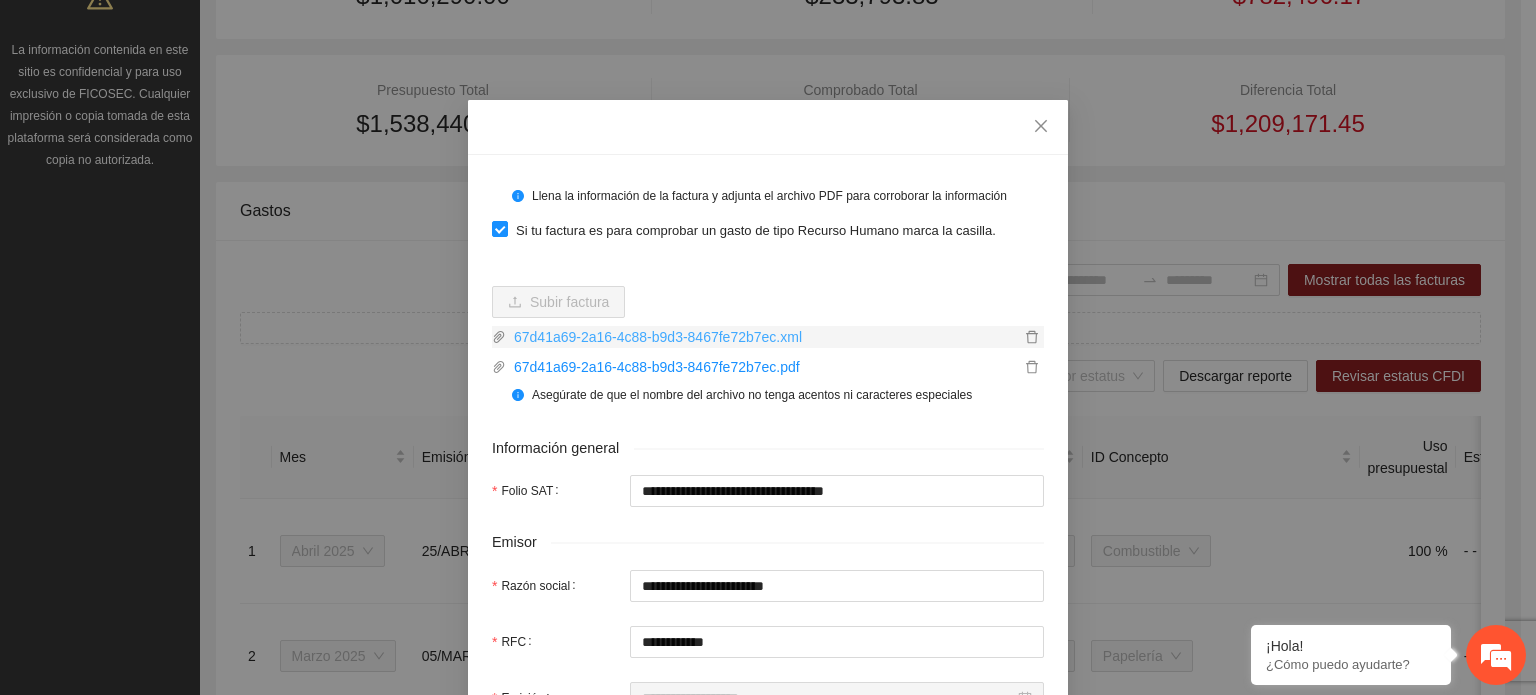 type on "**********" 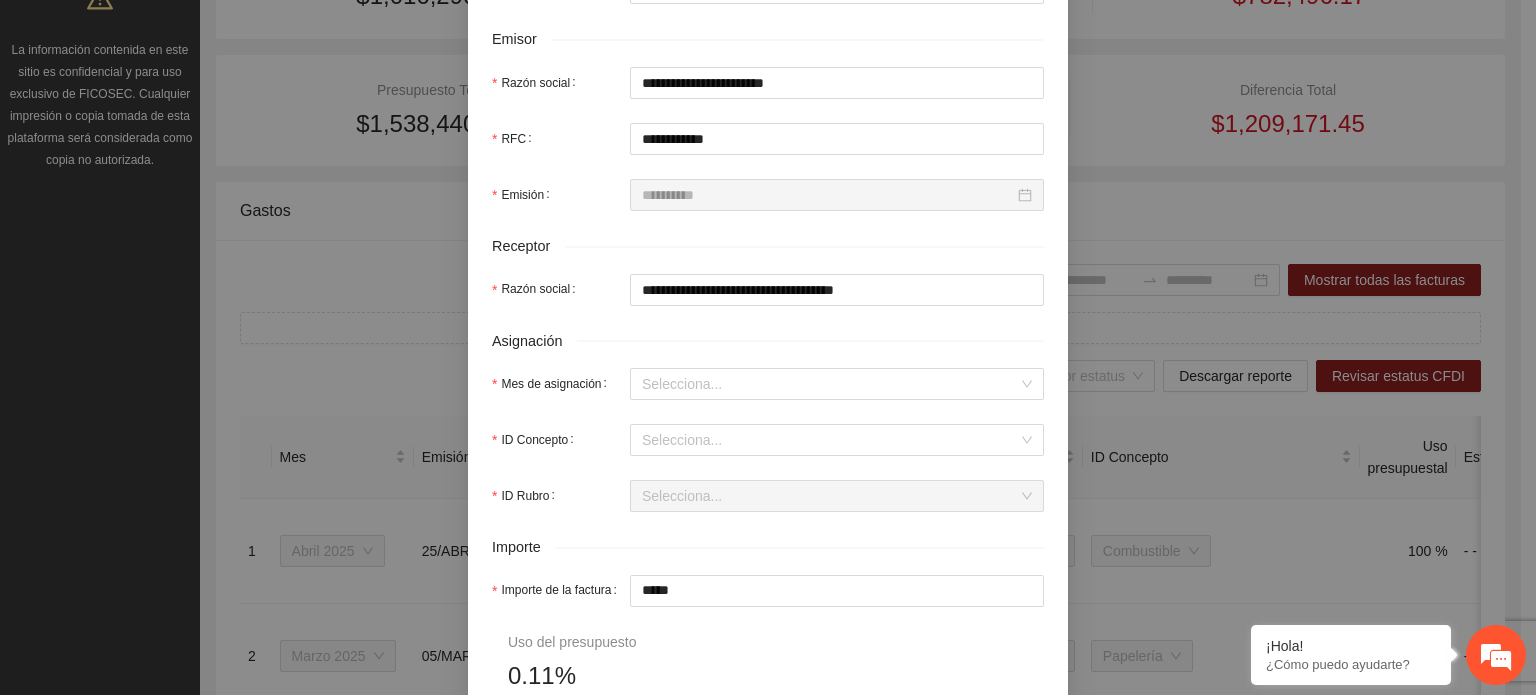 scroll, scrollTop: 500, scrollLeft: 0, axis: vertical 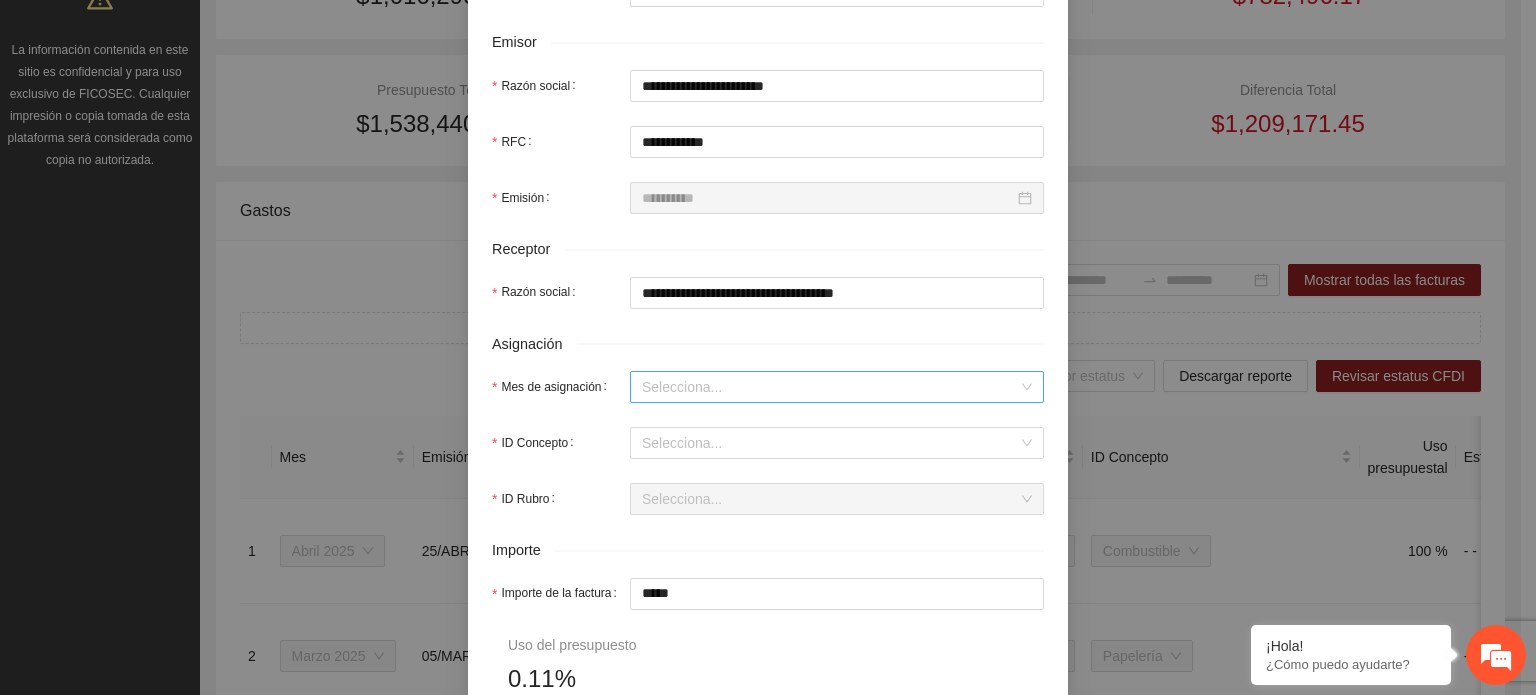 click on "Mes de asignación" at bounding box center [830, 387] 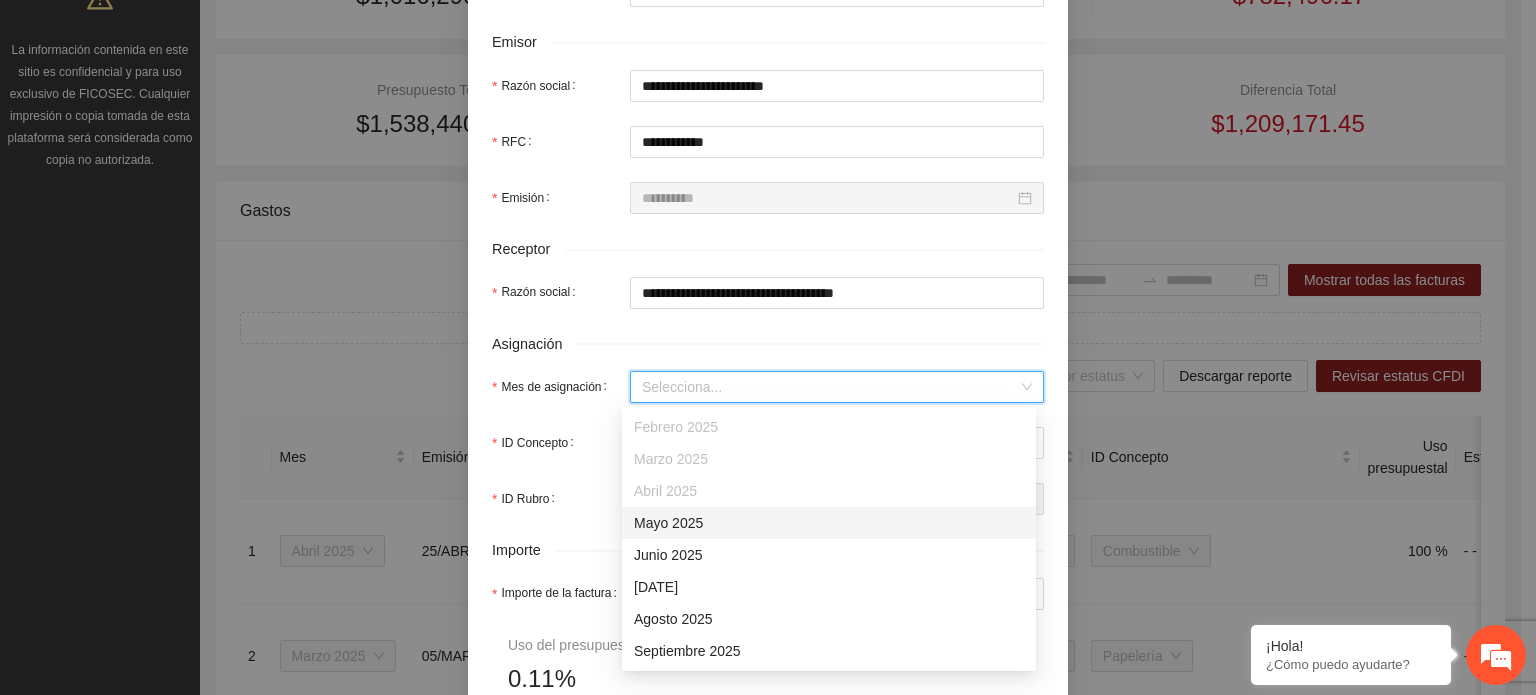 click on "Mayo 2025" at bounding box center (829, 523) 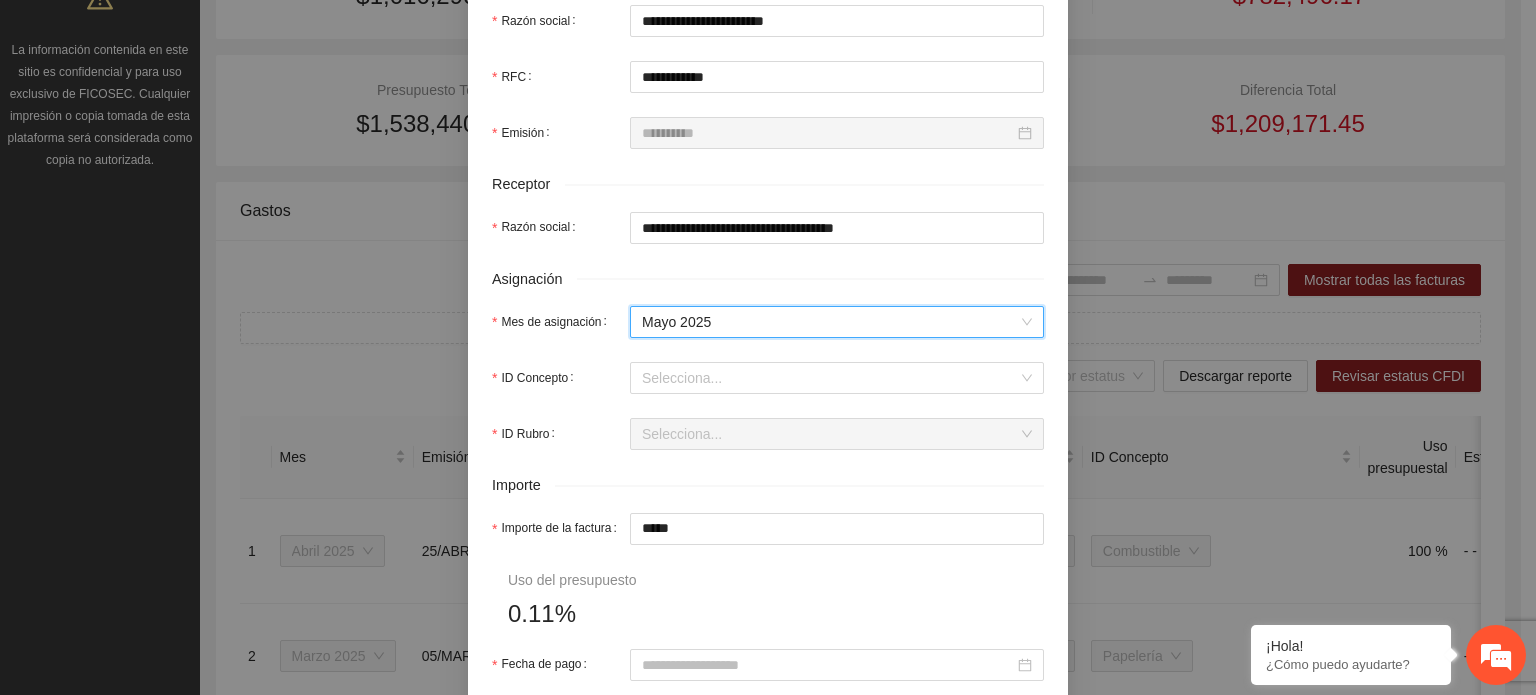 scroll, scrollTop: 600, scrollLeft: 0, axis: vertical 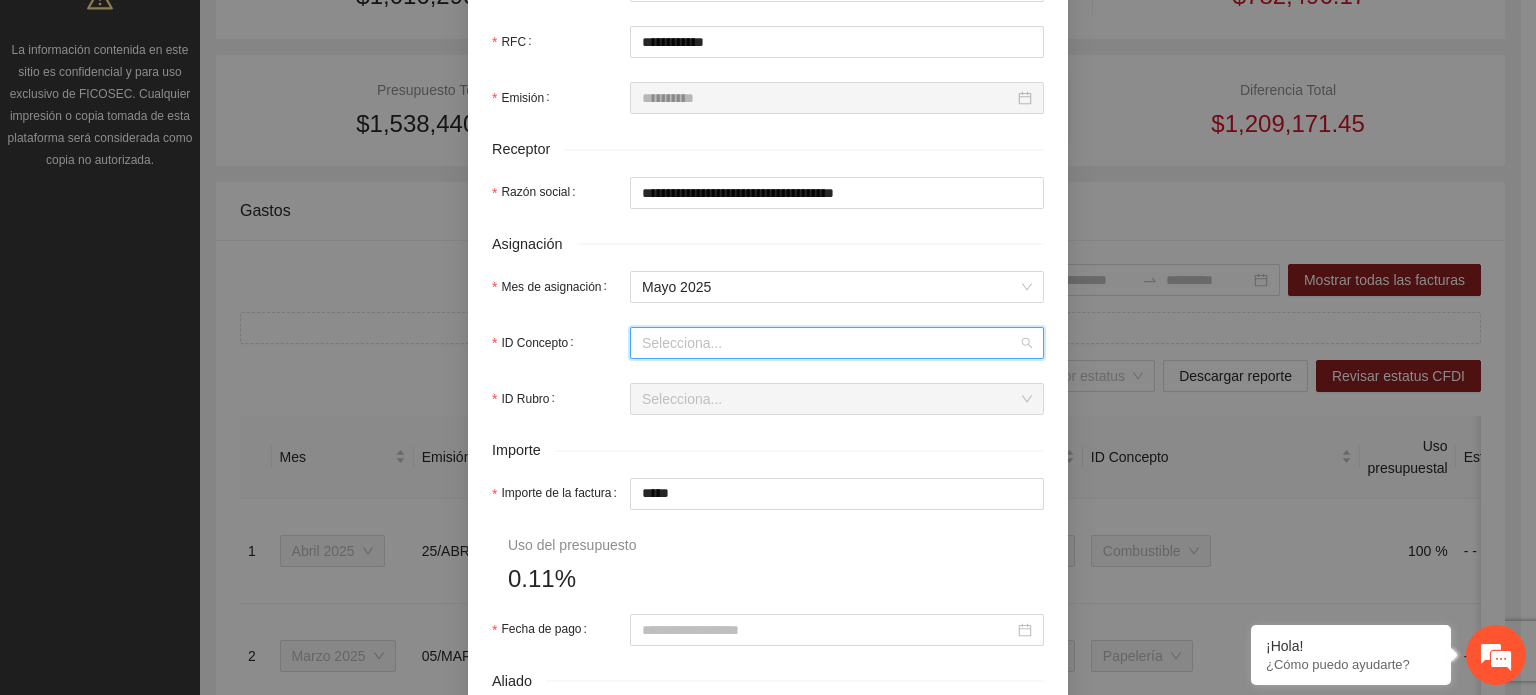click on "ID Concepto" at bounding box center (830, 343) 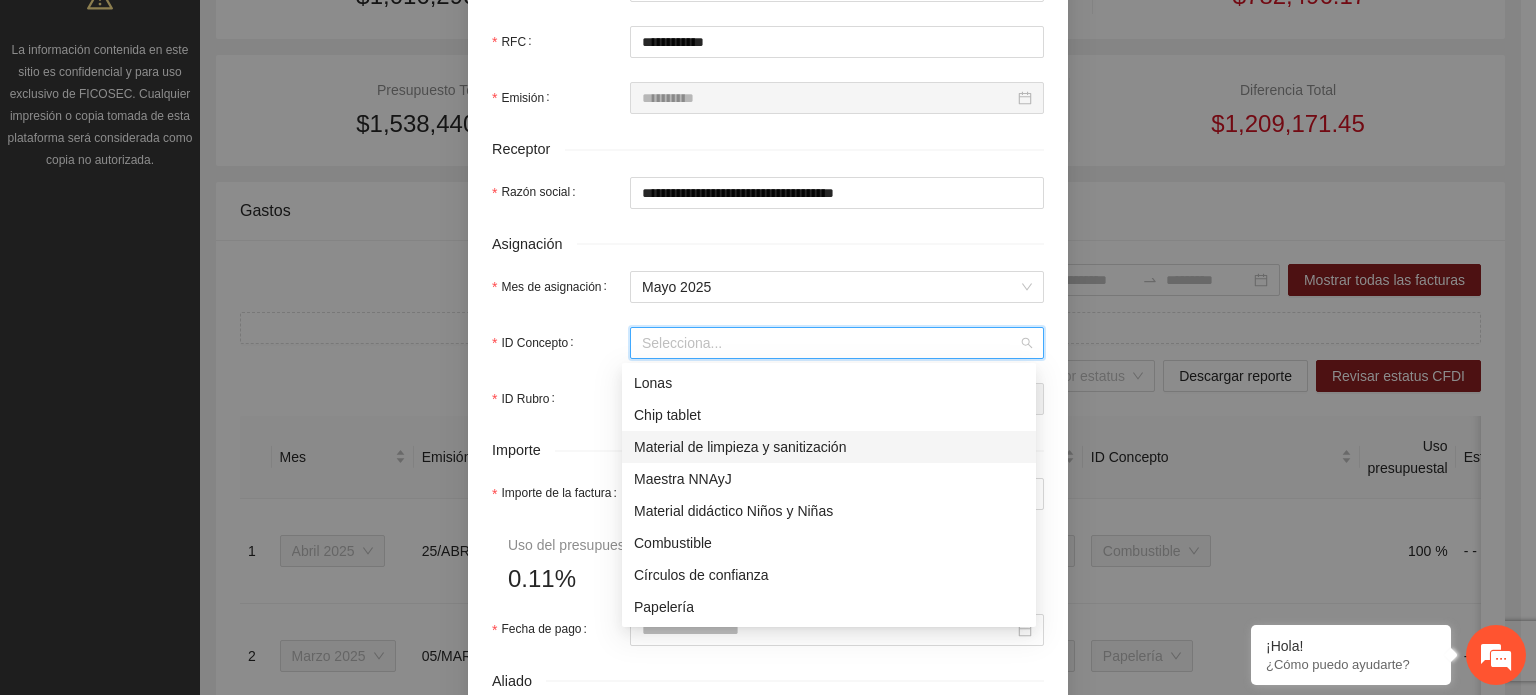 scroll, scrollTop: 300, scrollLeft: 0, axis: vertical 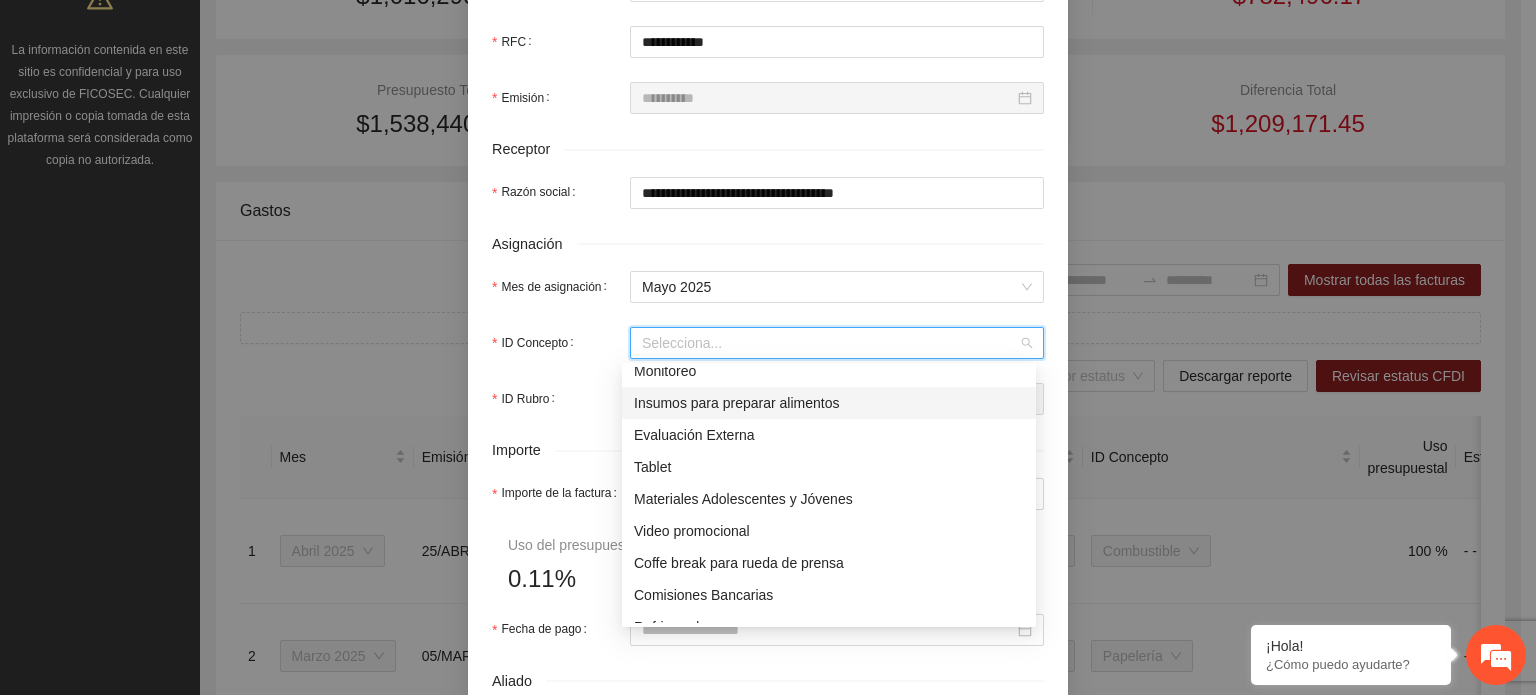 click on "Insumos para preparar alimentos" at bounding box center [829, 403] 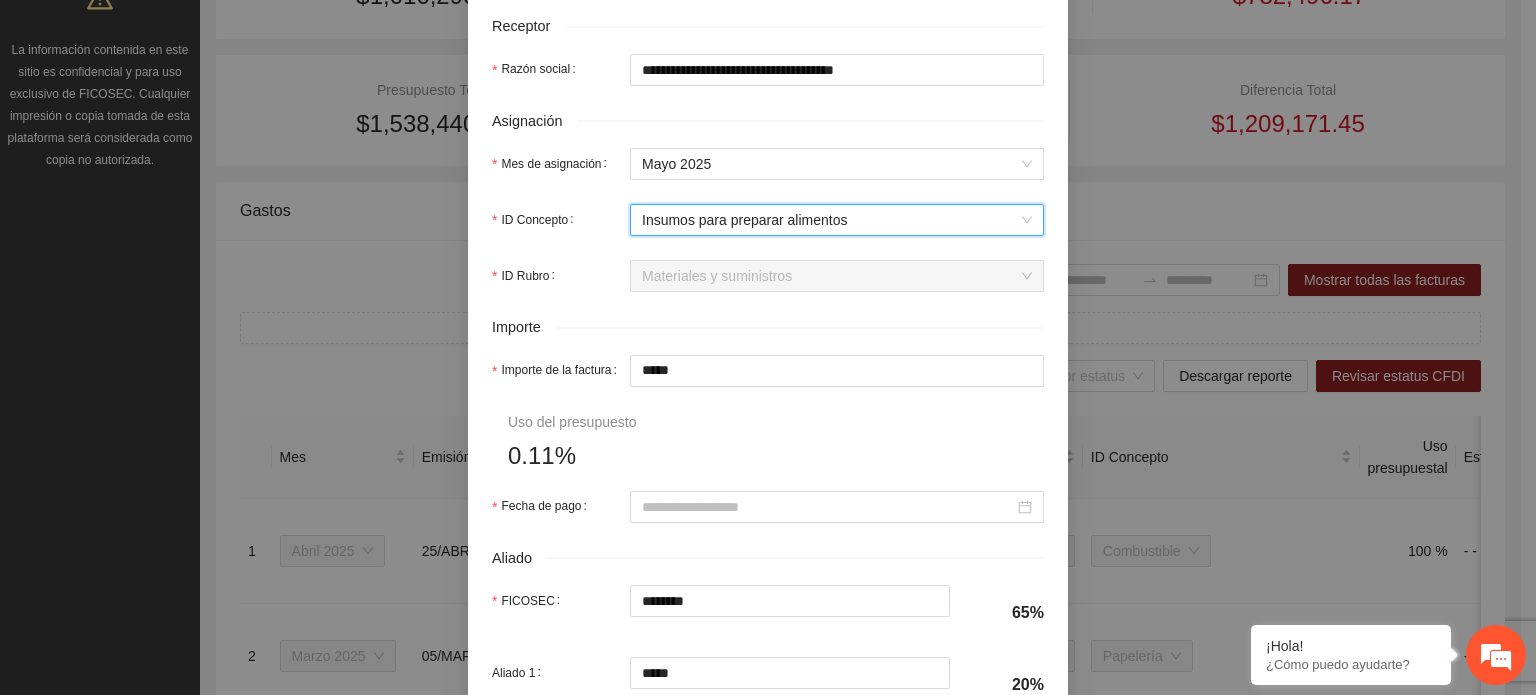 scroll, scrollTop: 800, scrollLeft: 0, axis: vertical 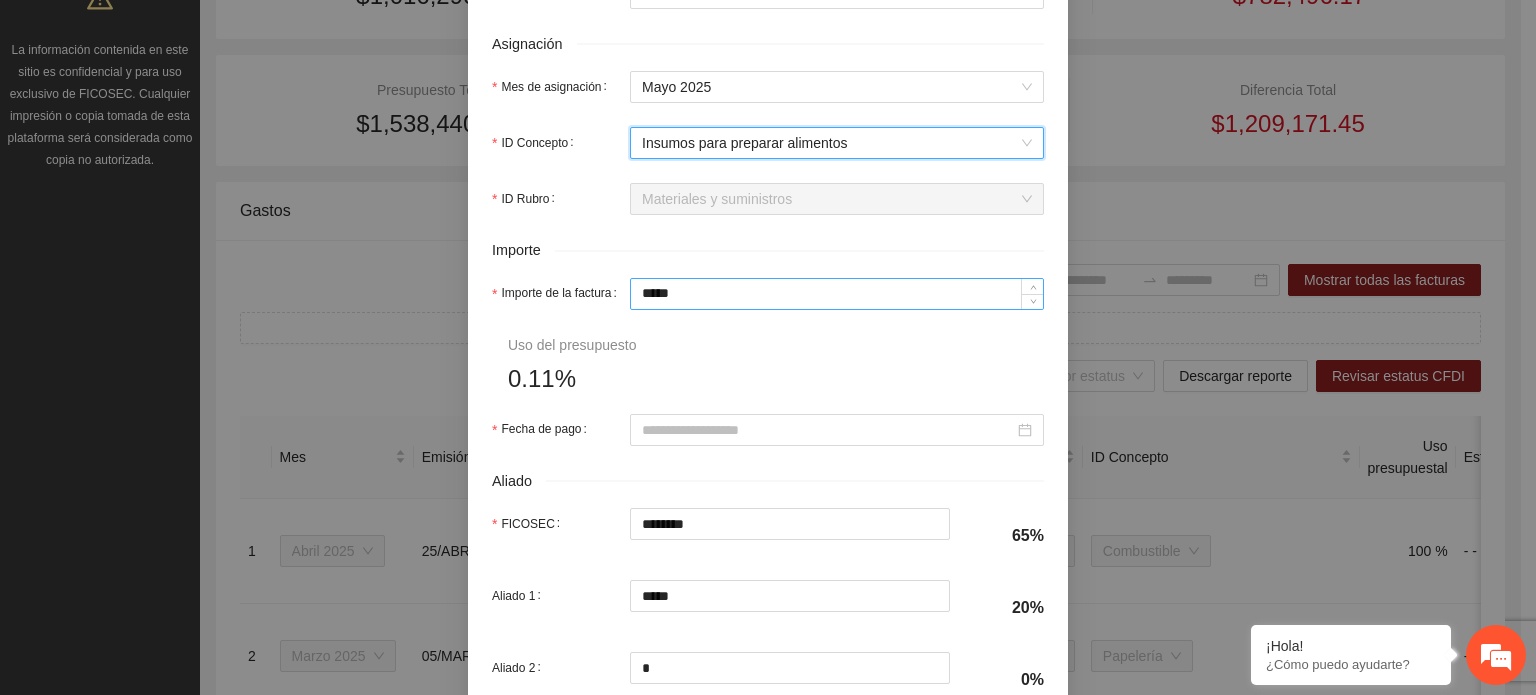 click on "*****" at bounding box center [837, 294] 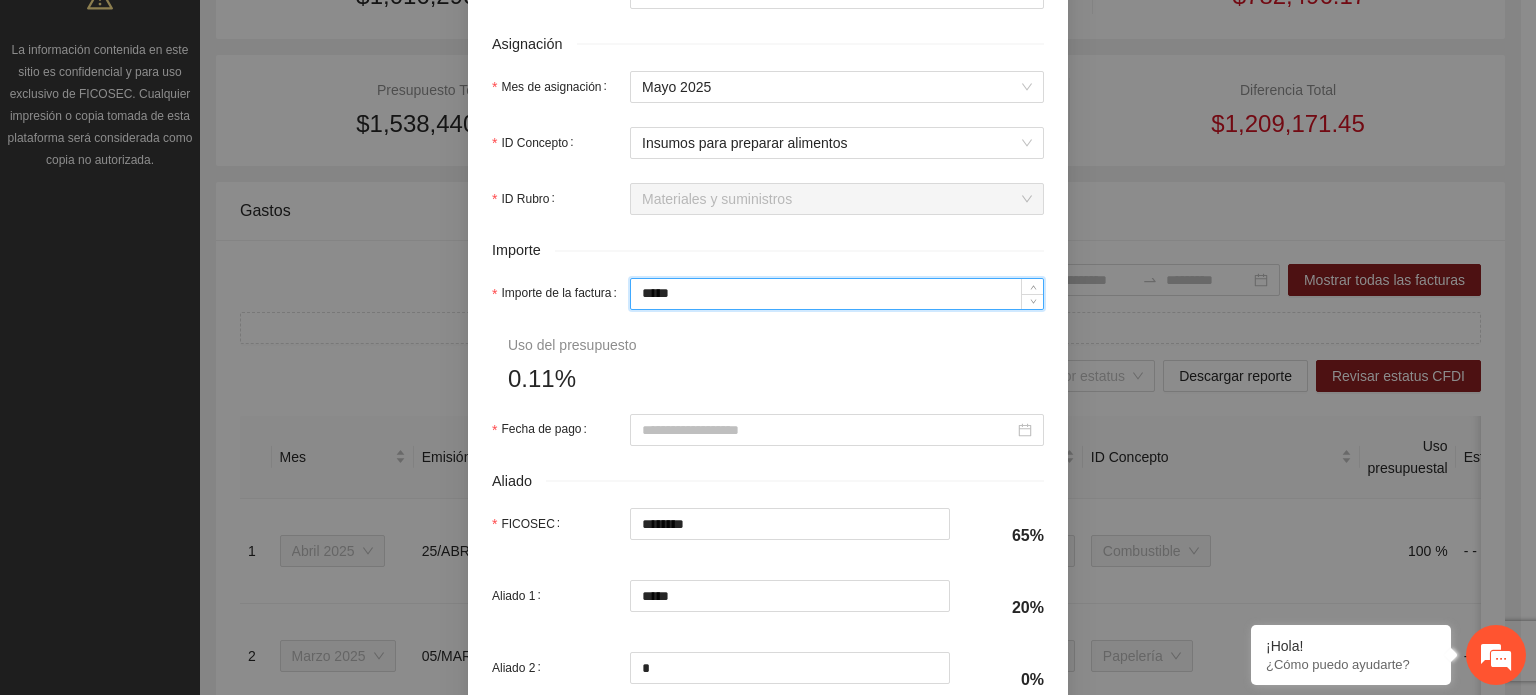 type on "***" 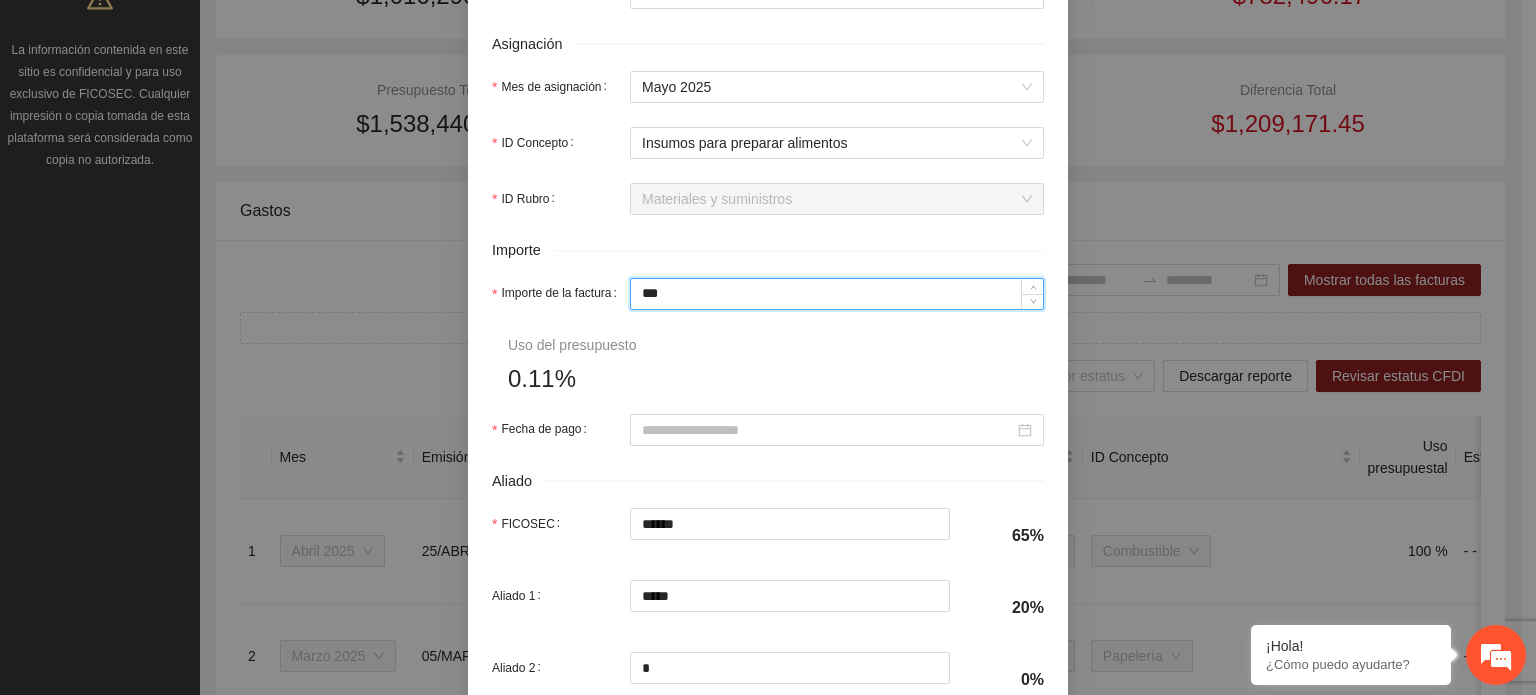 type on "**" 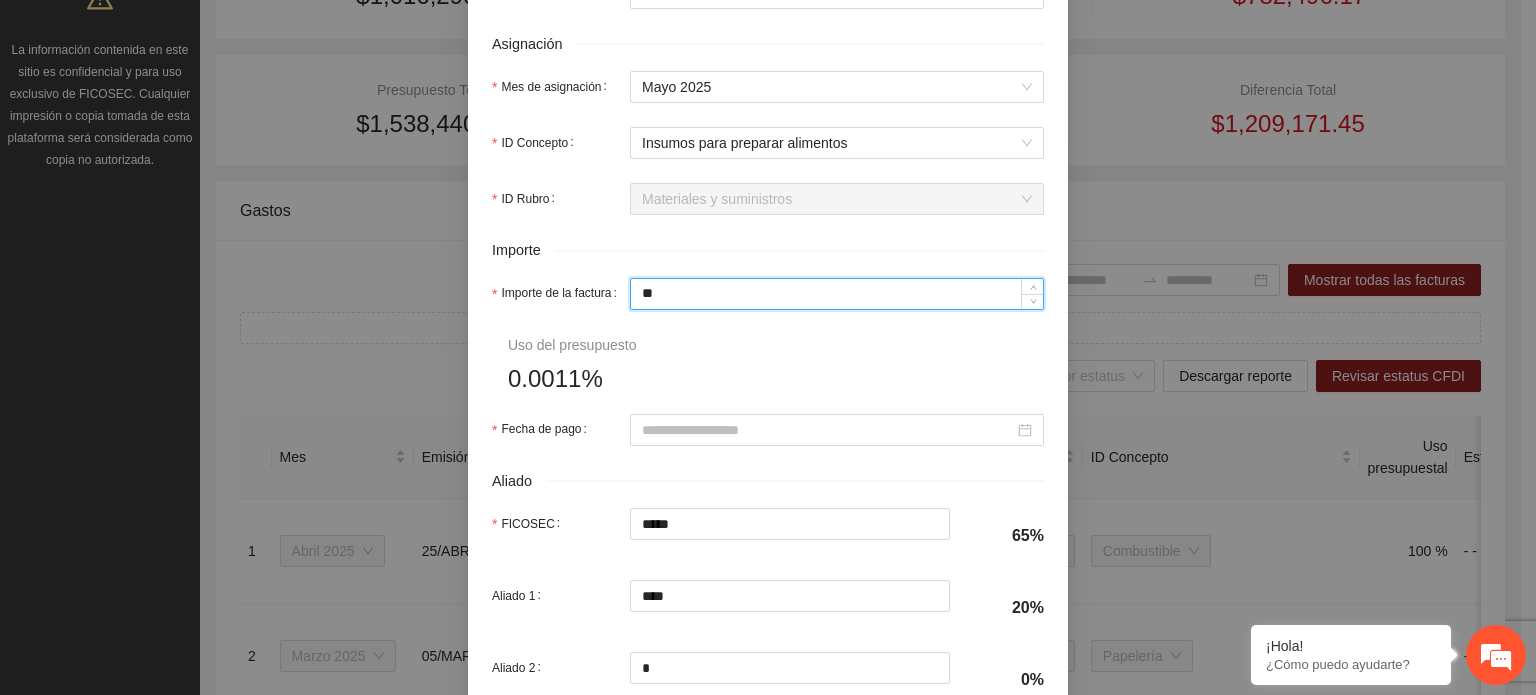 type on "*" 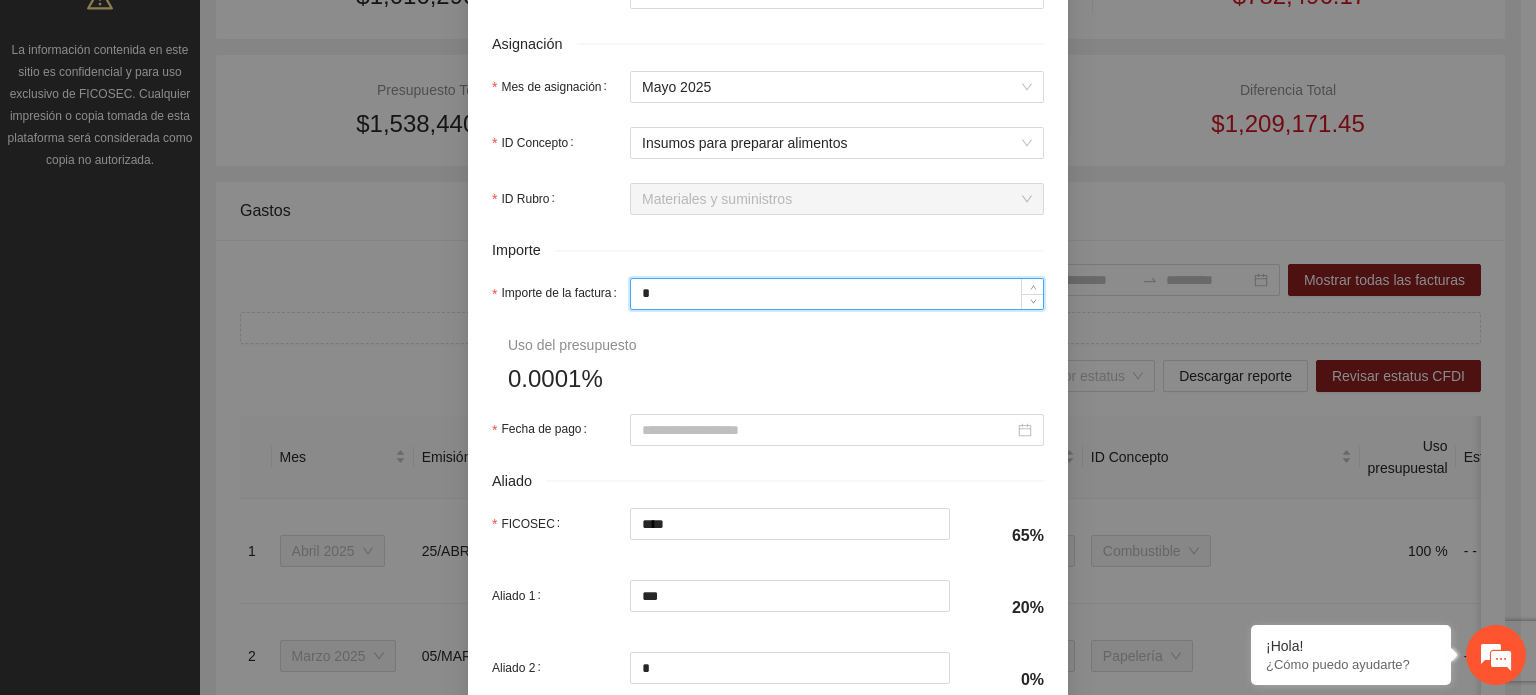 type 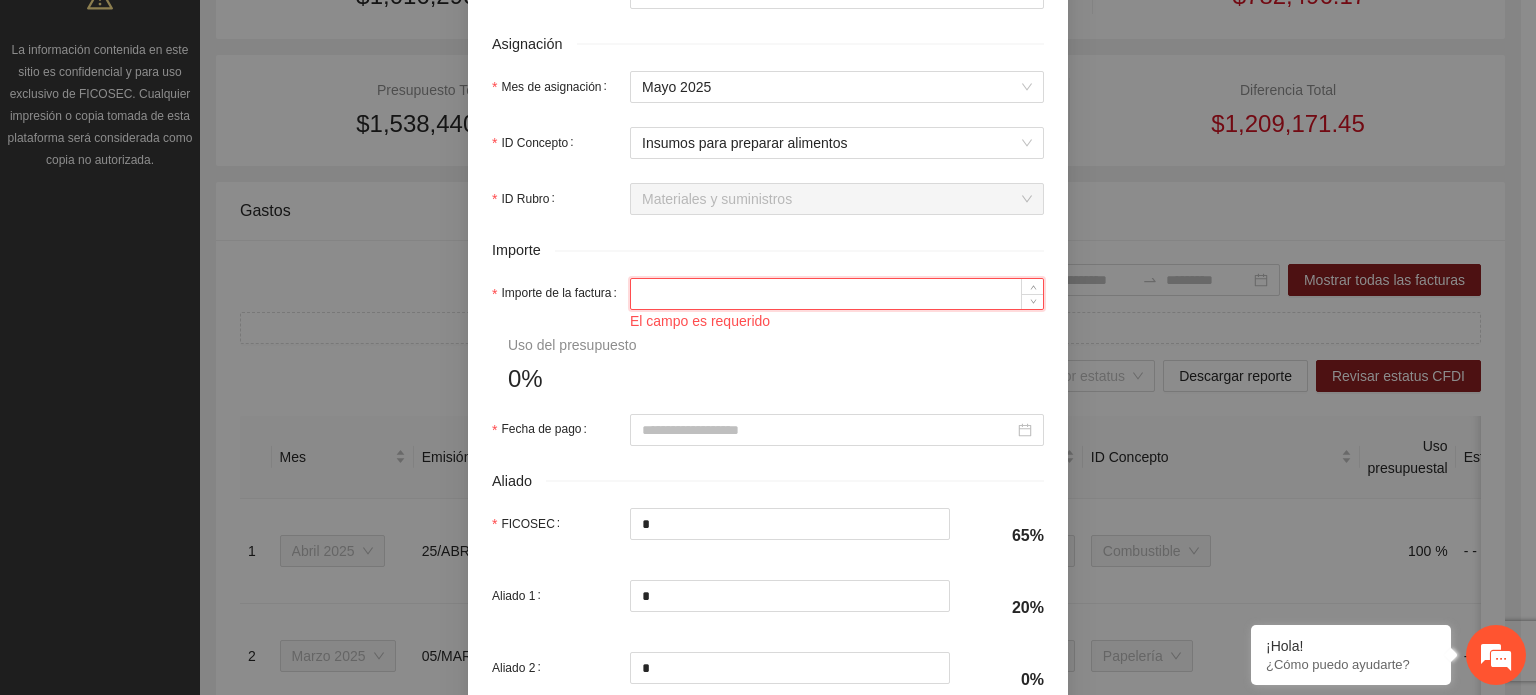type on "*" 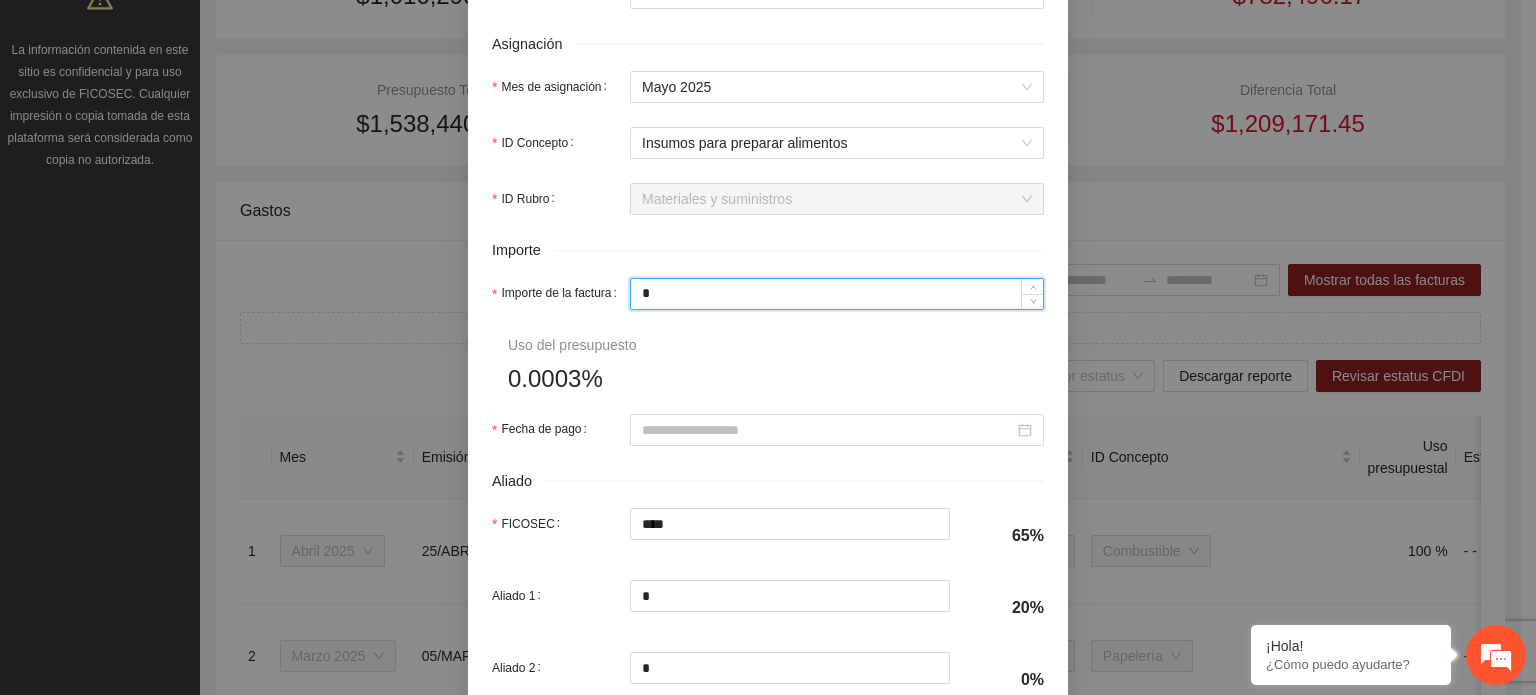 type on "**" 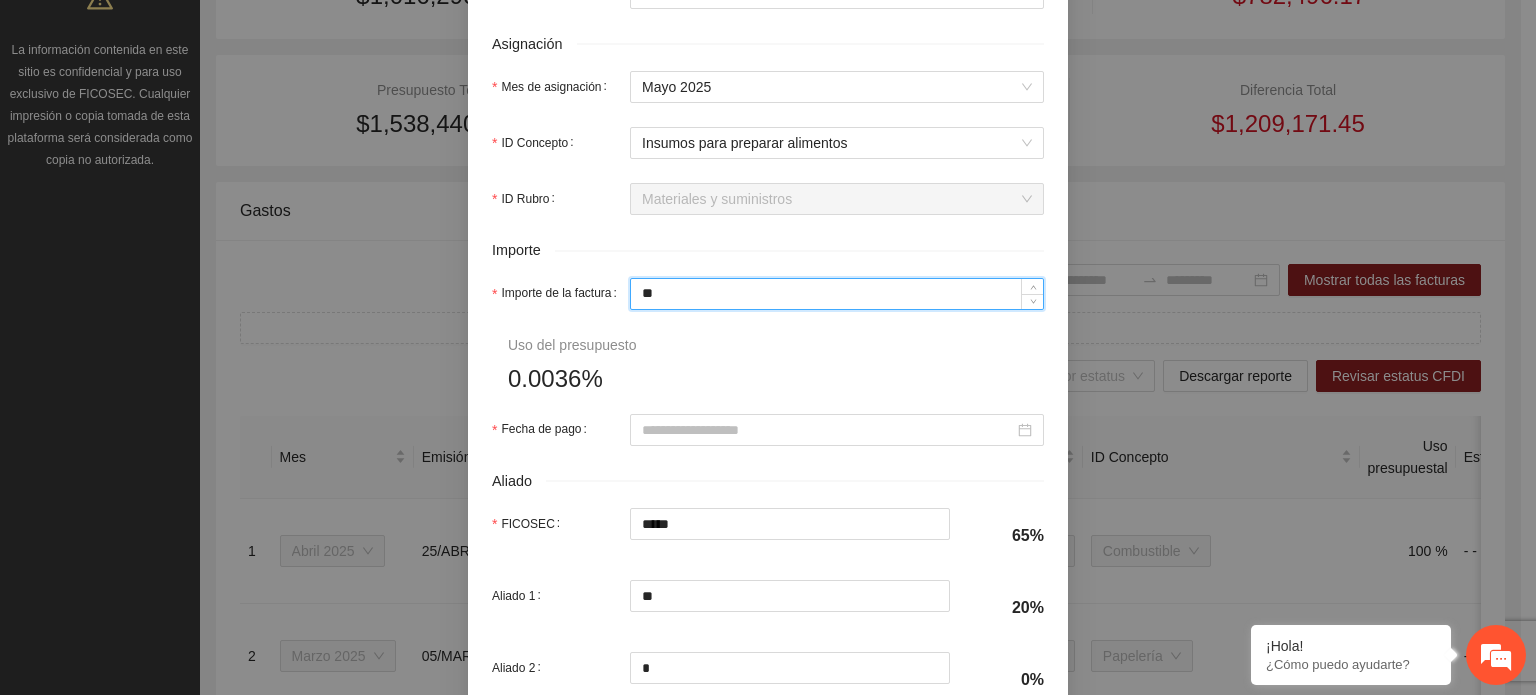 type on "***" 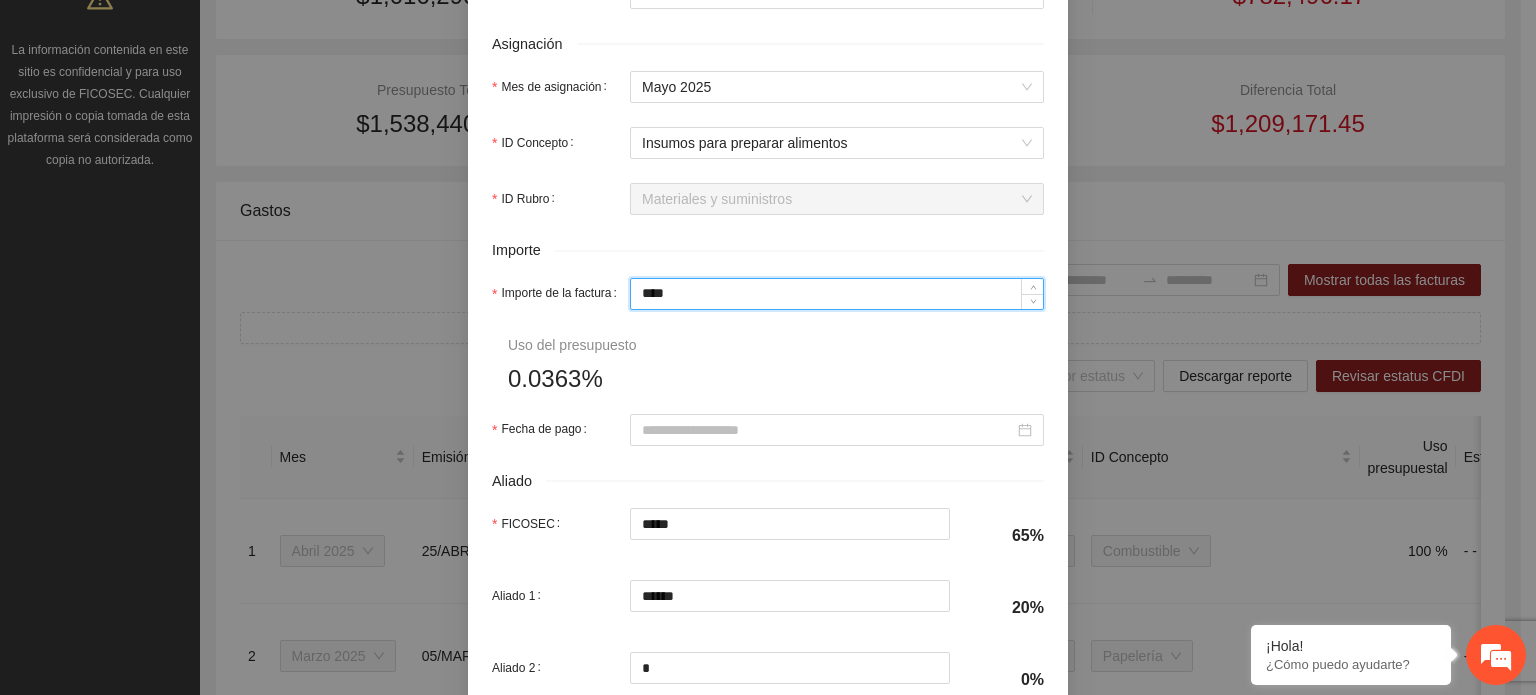 type on "*****" 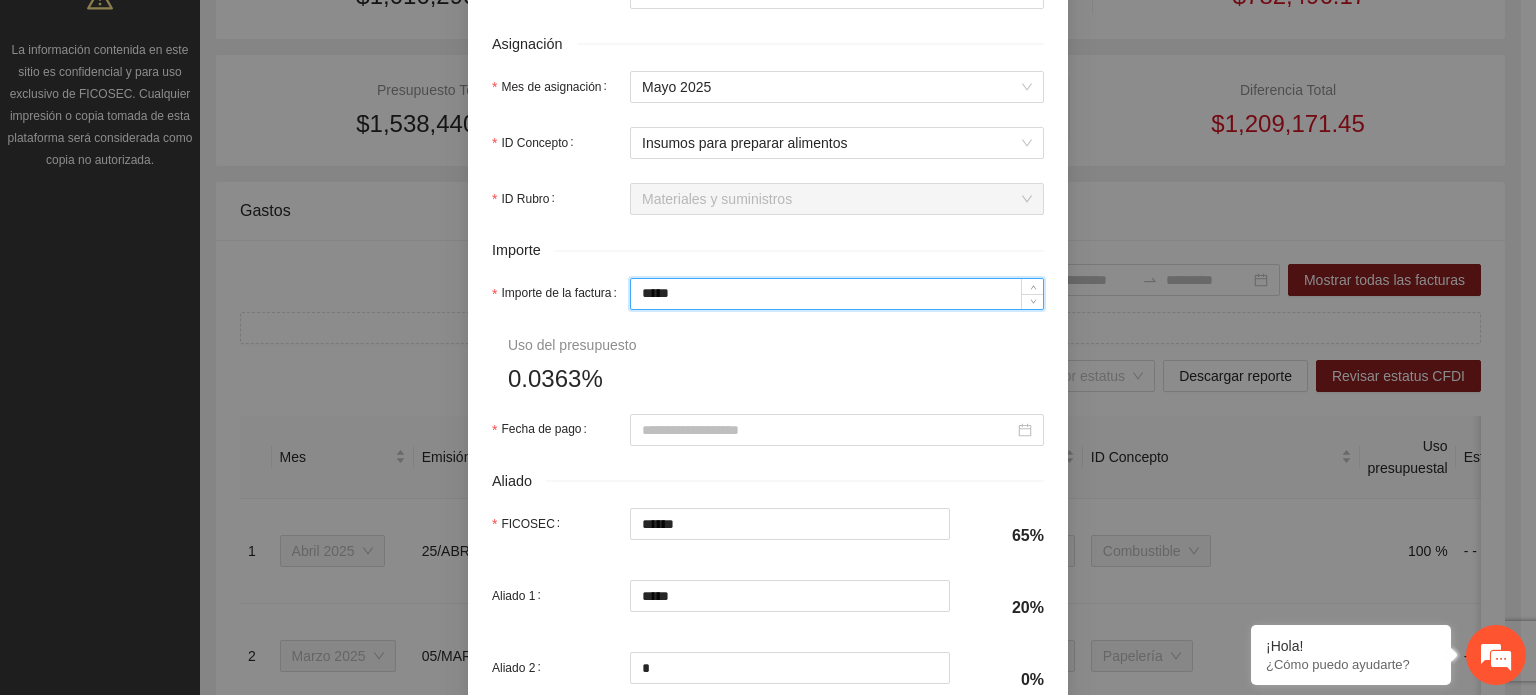 type on "******" 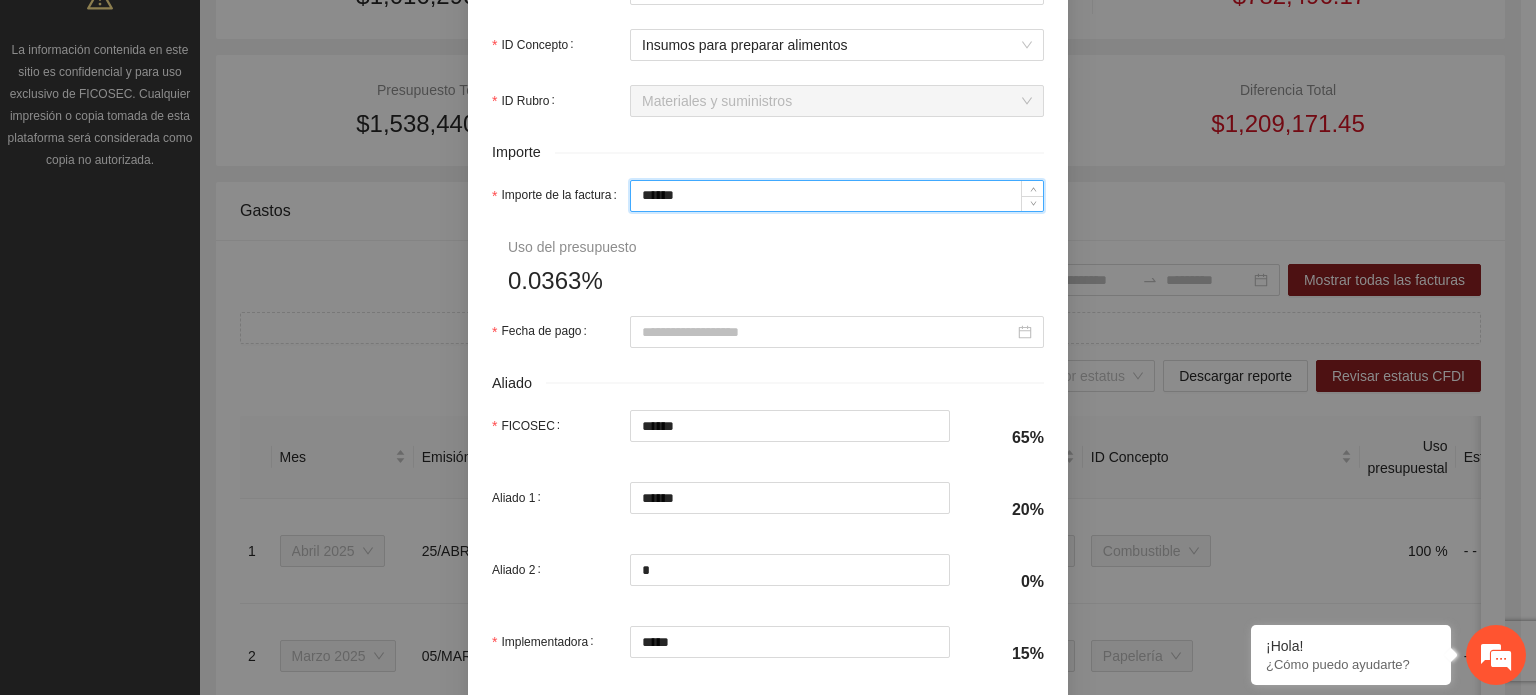 scroll, scrollTop: 900, scrollLeft: 0, axis: vertical 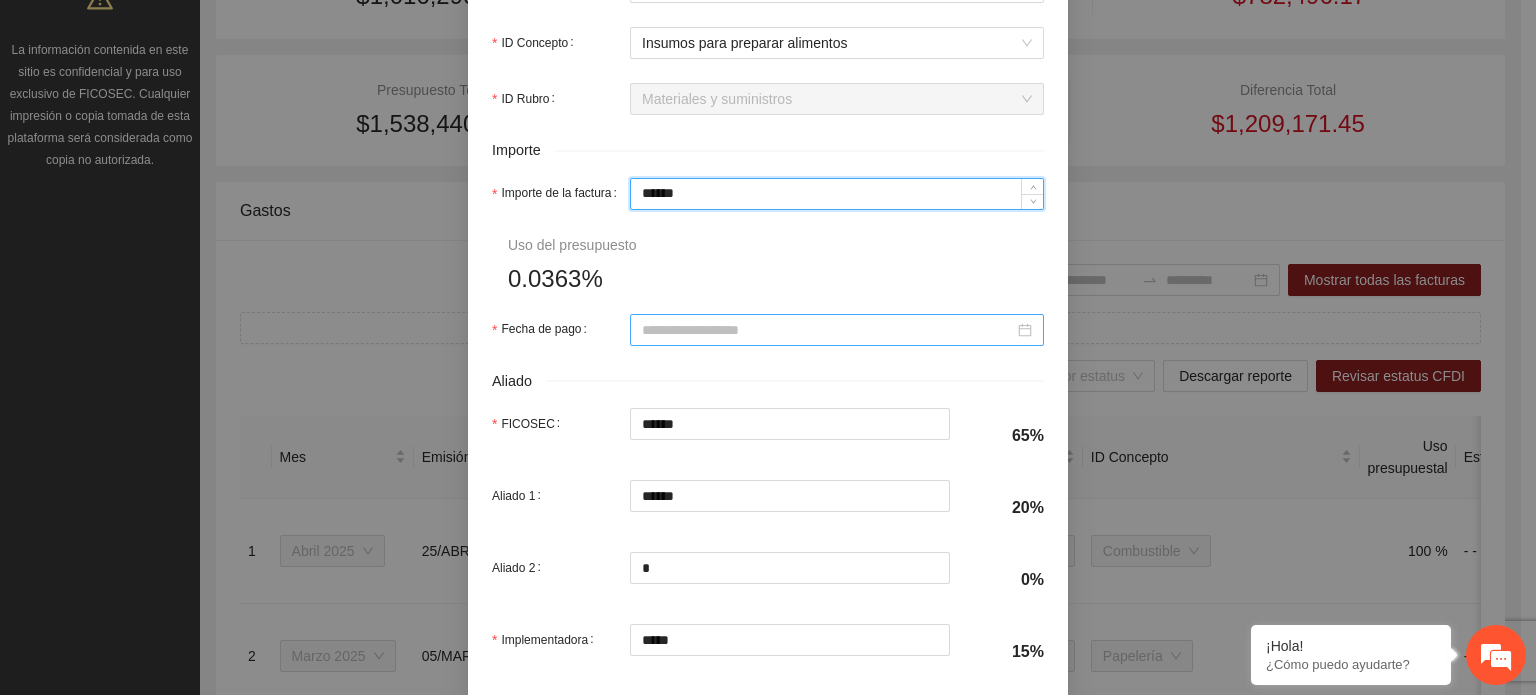 type on "******" 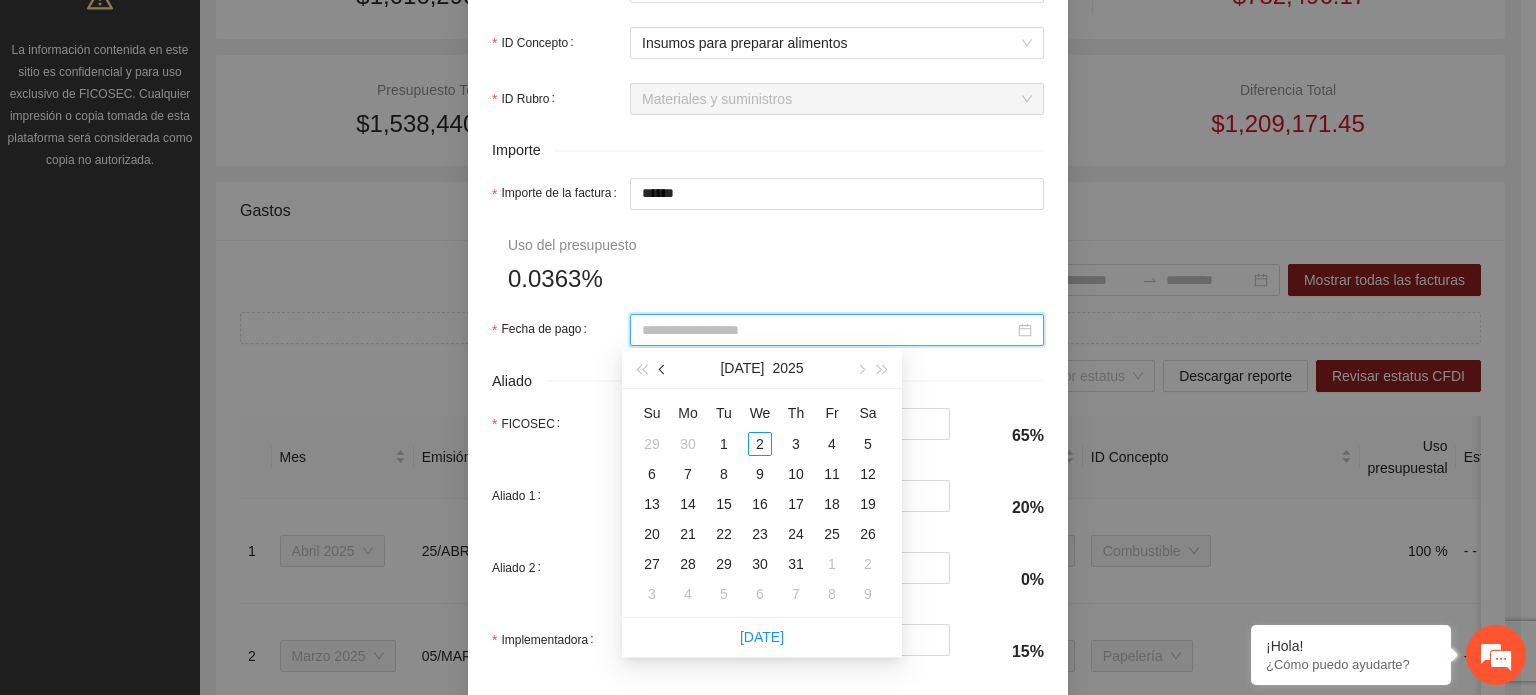 click at bounding box center (663, 368) 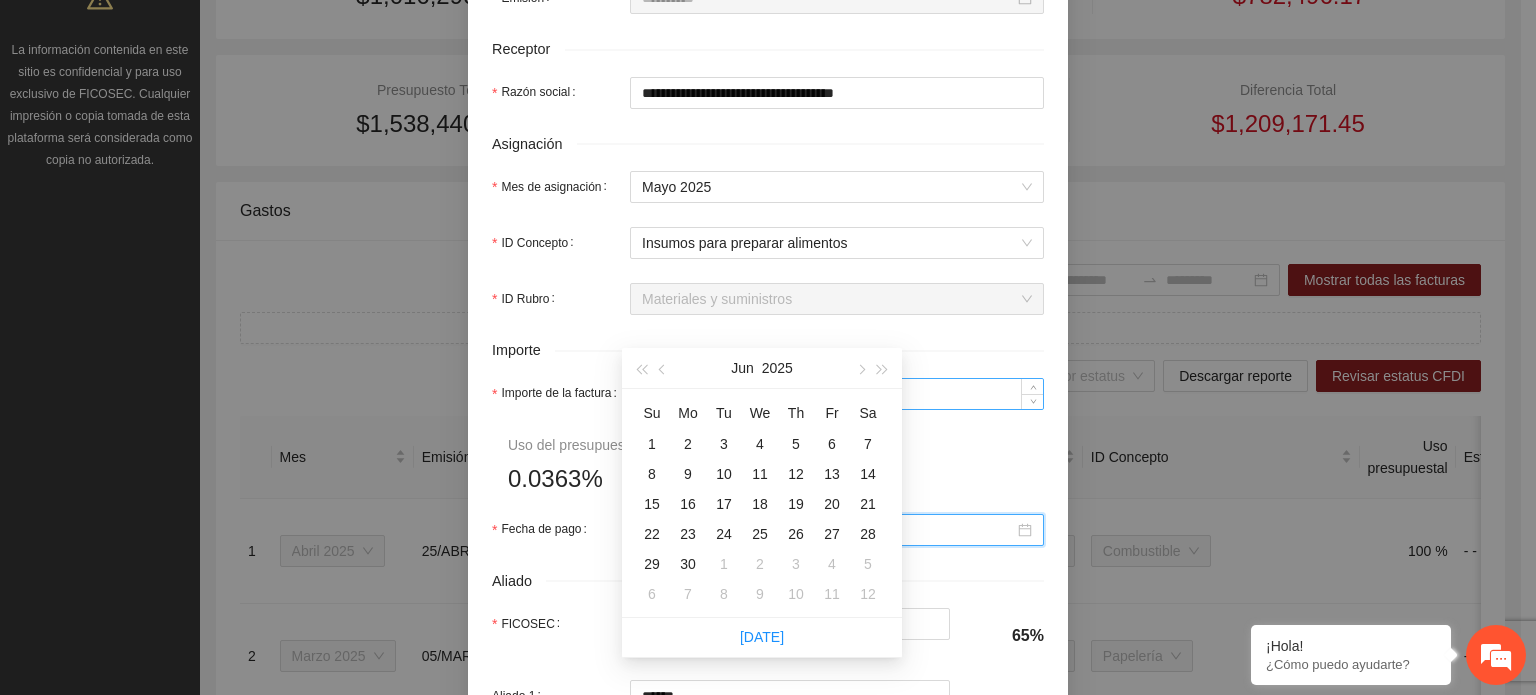 scroll, scrollTop: 600, scrollLeft: 0, axis: vertical 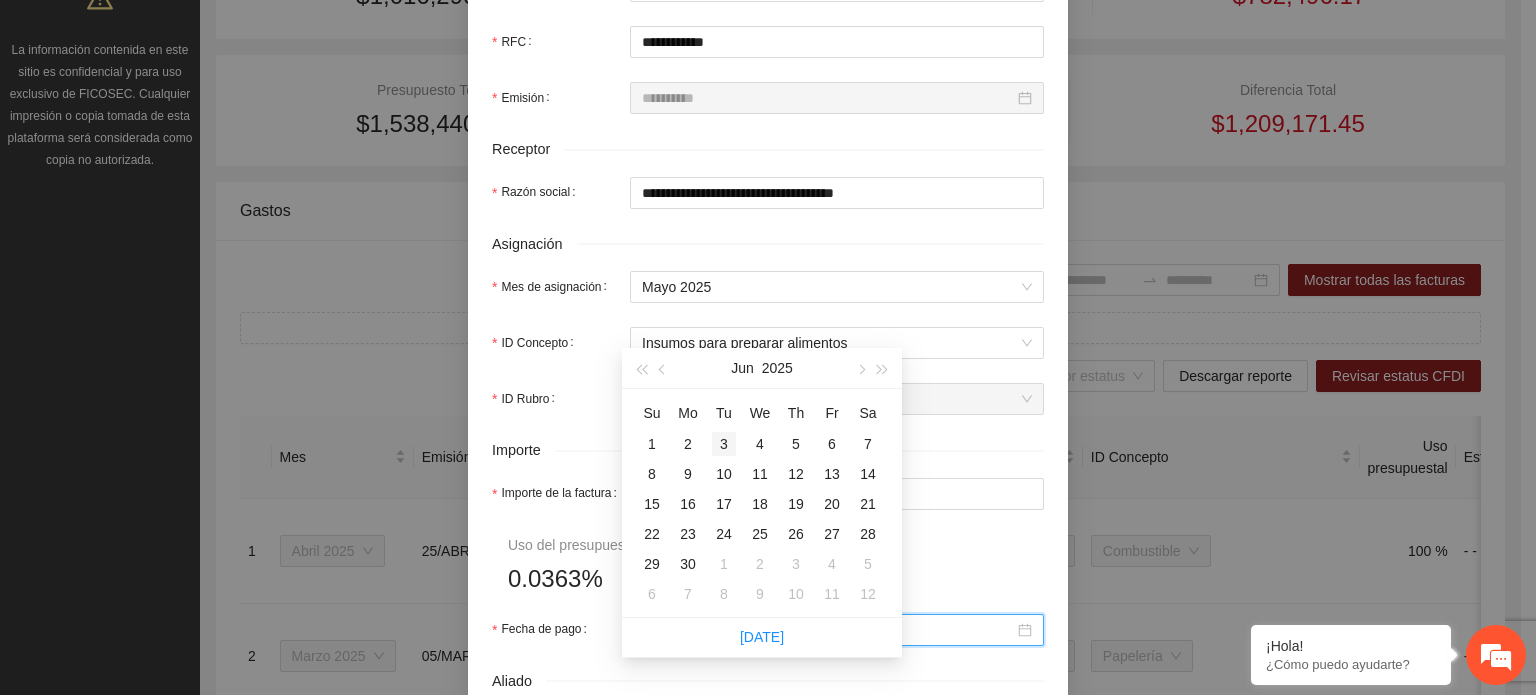 type on "**********" 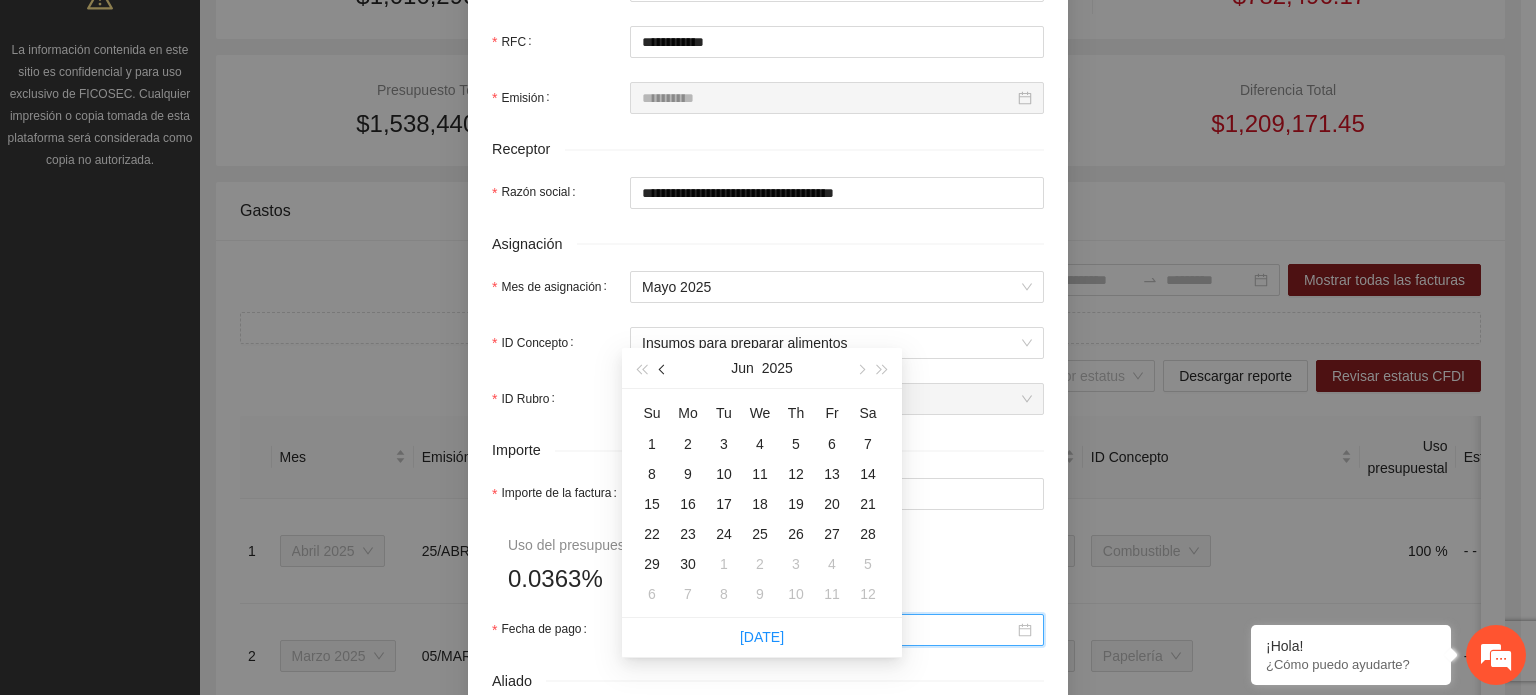 click at bounding box center [664, 370] 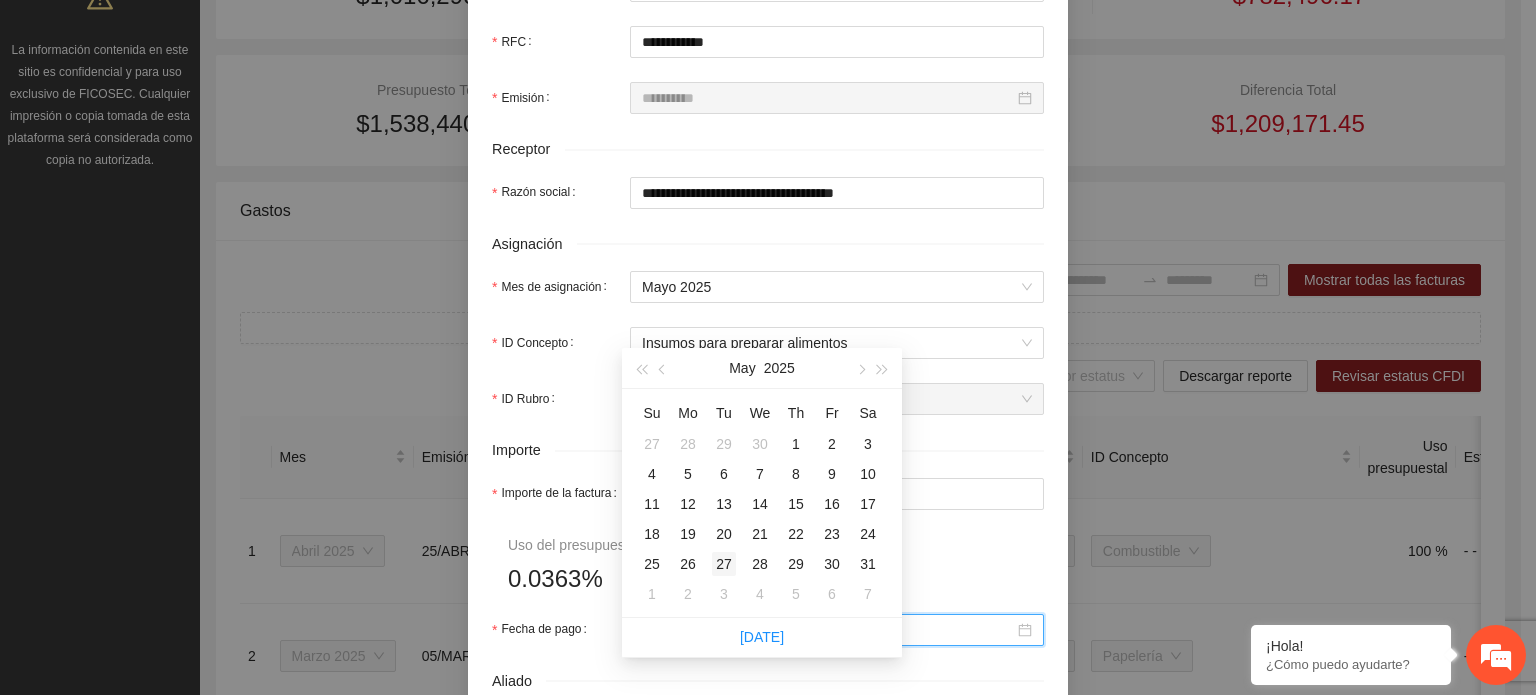 type on "**********" 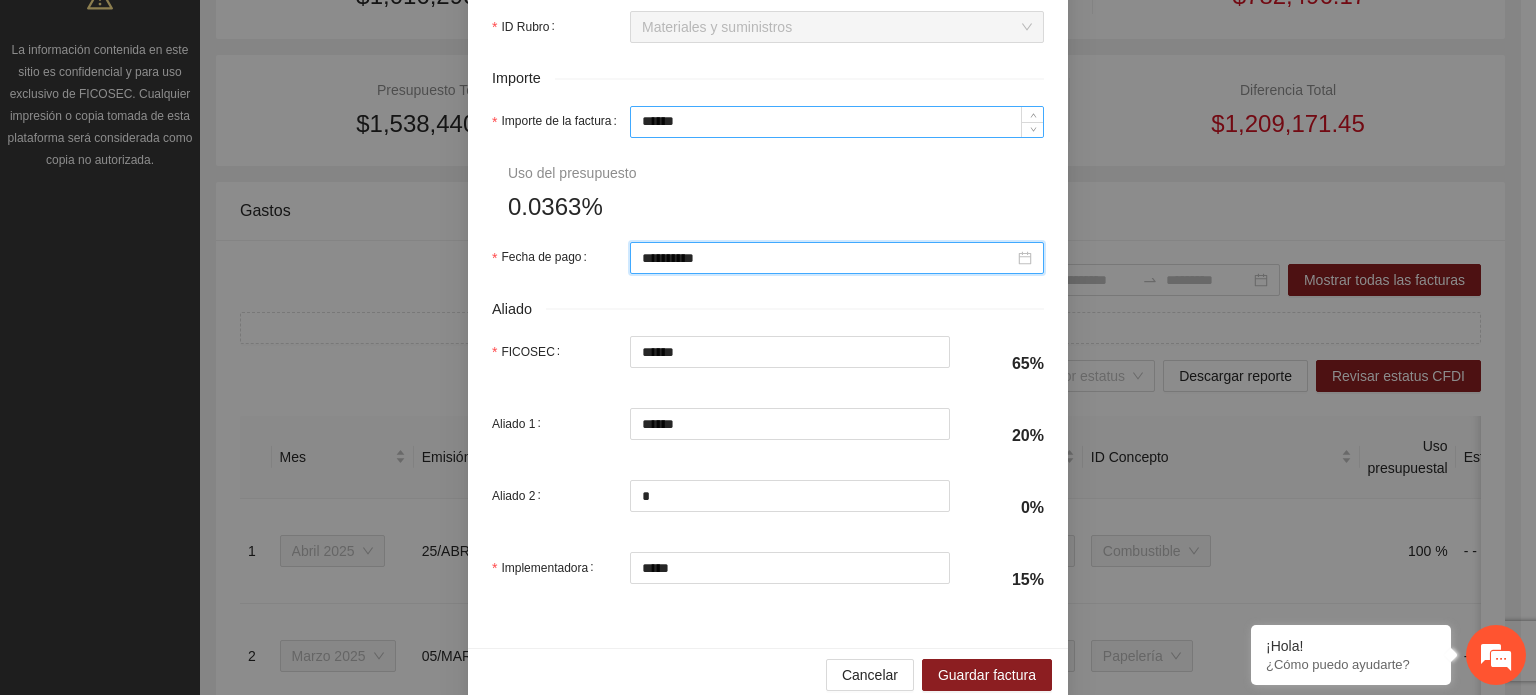 scroll, scrollTop: 1000, scrollLeft: 0, axis: vertical 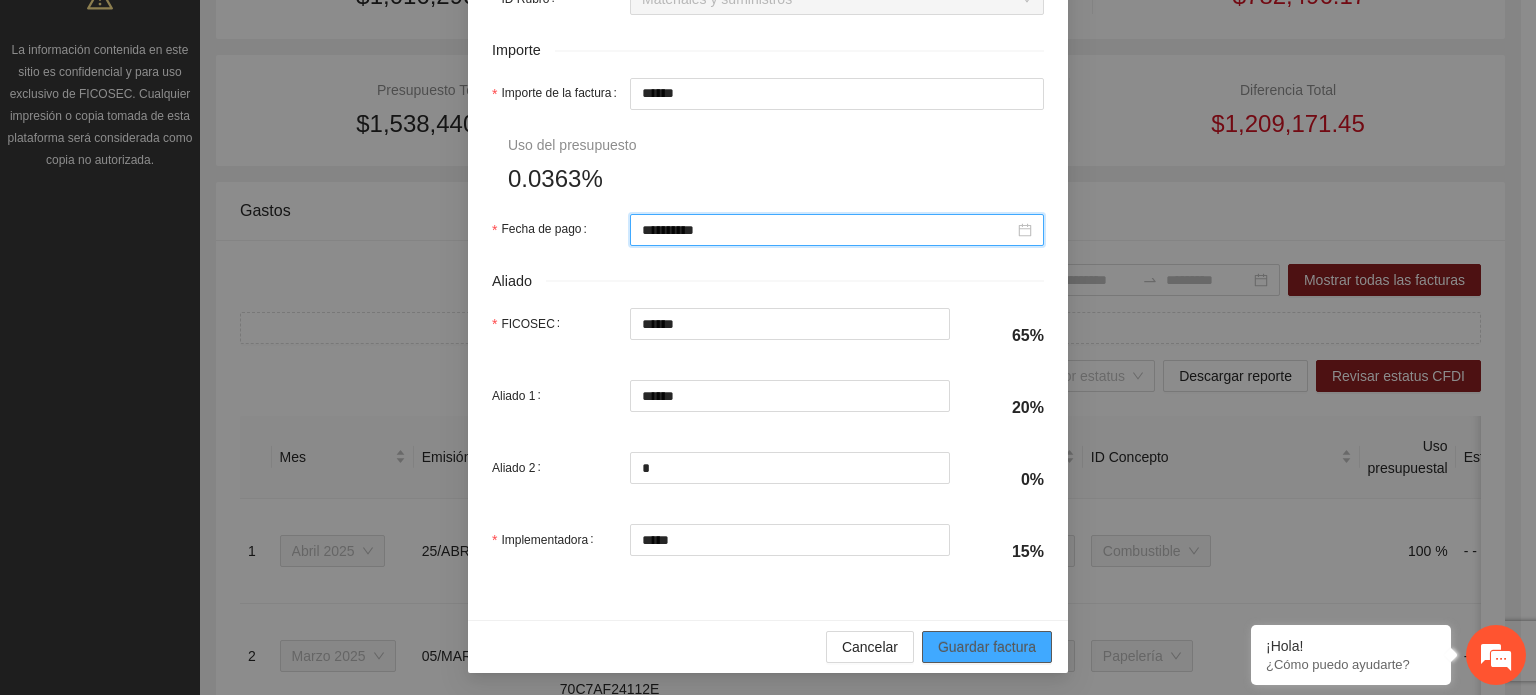 click on "Guardar factura" at bounding box center [987, 647] 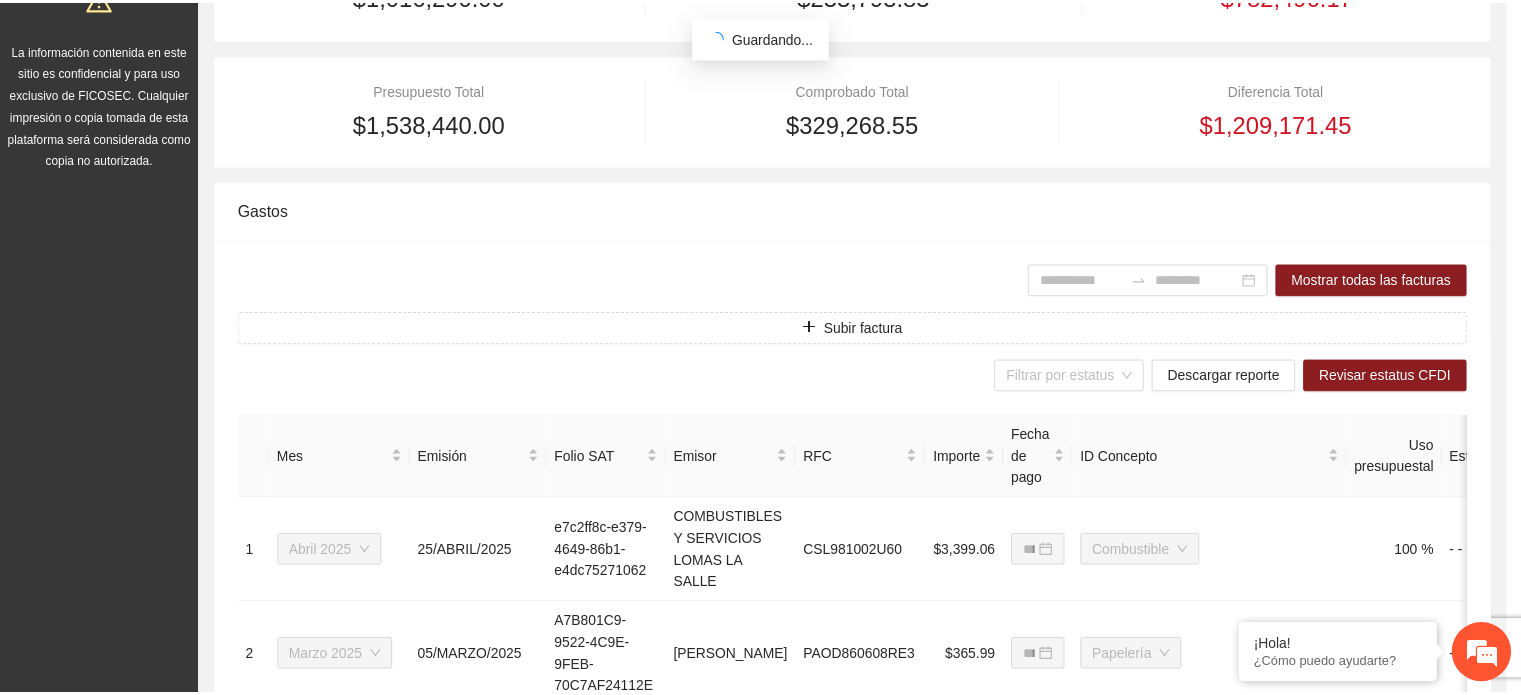 scroll, scrollTop: 0, scrollLeft: 0, axis: both 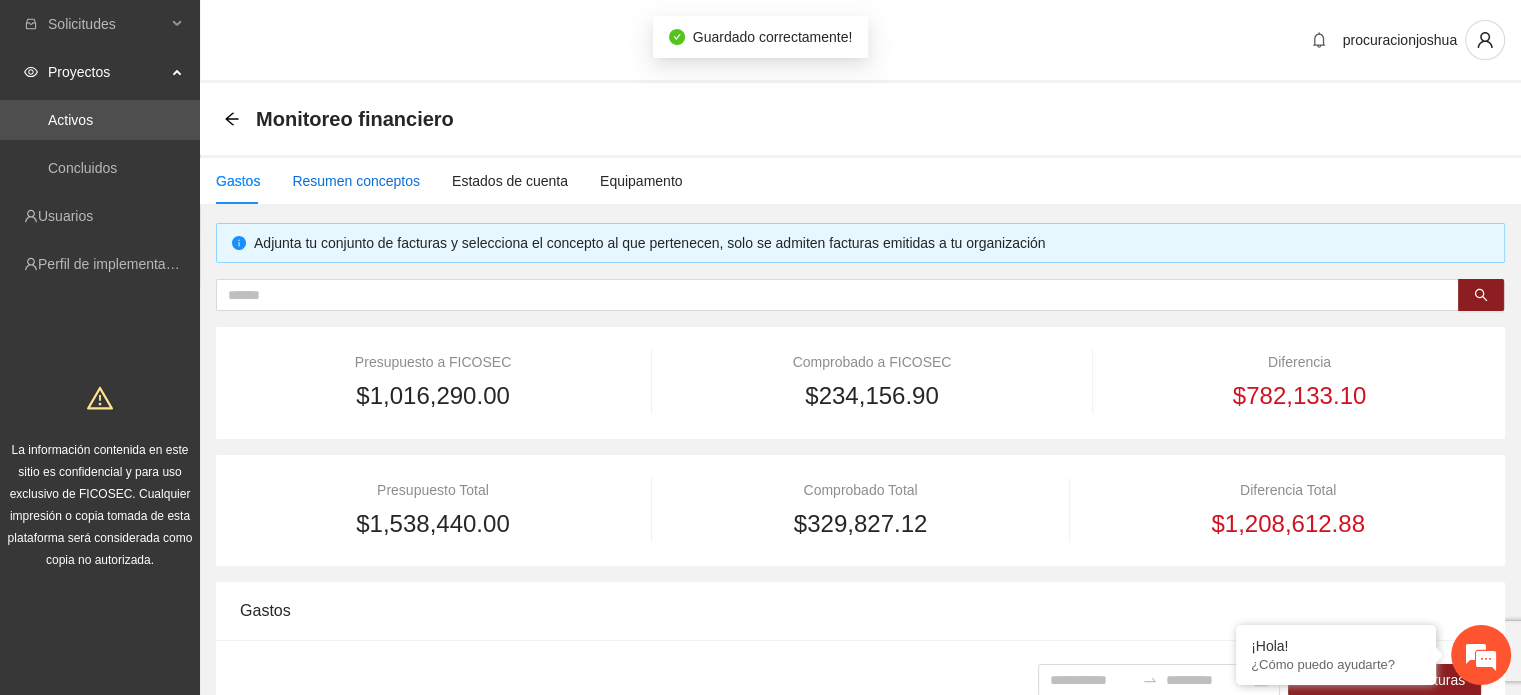 click on "Resumen conceptos" at bounding box center [356, 181] 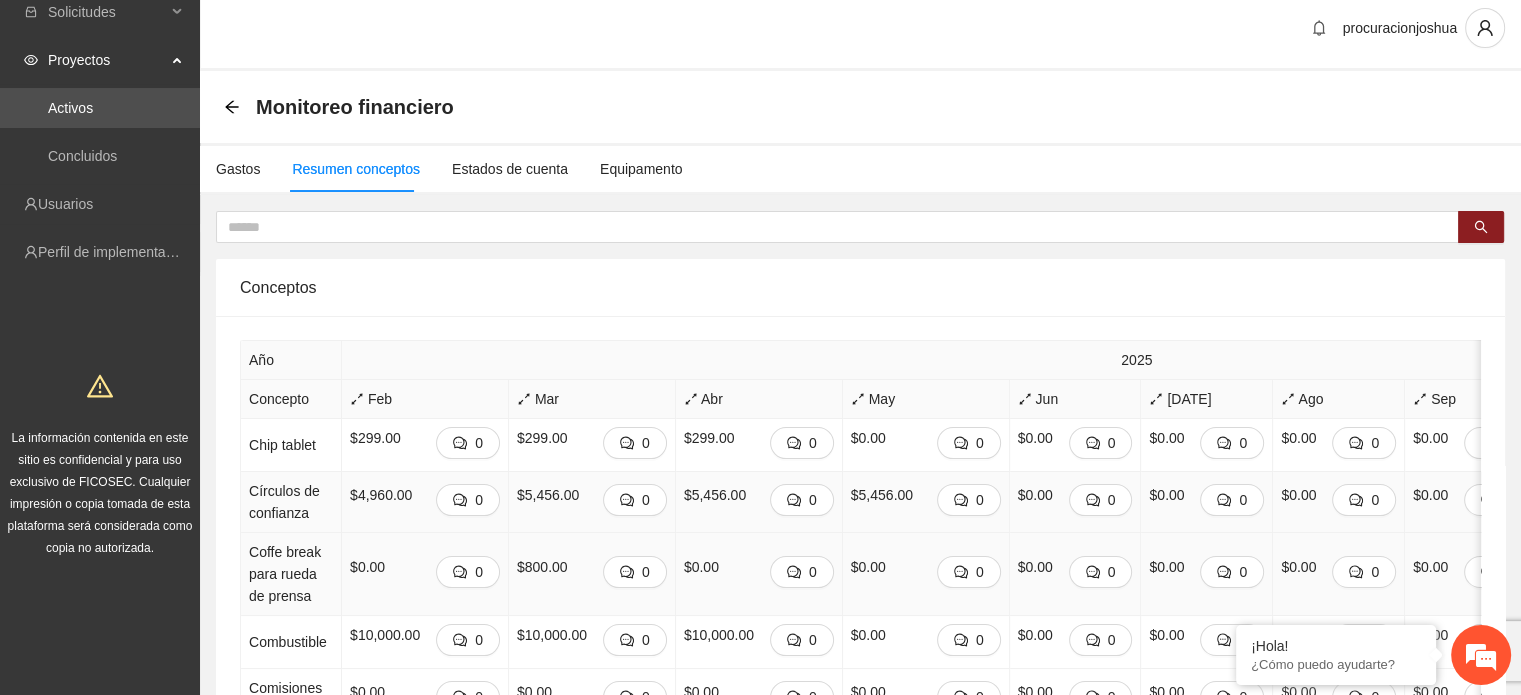 scroll, scrollTop: 0, scrollLeft: 0, axis: both 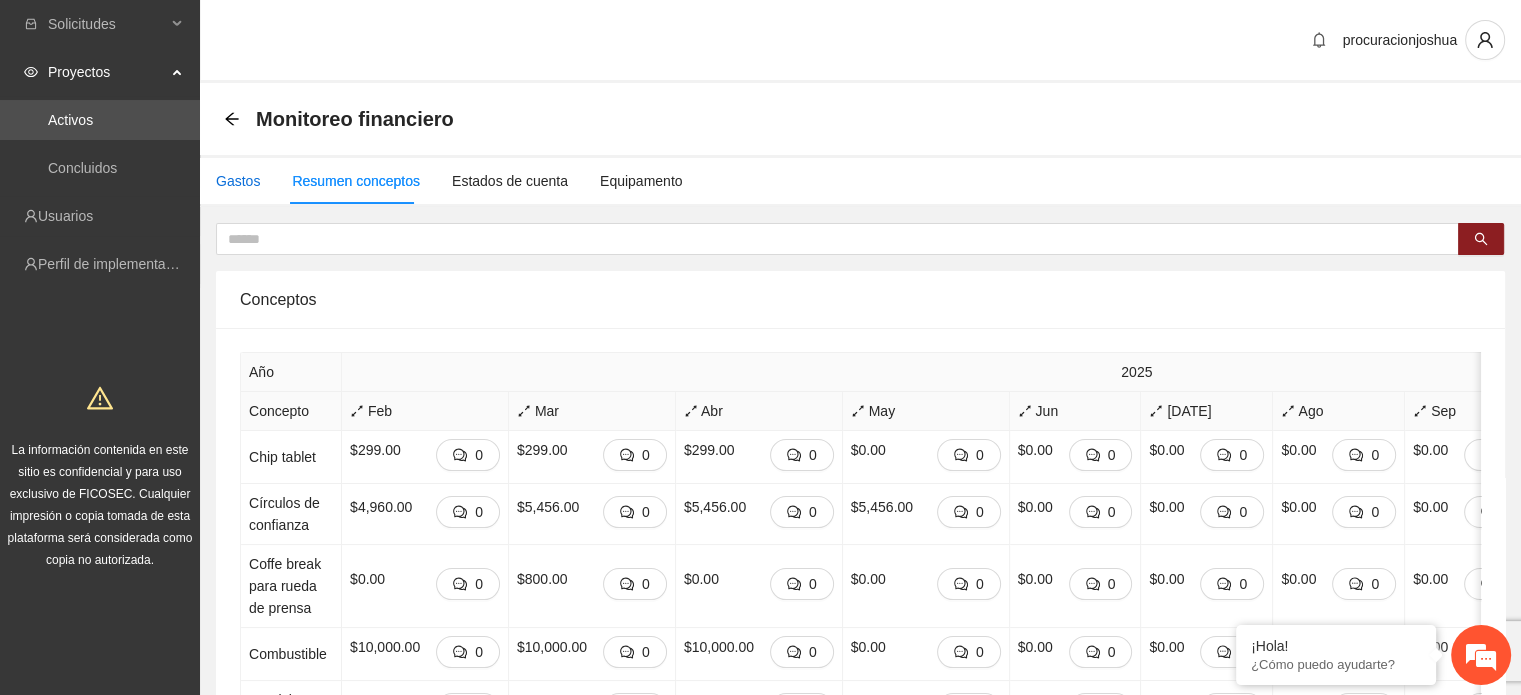 click on "Gastos" at bounding box center (238, 181) 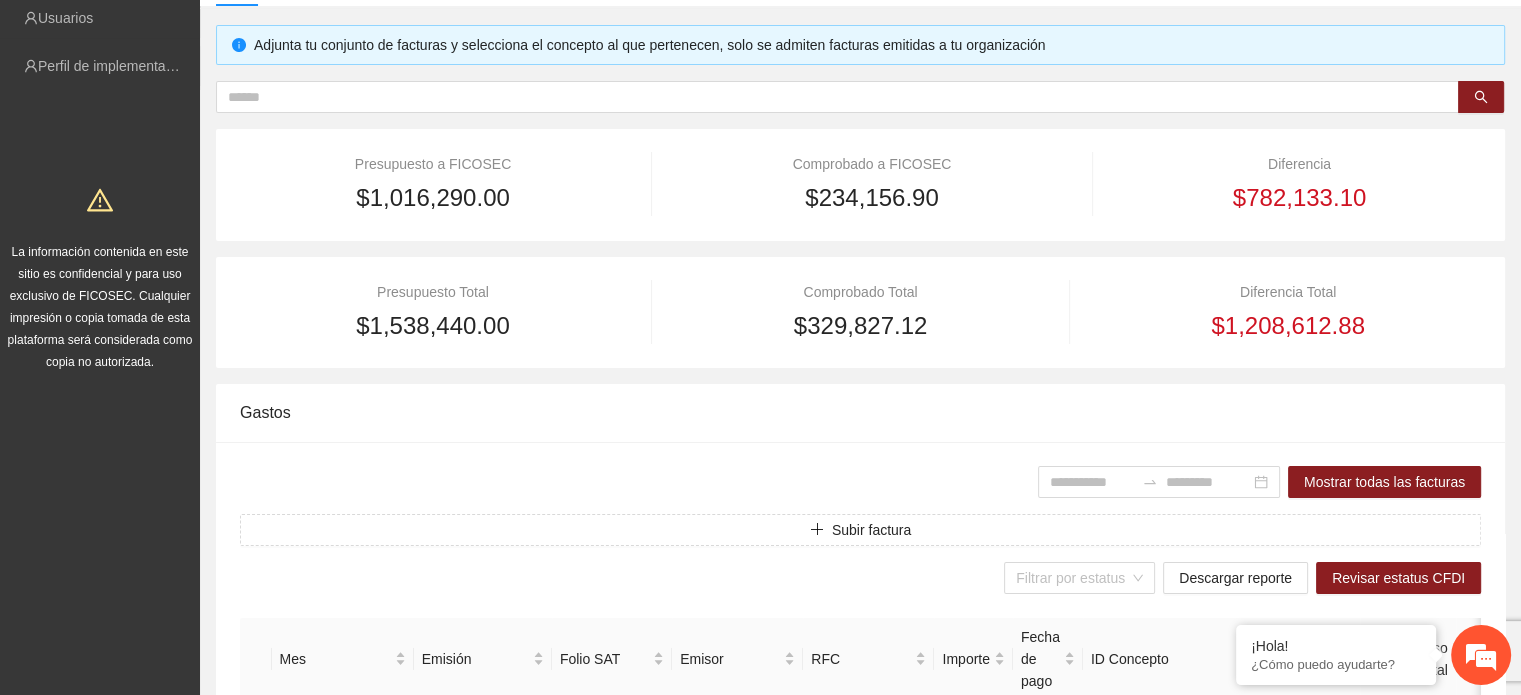 scroll, scrollTop: 200, scrollLeft: 0, axis: vertical 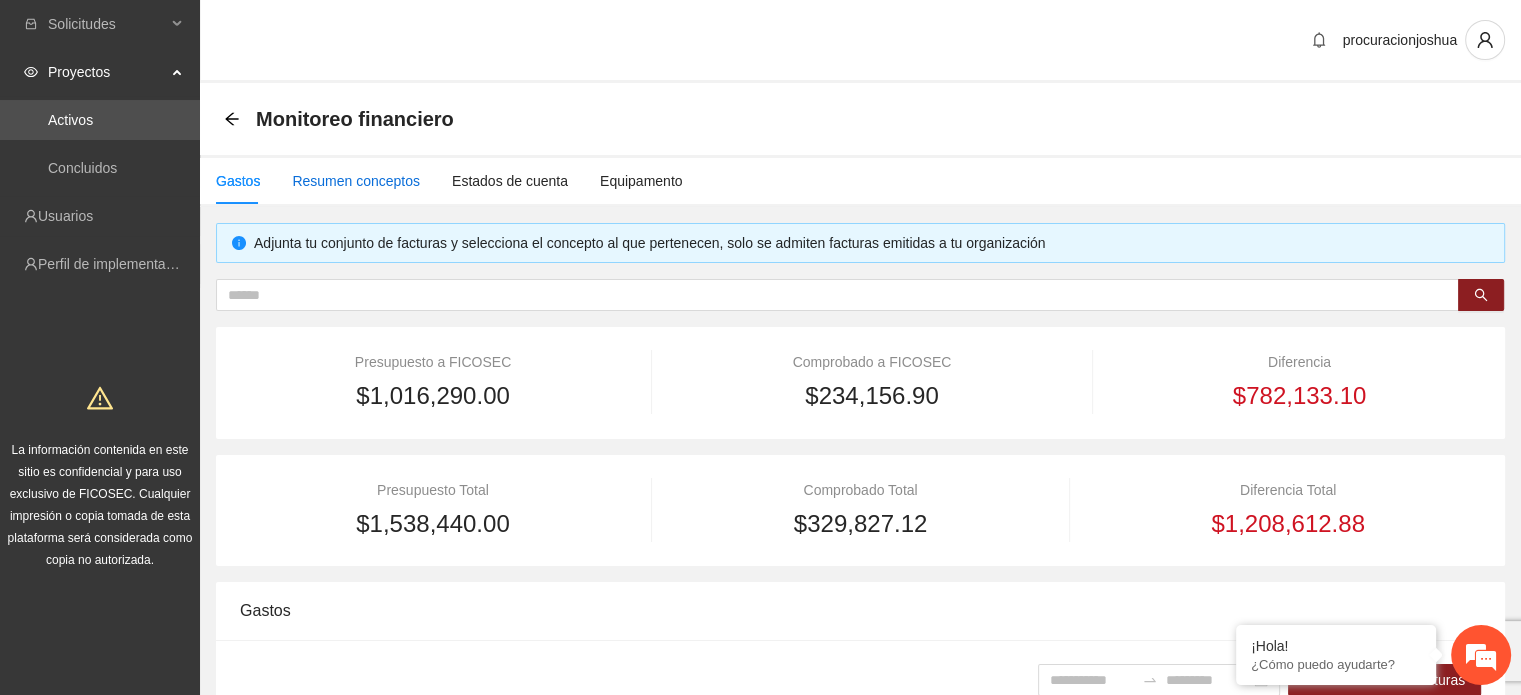 click on "Resumen conceptos" at bounding box center [356, 181] 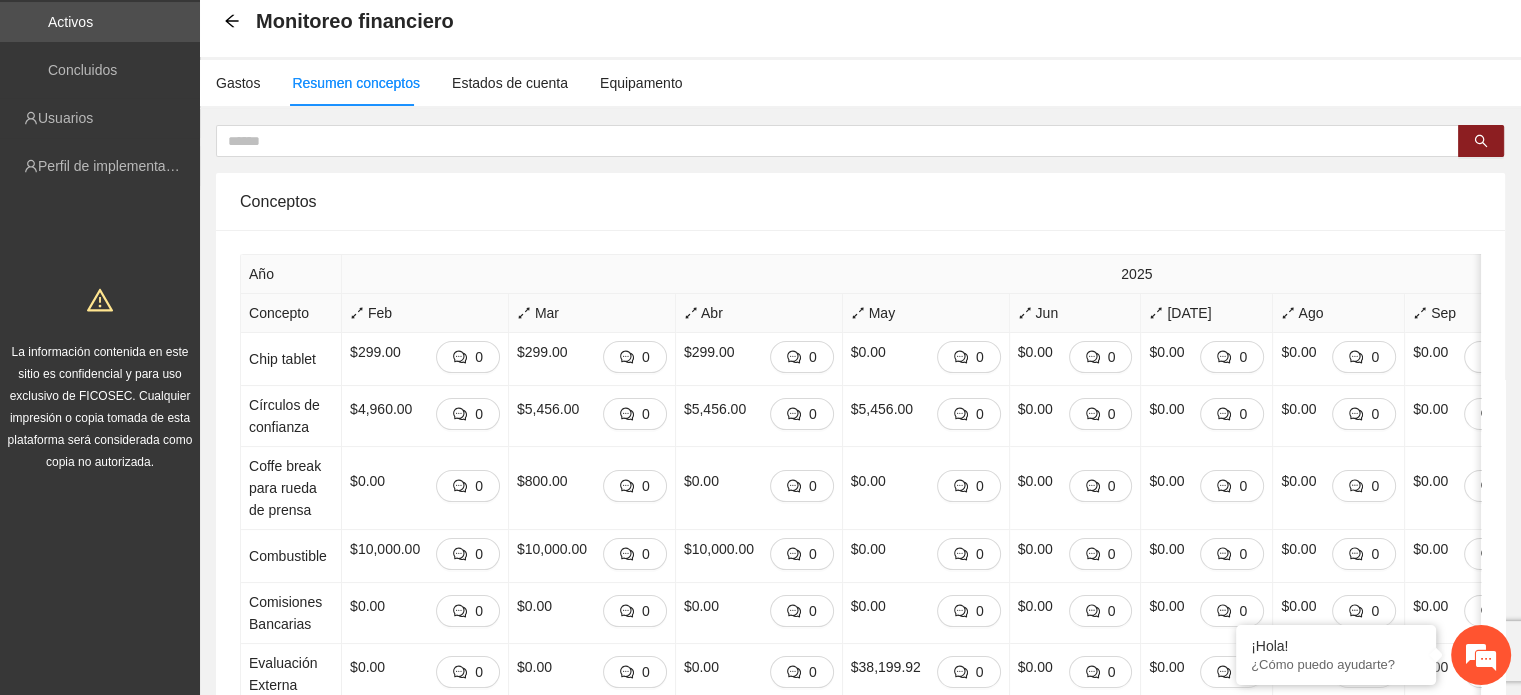 scroll, scrollTop: 130, scrollLeft: 0, axis: vertical 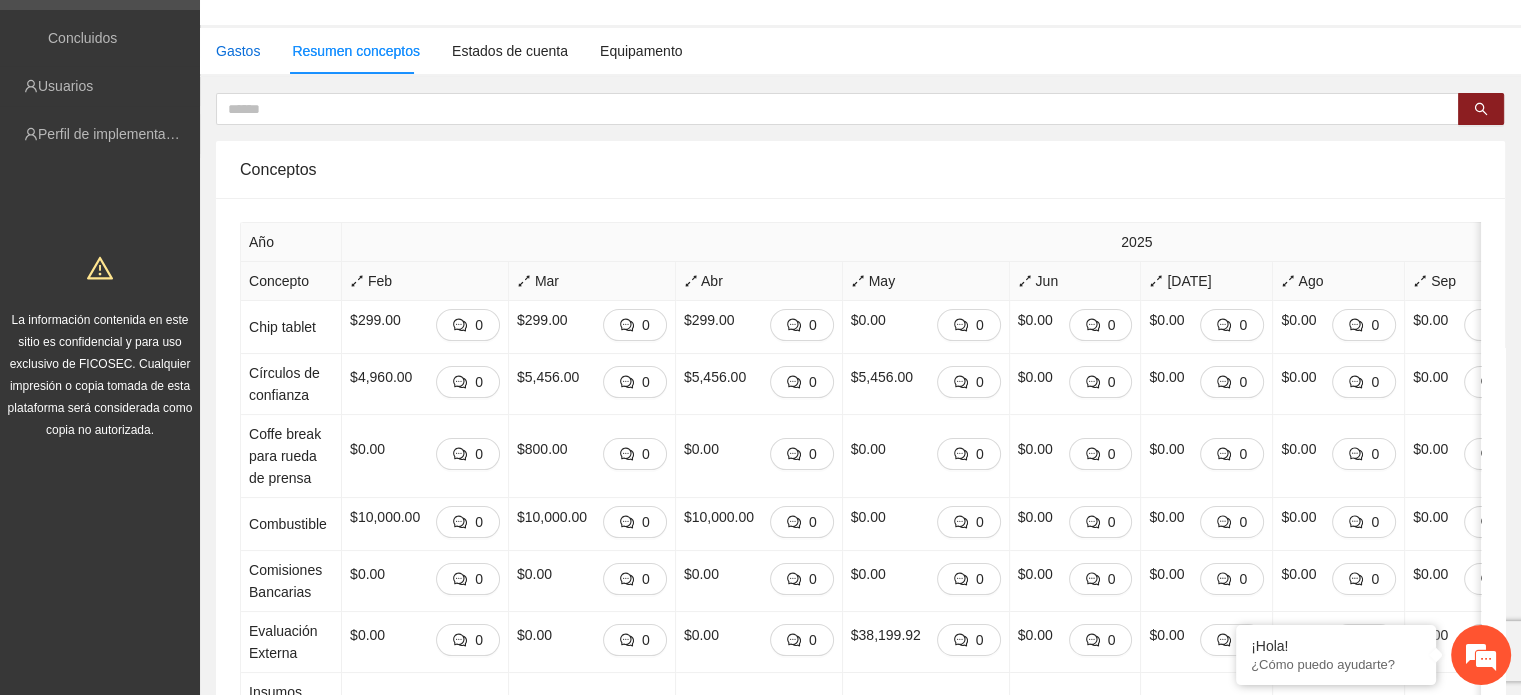 click on "Gastos" at bounding box center (238, 51) 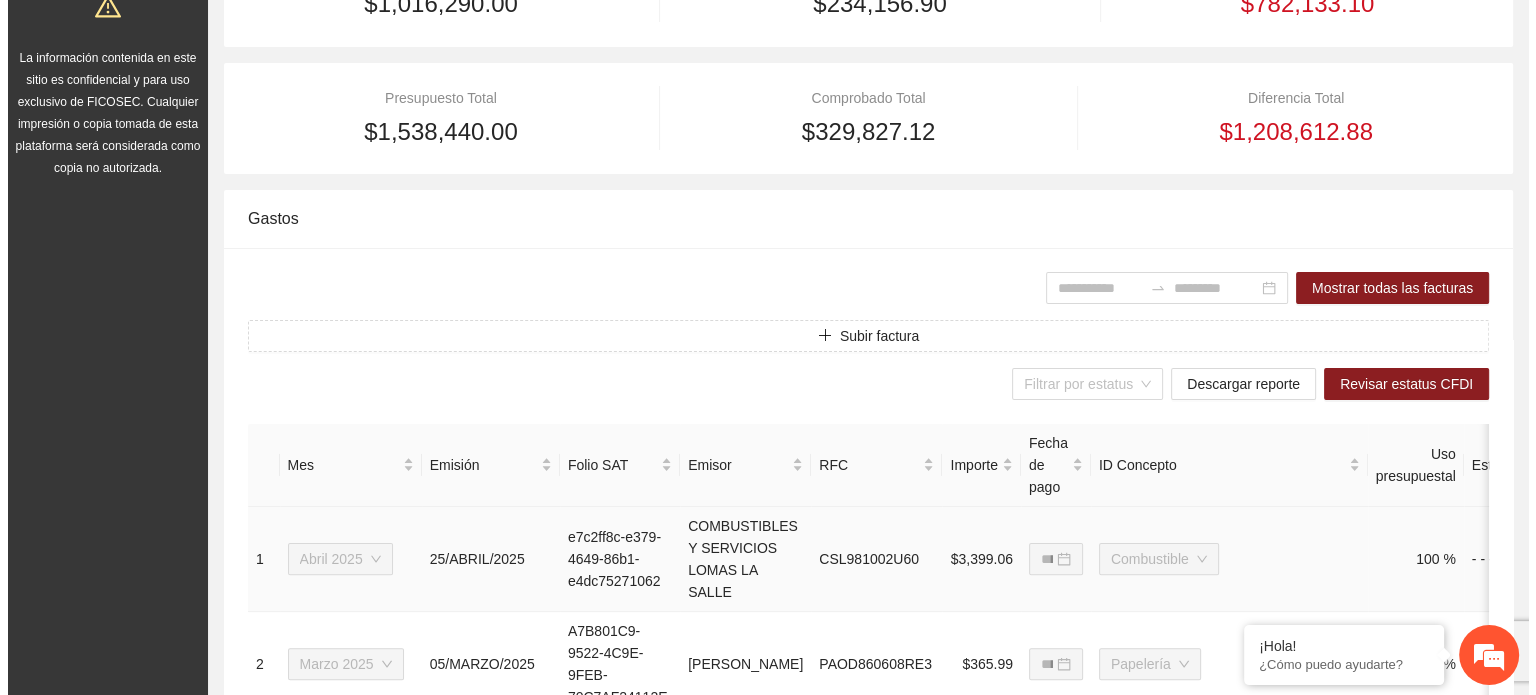 scroll, scrollTop: 430, scrollLeft: 0, axis: vertical 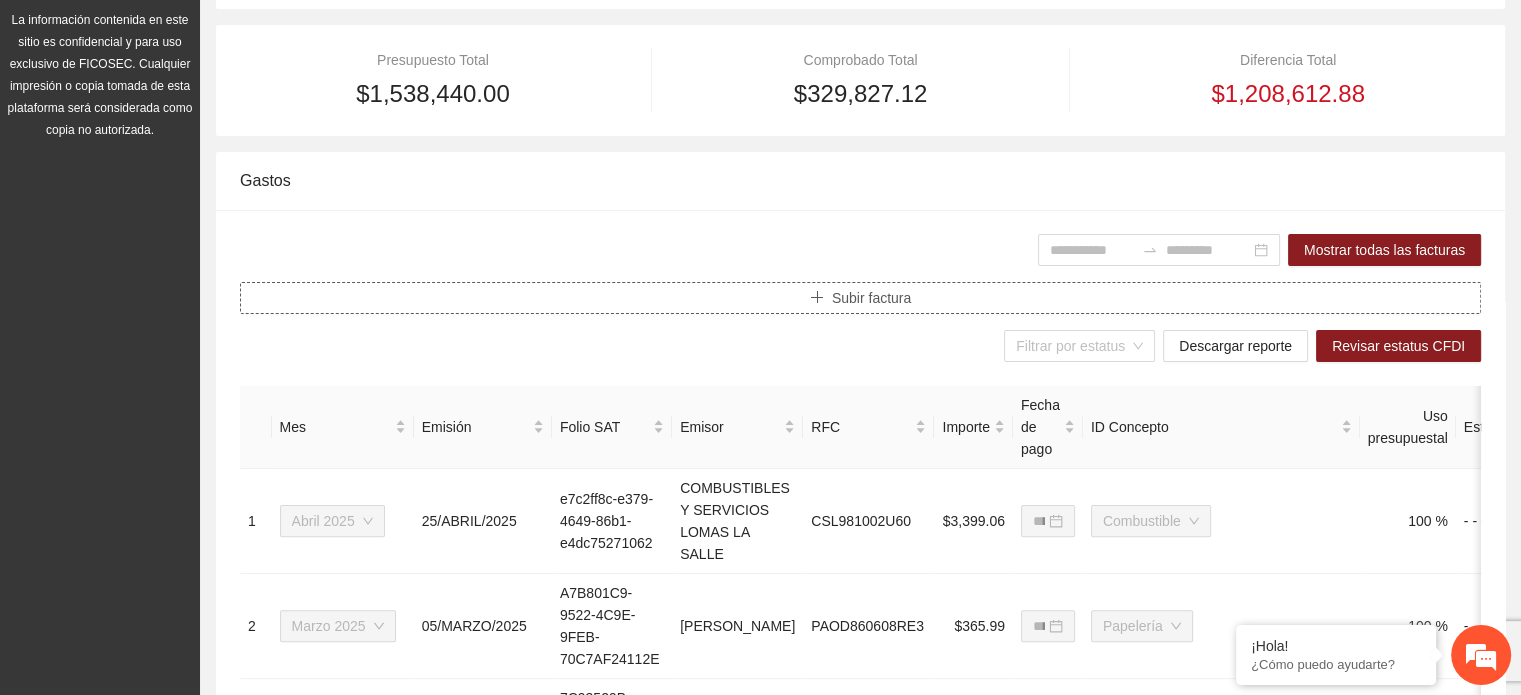click on "Subir factura" at bounding box center [871, 298] 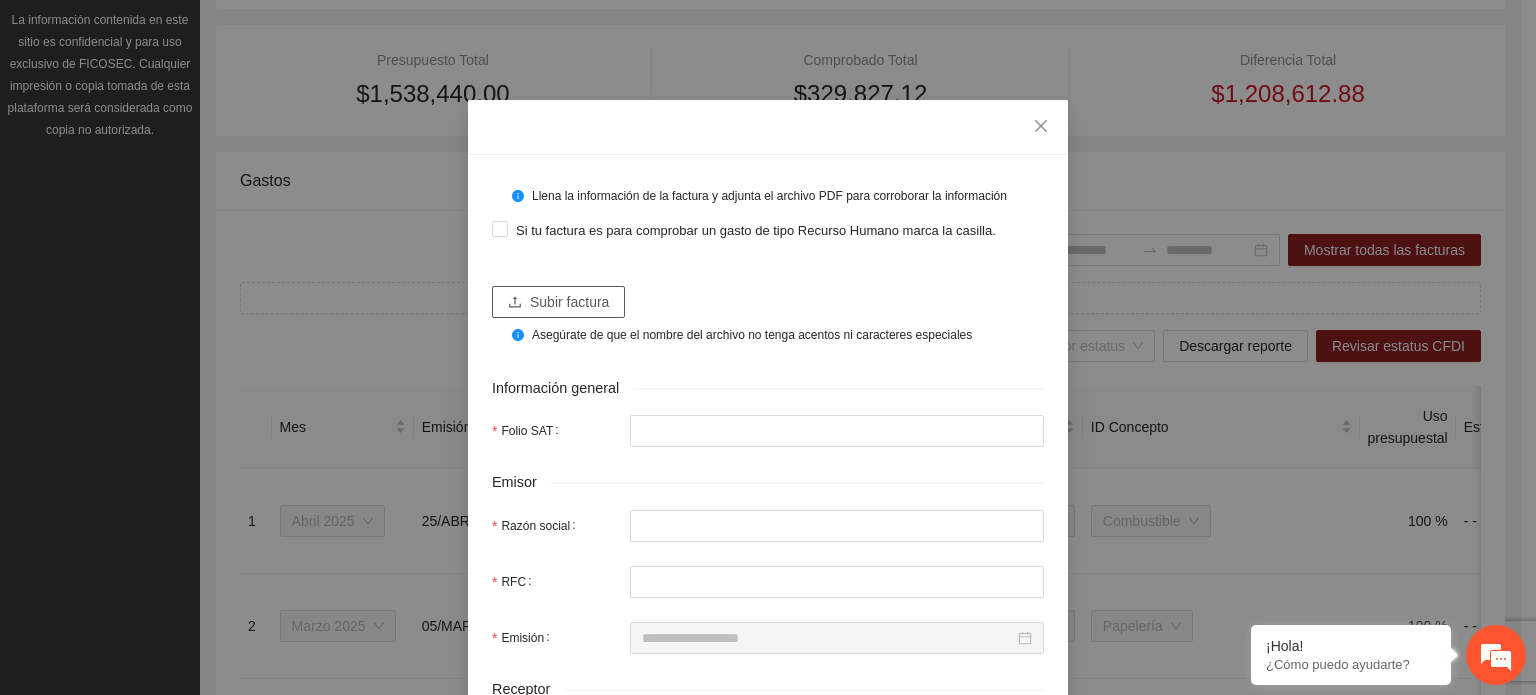 click on "Subir factura" at bounding box center [569, 302] 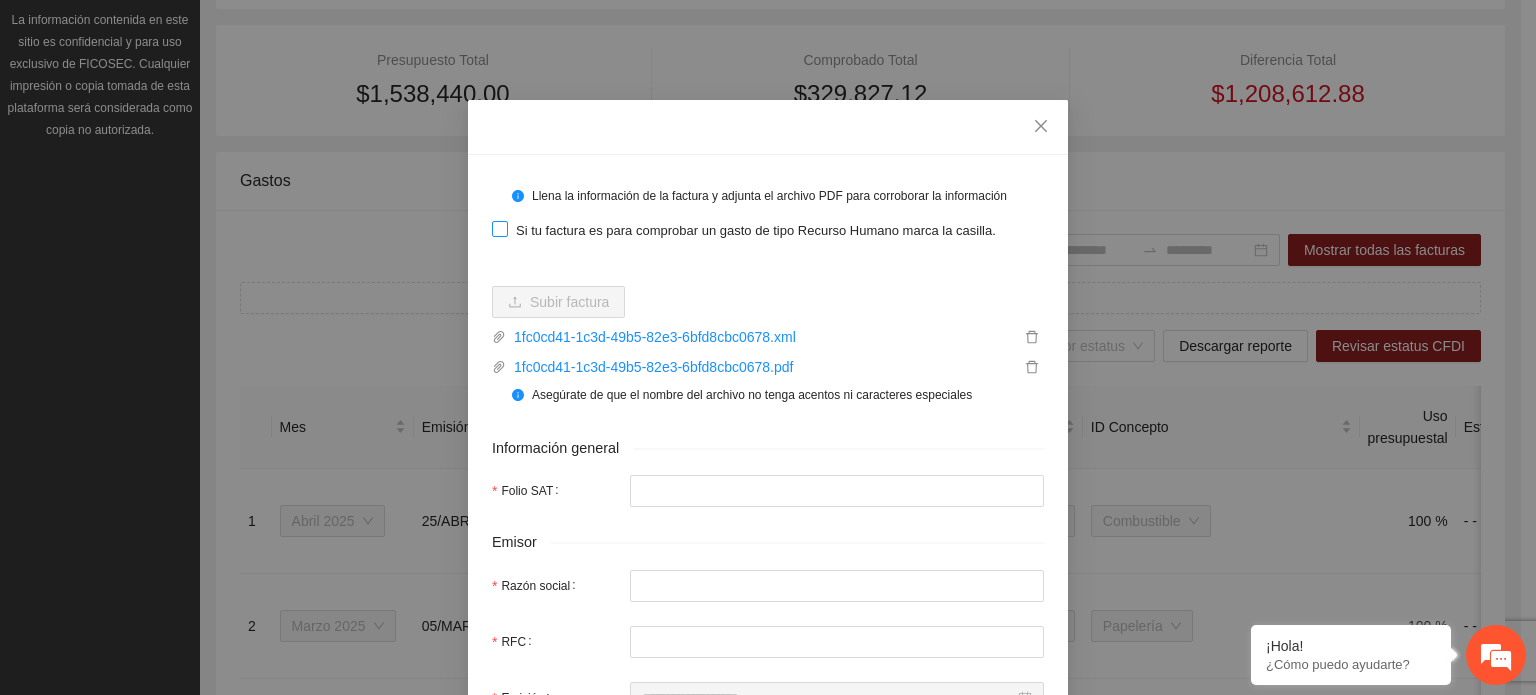 type on "**********" 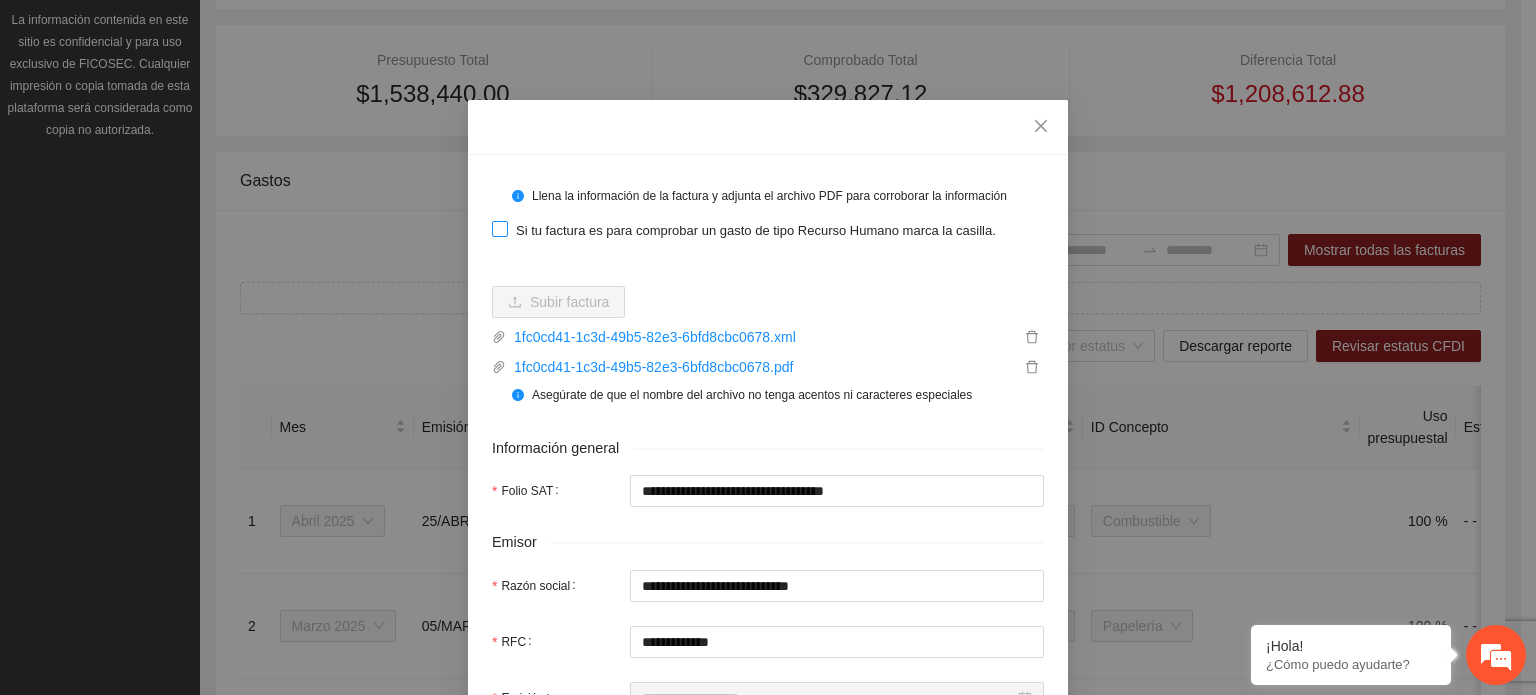 type on "**********" 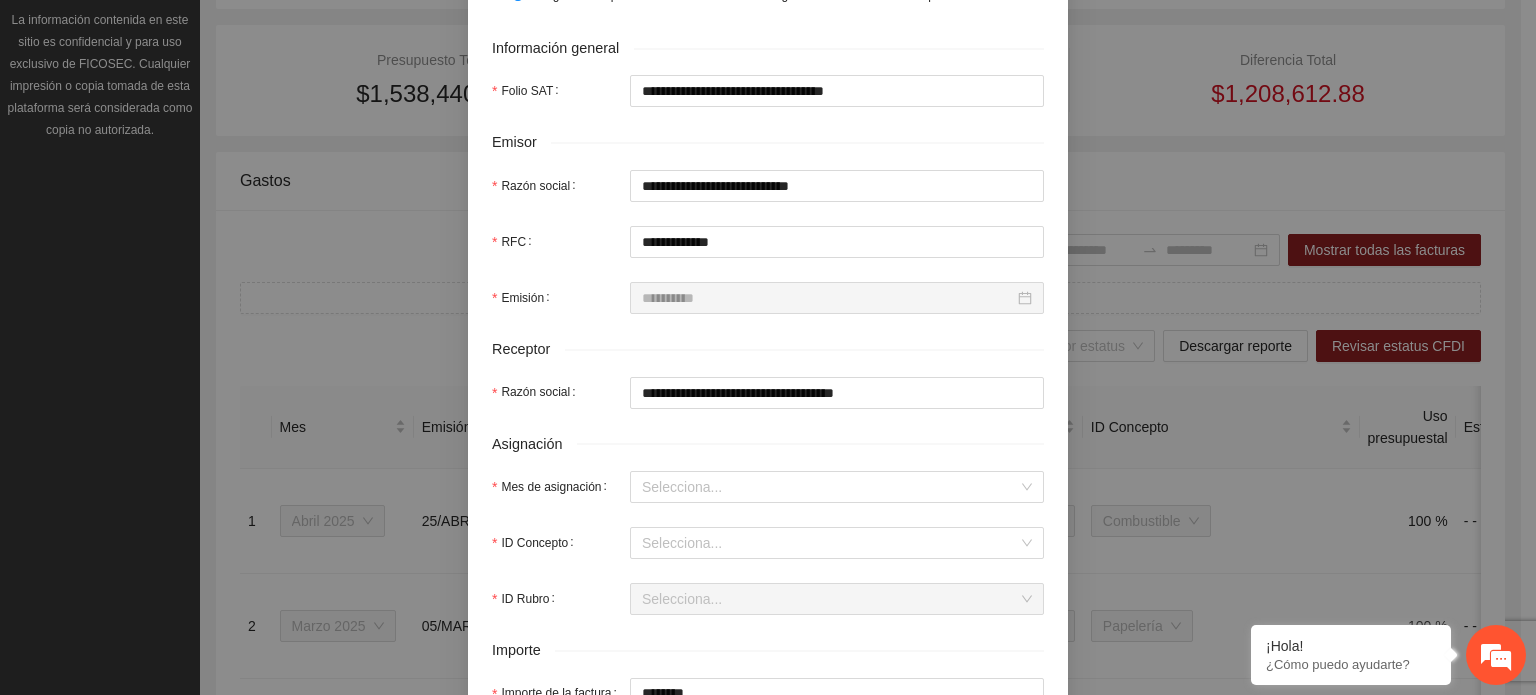 scroll, scrollTop: 500, scrollLeft: 0, axis: vertical 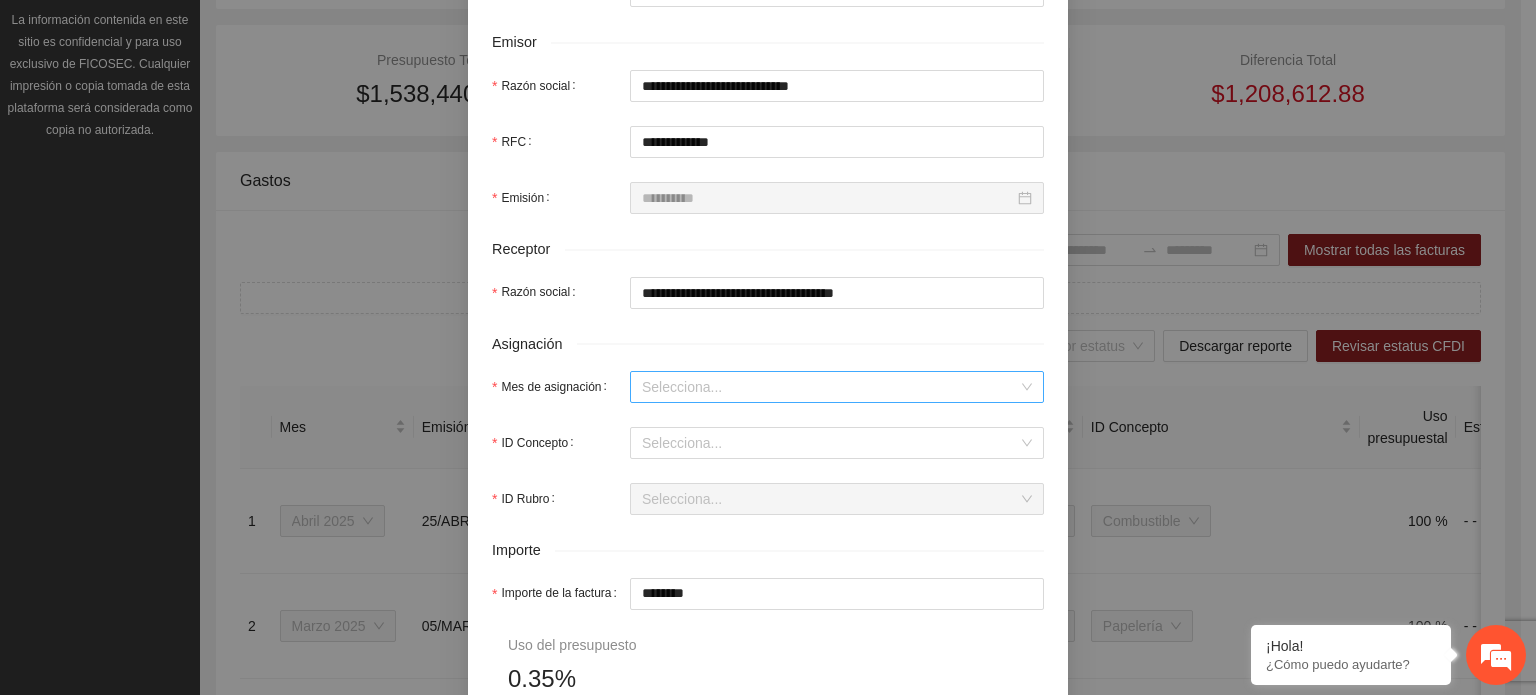 click on "Mes de asignación" at bounding box center [830, 387] 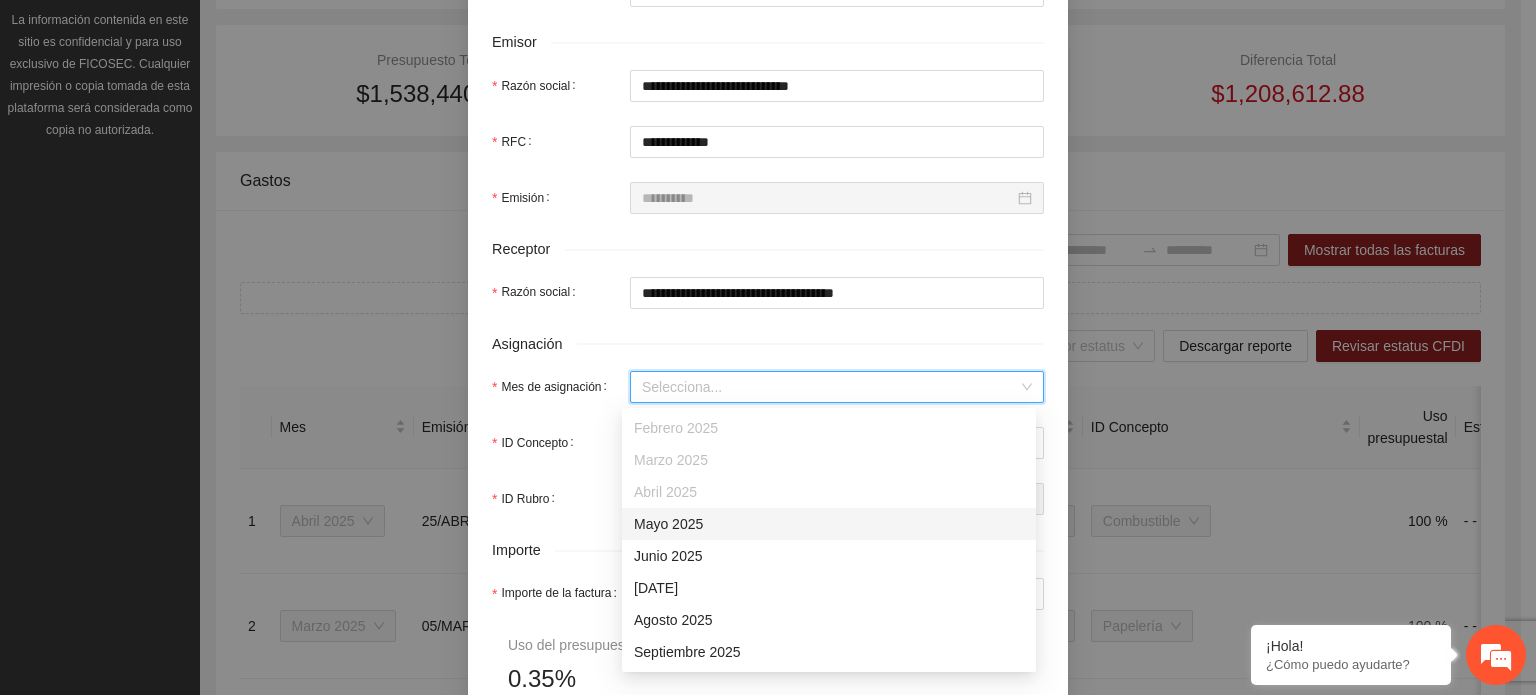 click on "Mayo 2025" at bounding box center [829, 524] 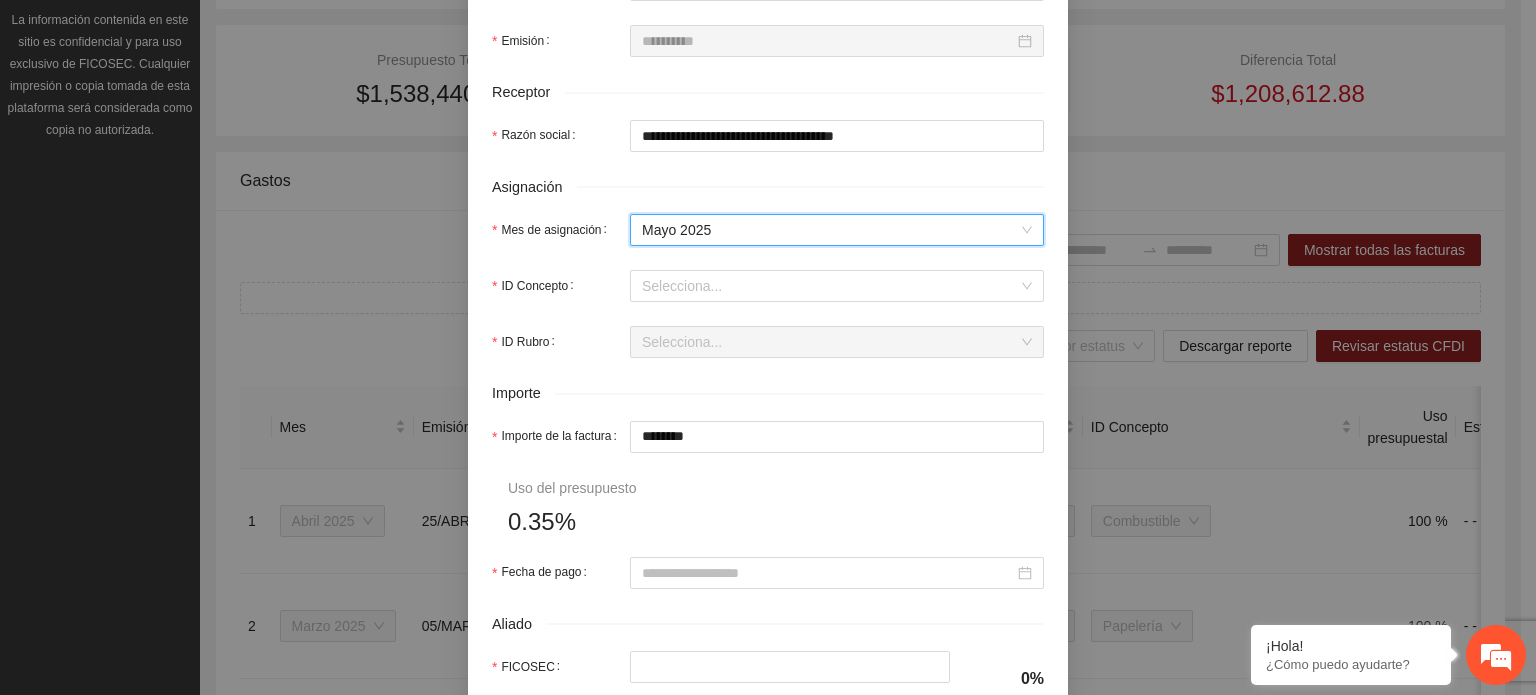 scroll, scrollTop: 700, scrollLeft: 0, axis: vertical 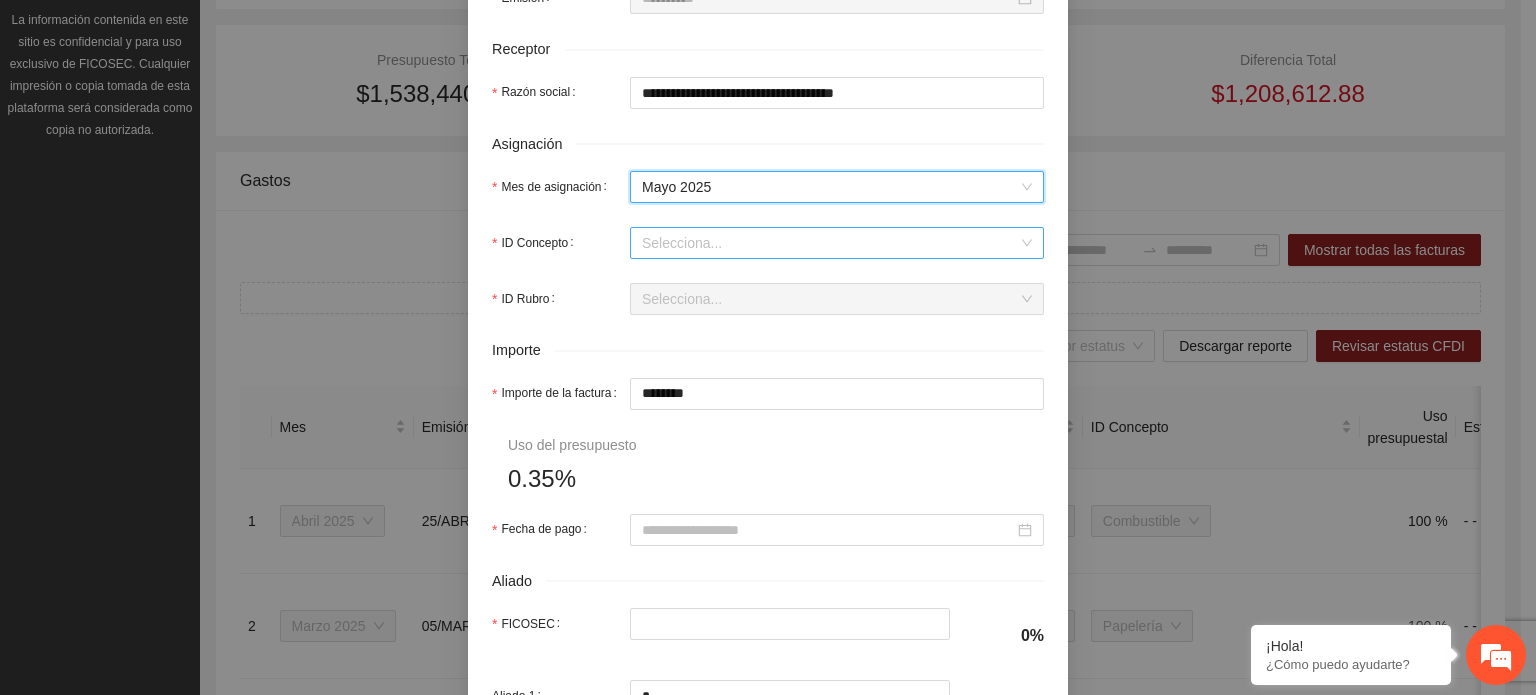 click on "ID Concepto" at bounding box center [830, 243] 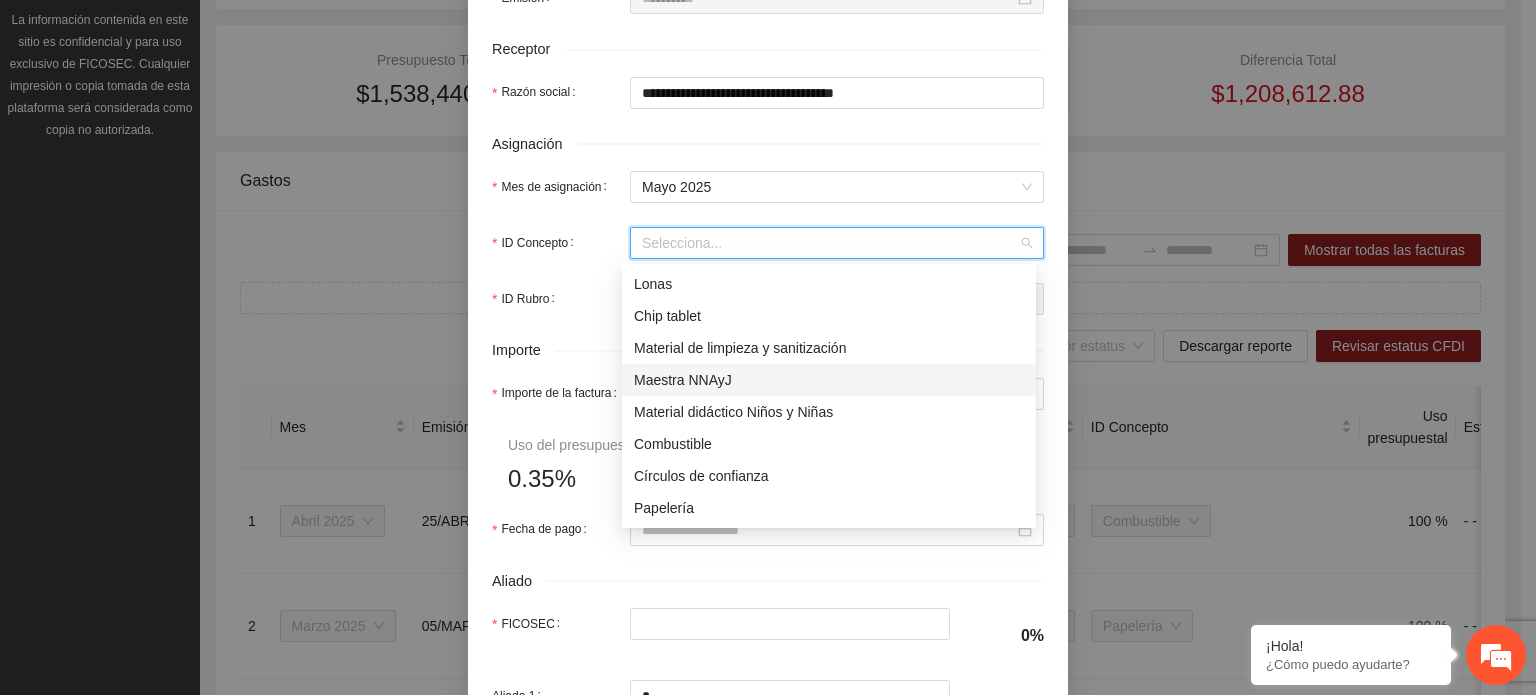 click on "Maestra NNAyJ" at bounding box center [829, 380] 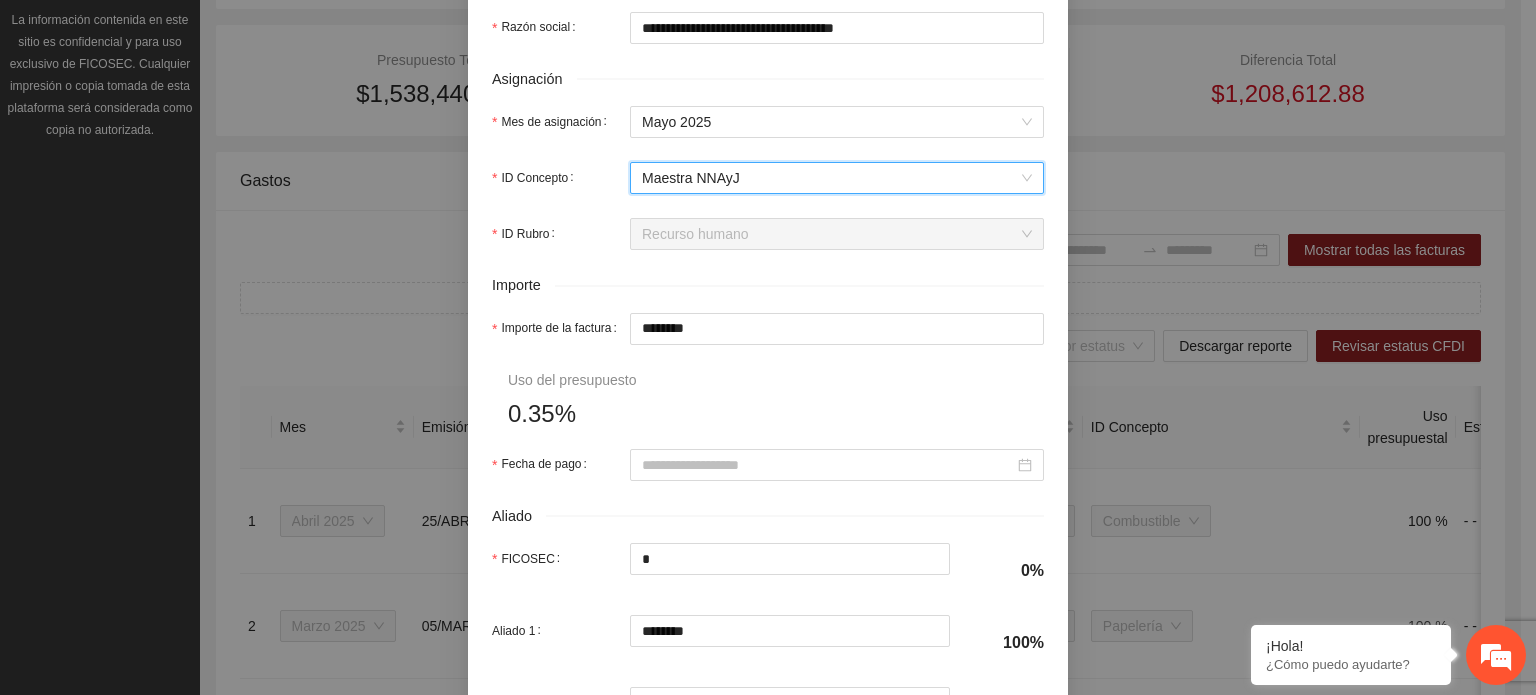 scroll, scrollTop: 800, scrollLeft: 0, axis: vertical 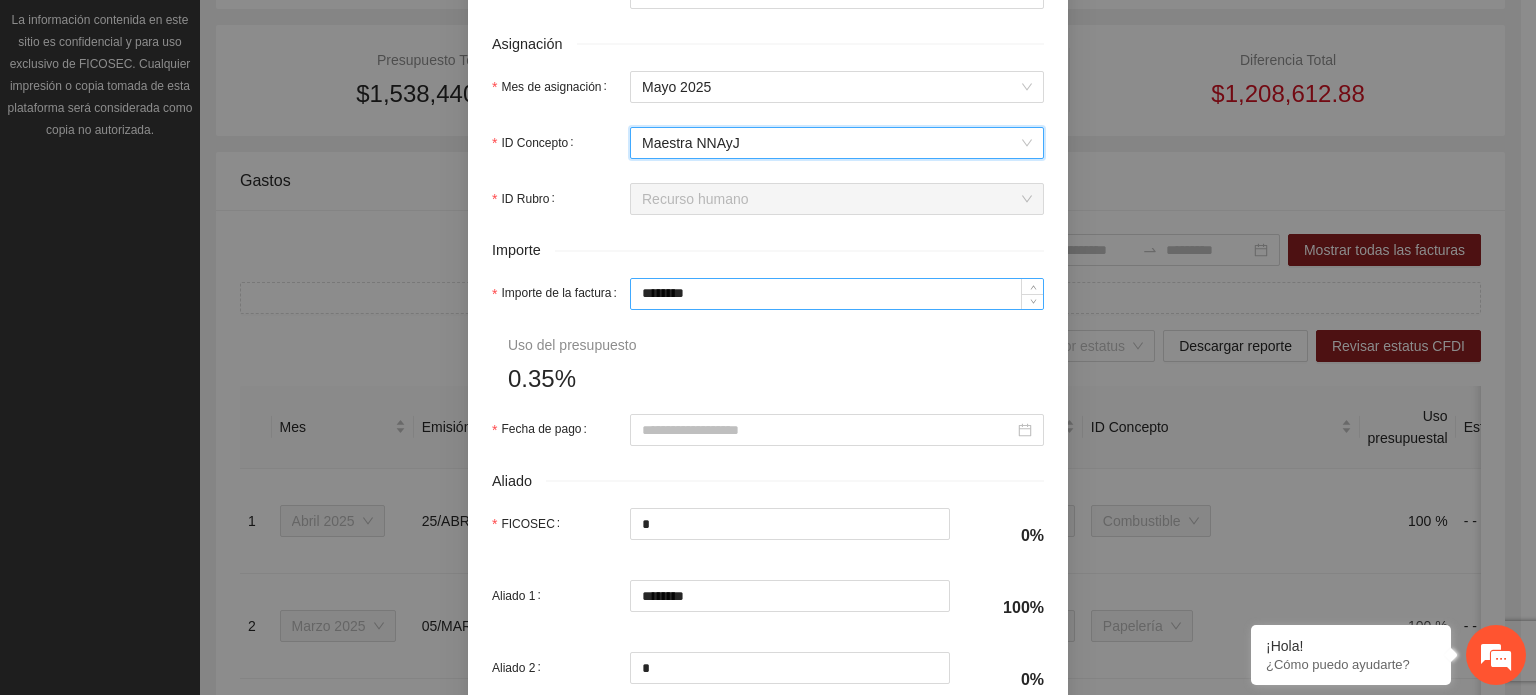 click on "********" at bounding box center [837, 294] 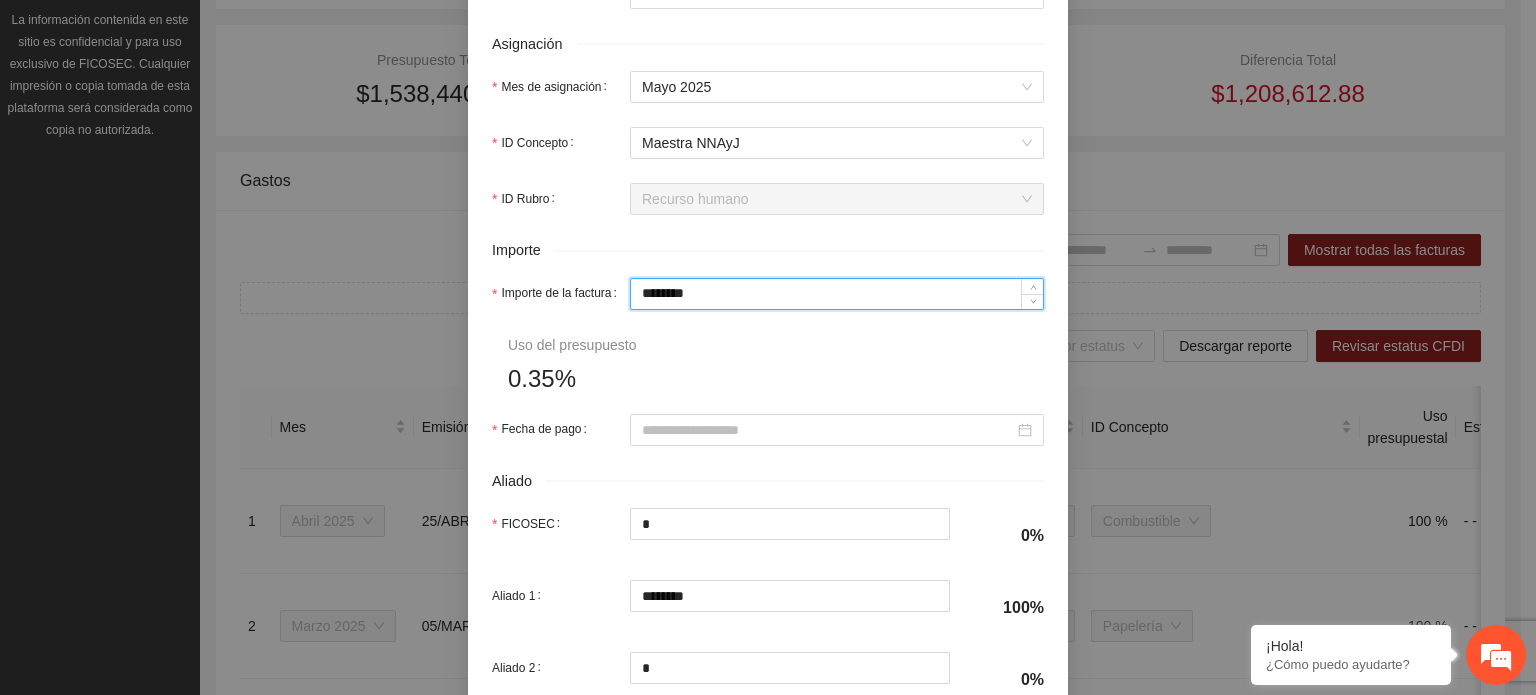 type on "*******" 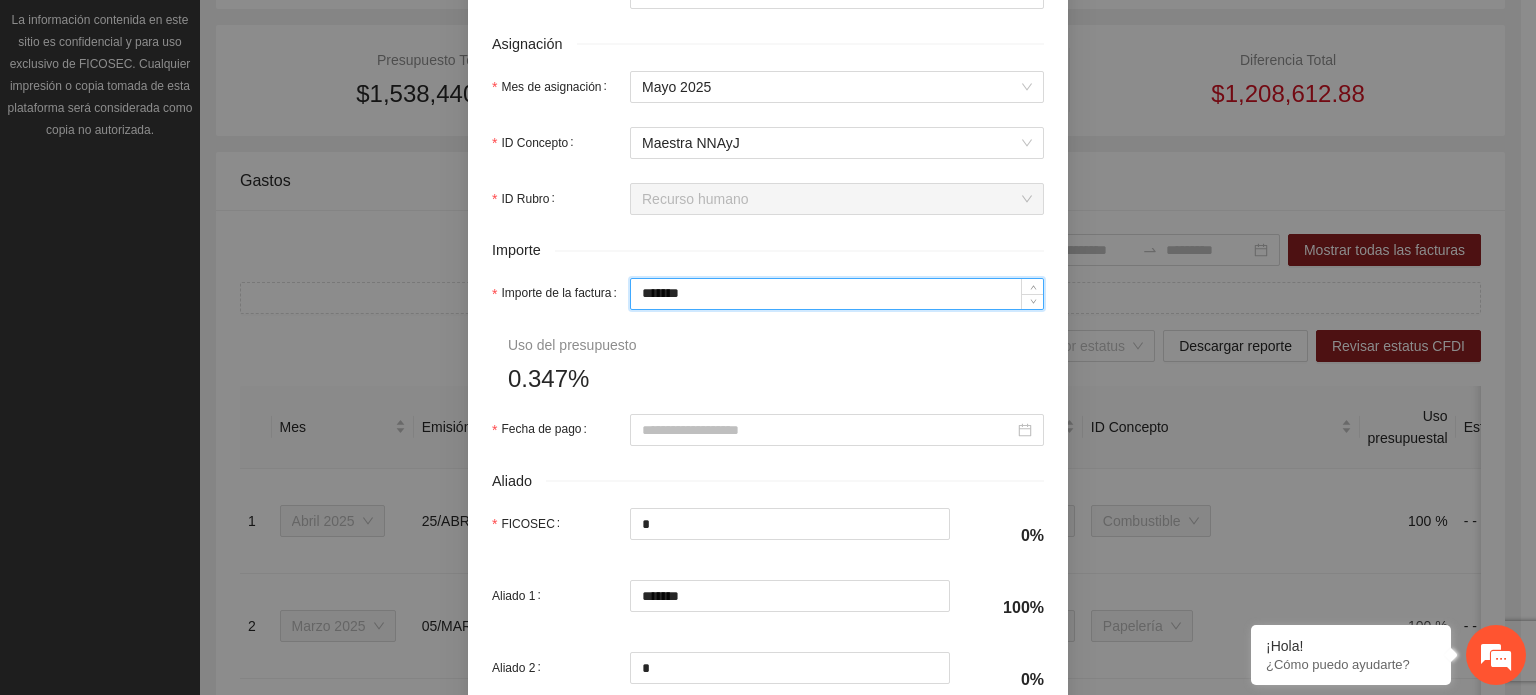 type on "*****" 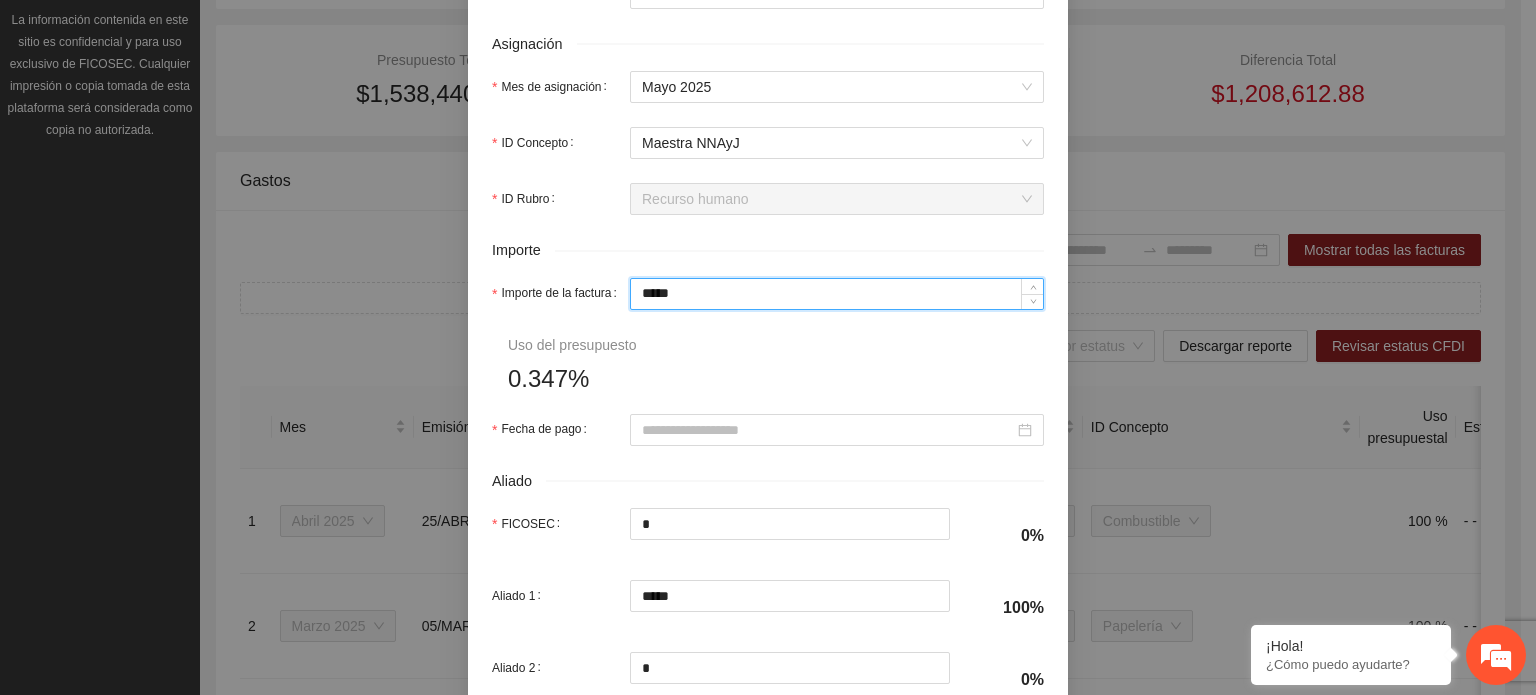 type on "***" 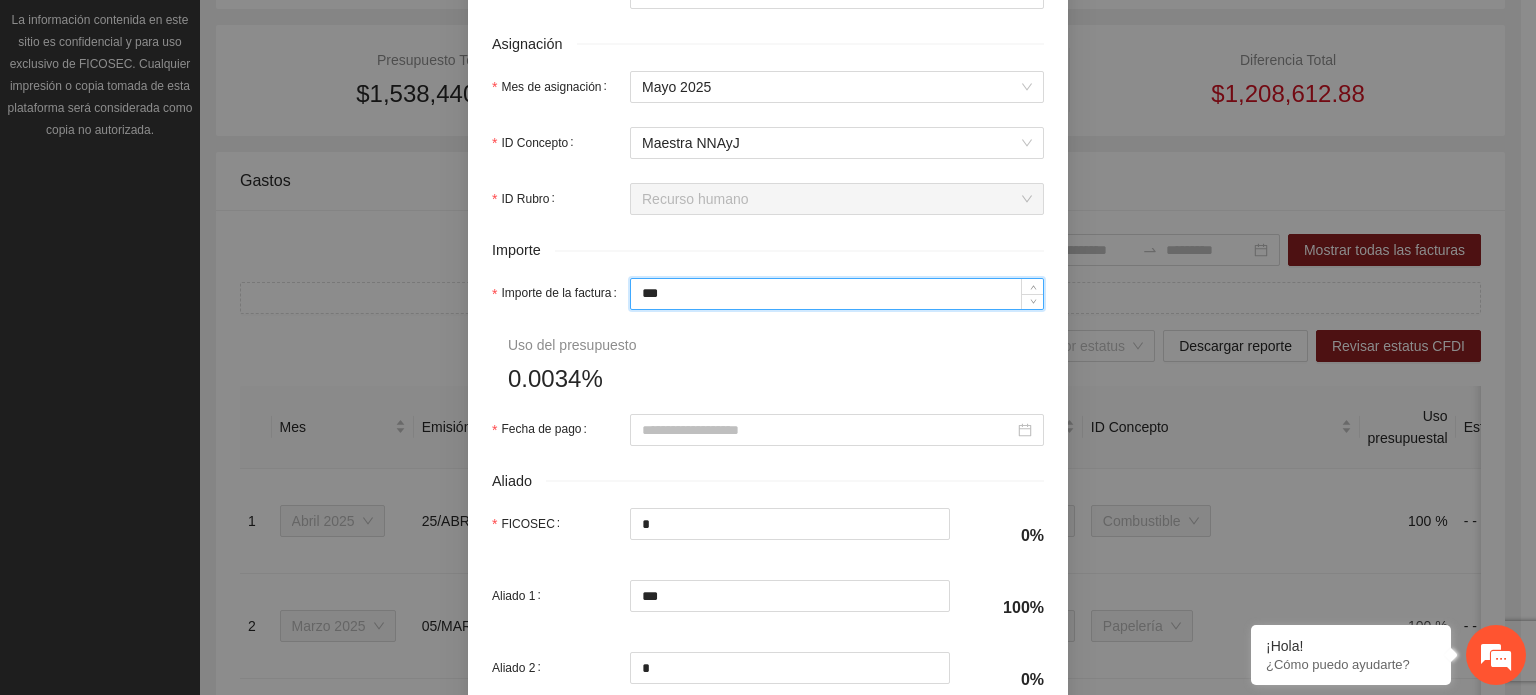 type on "**" 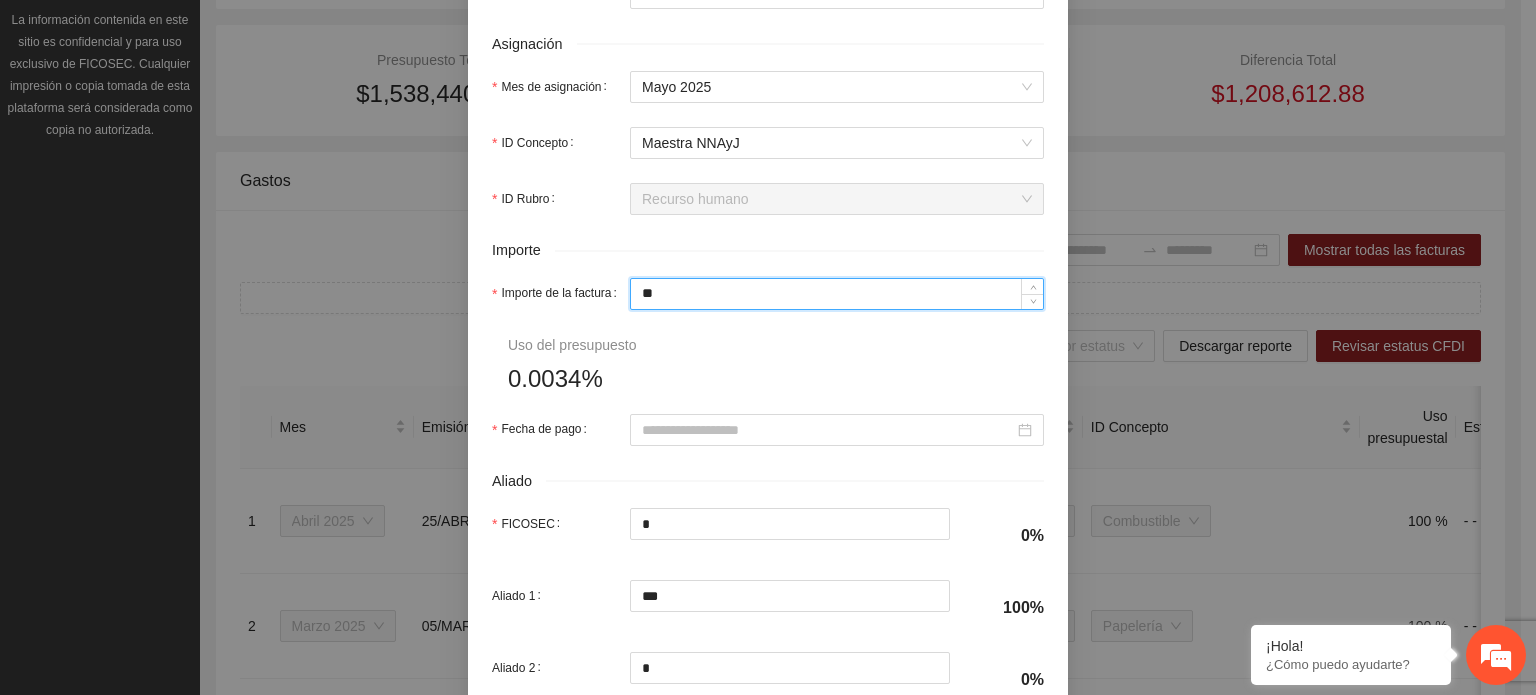 type on "**" 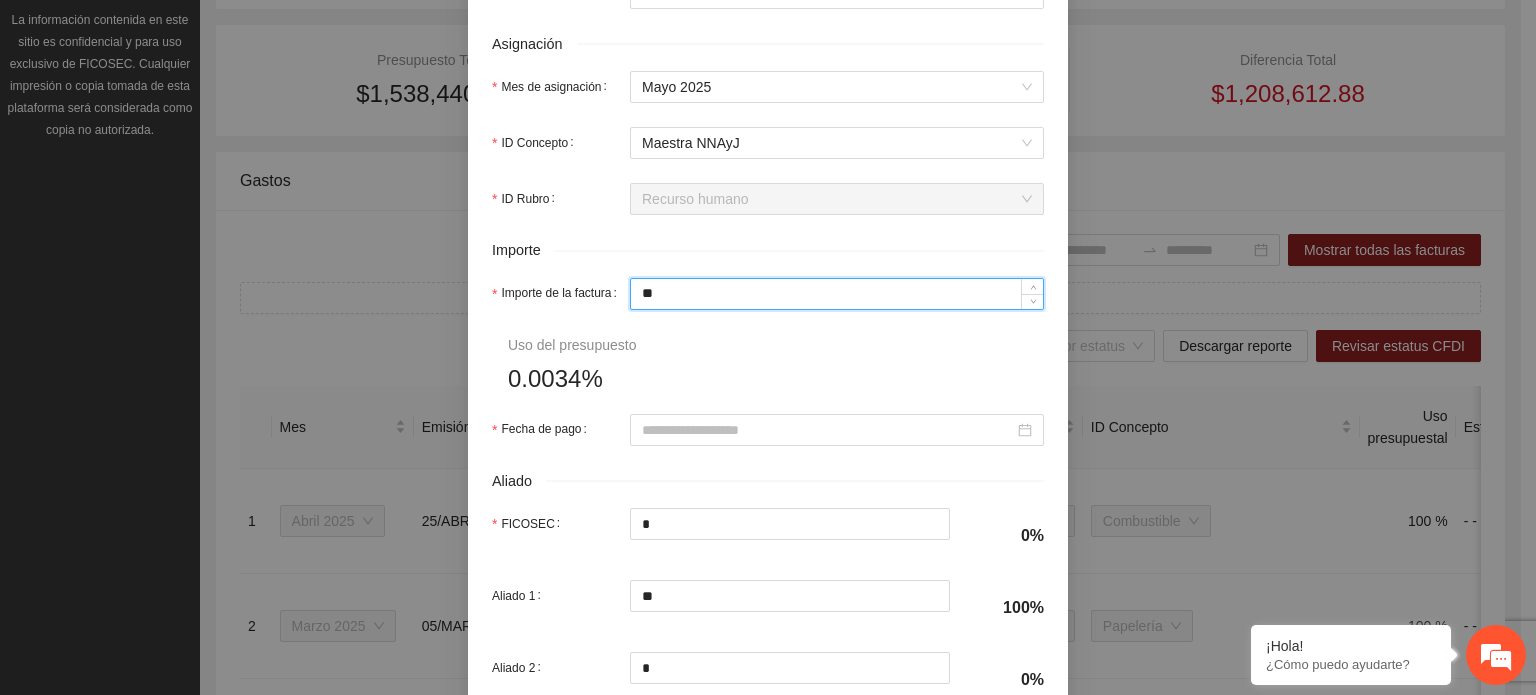 type on "*" 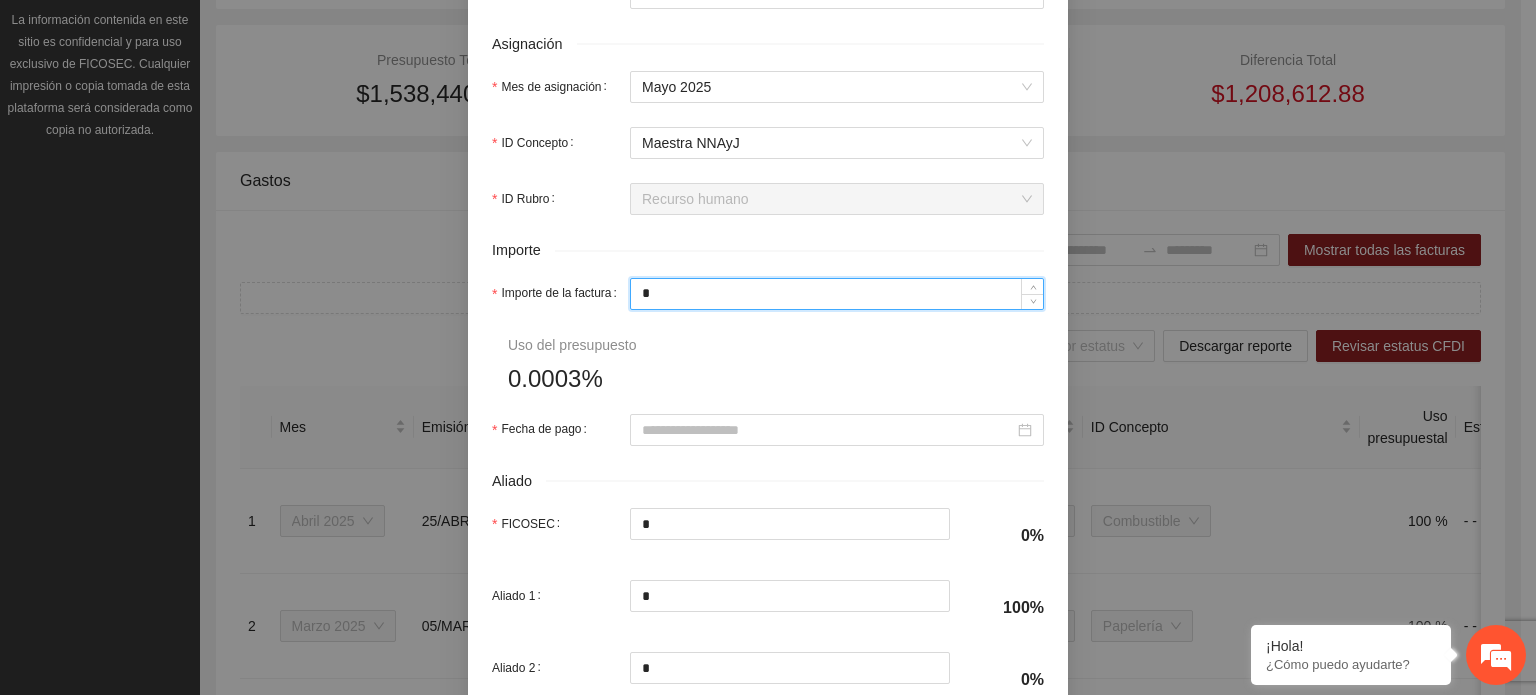 type on "**" 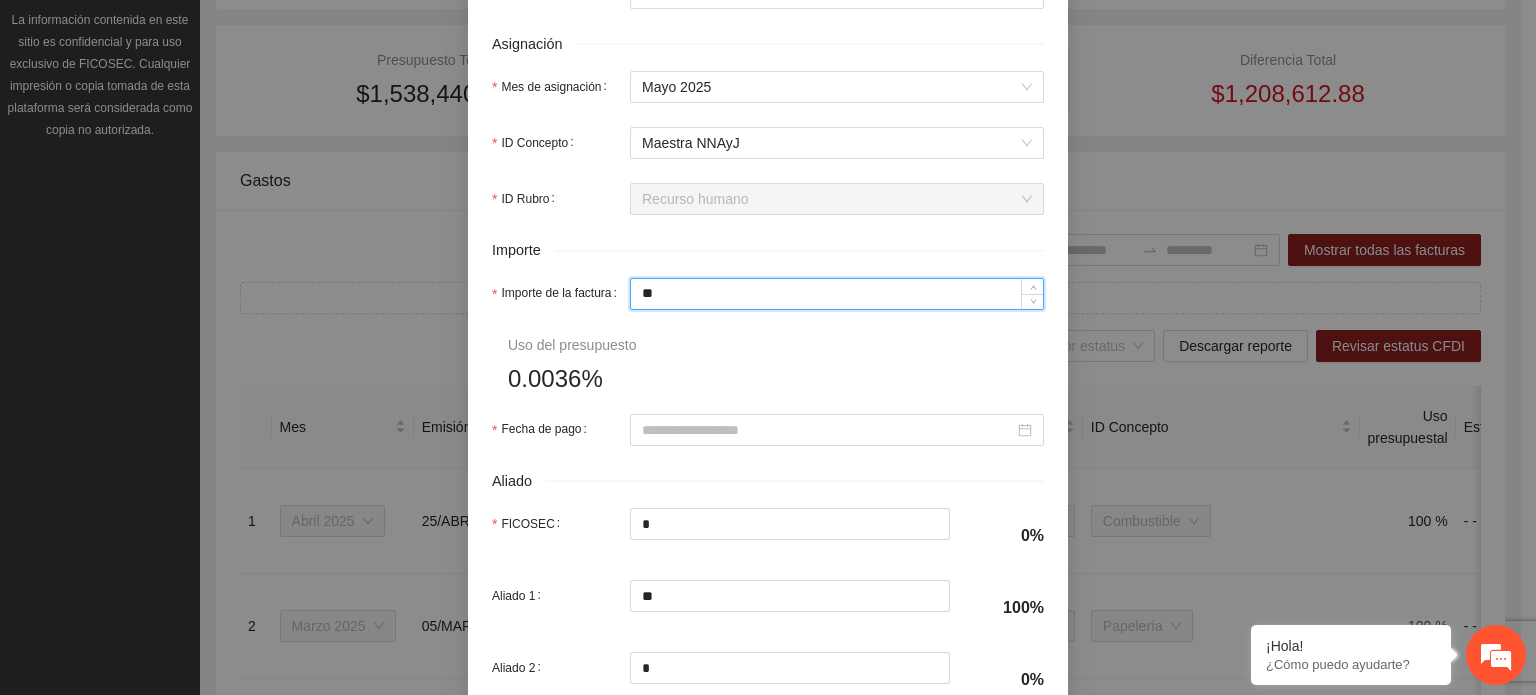 type on "***" 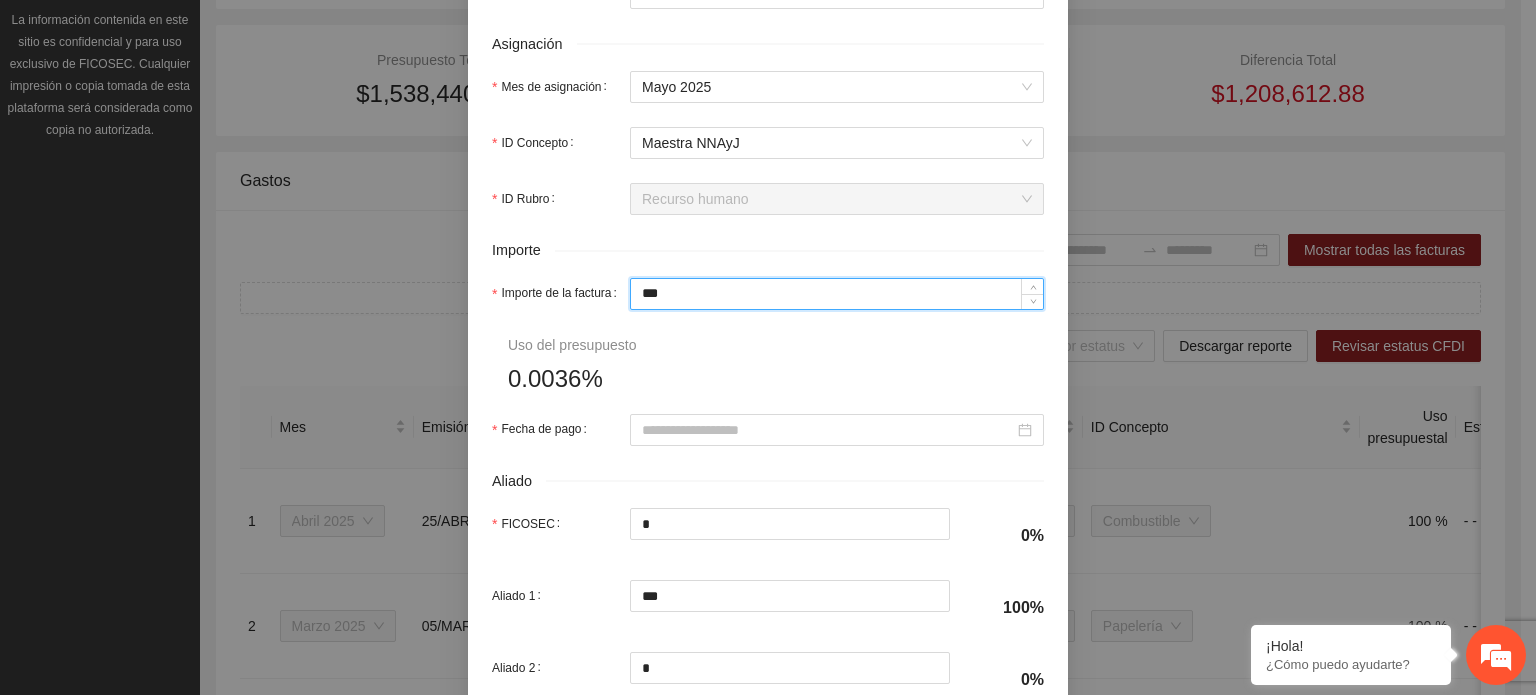 type on "*****" 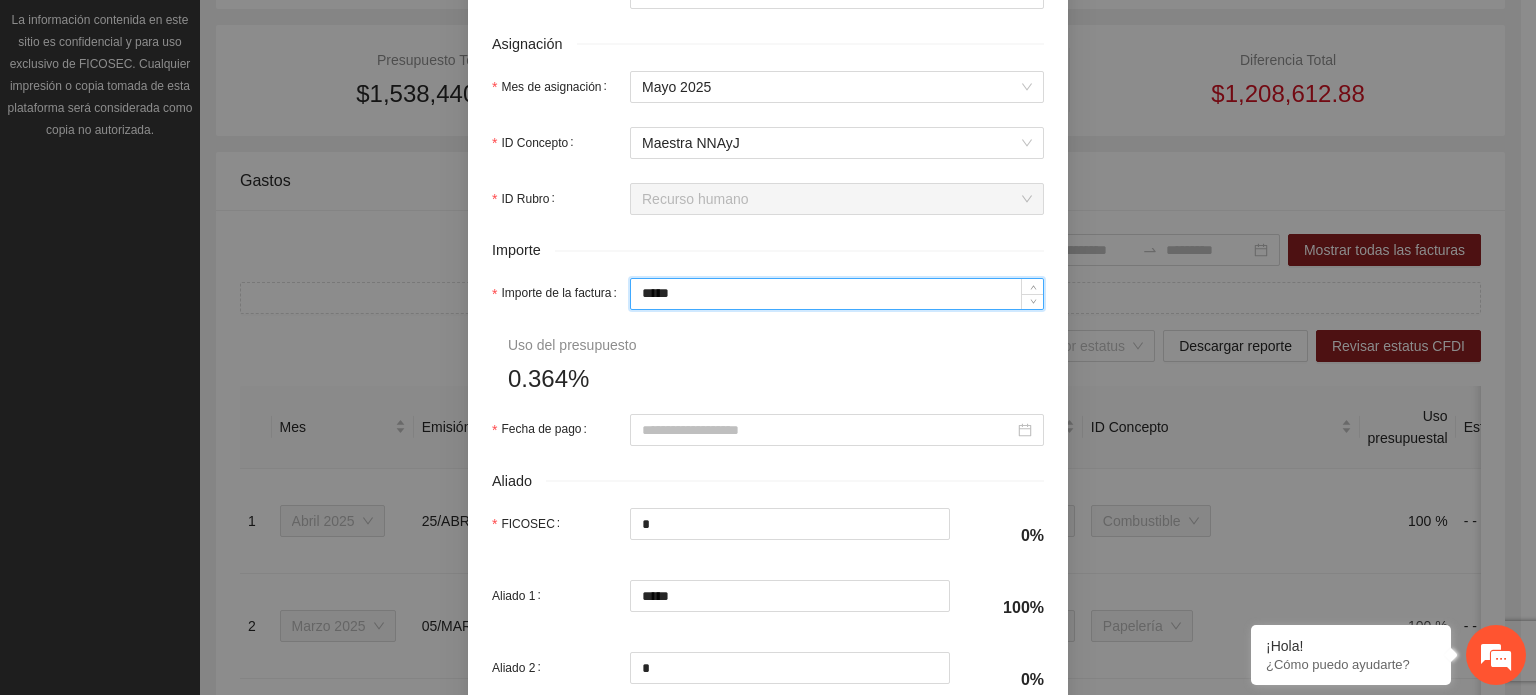scroll, scrollTop: 1000, scrollLeft: 0, axis: vertical 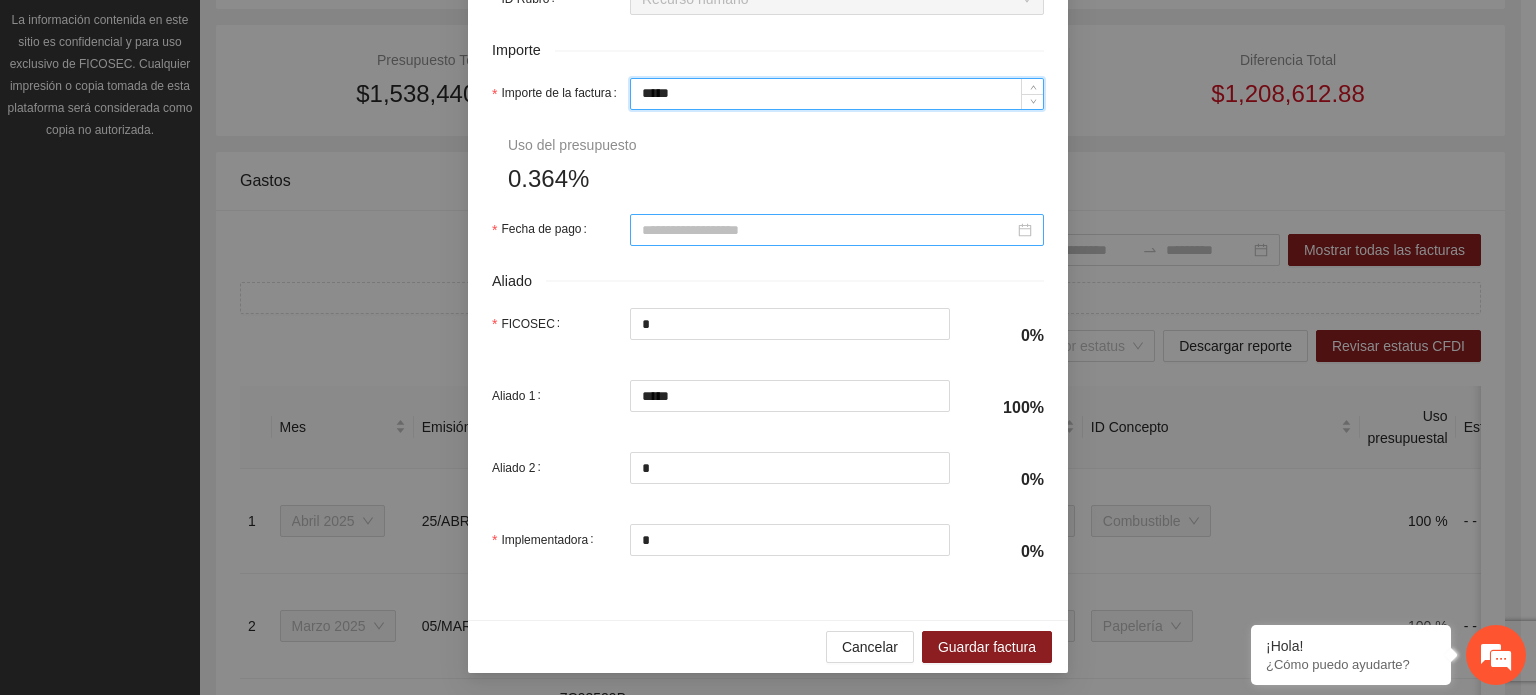 type on "*****" 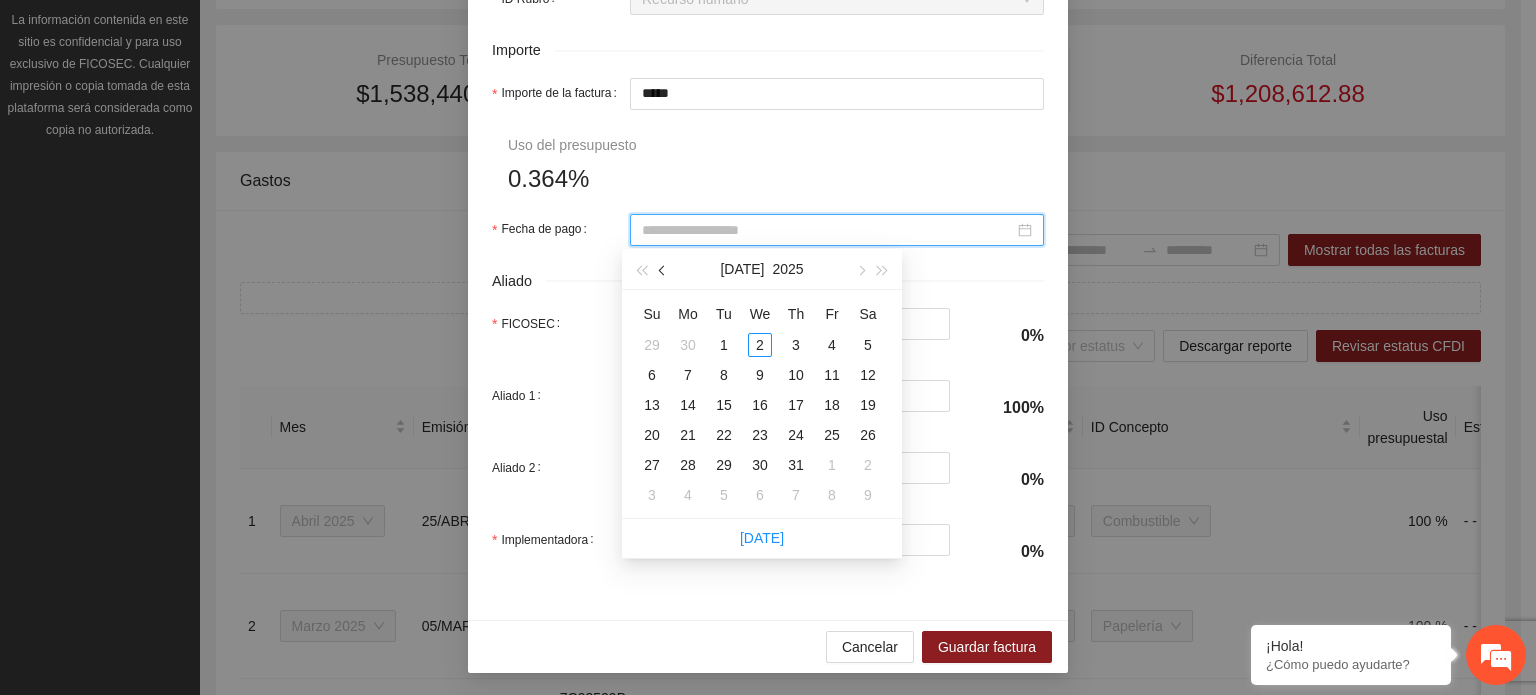 click at bounding box center [664, 270] 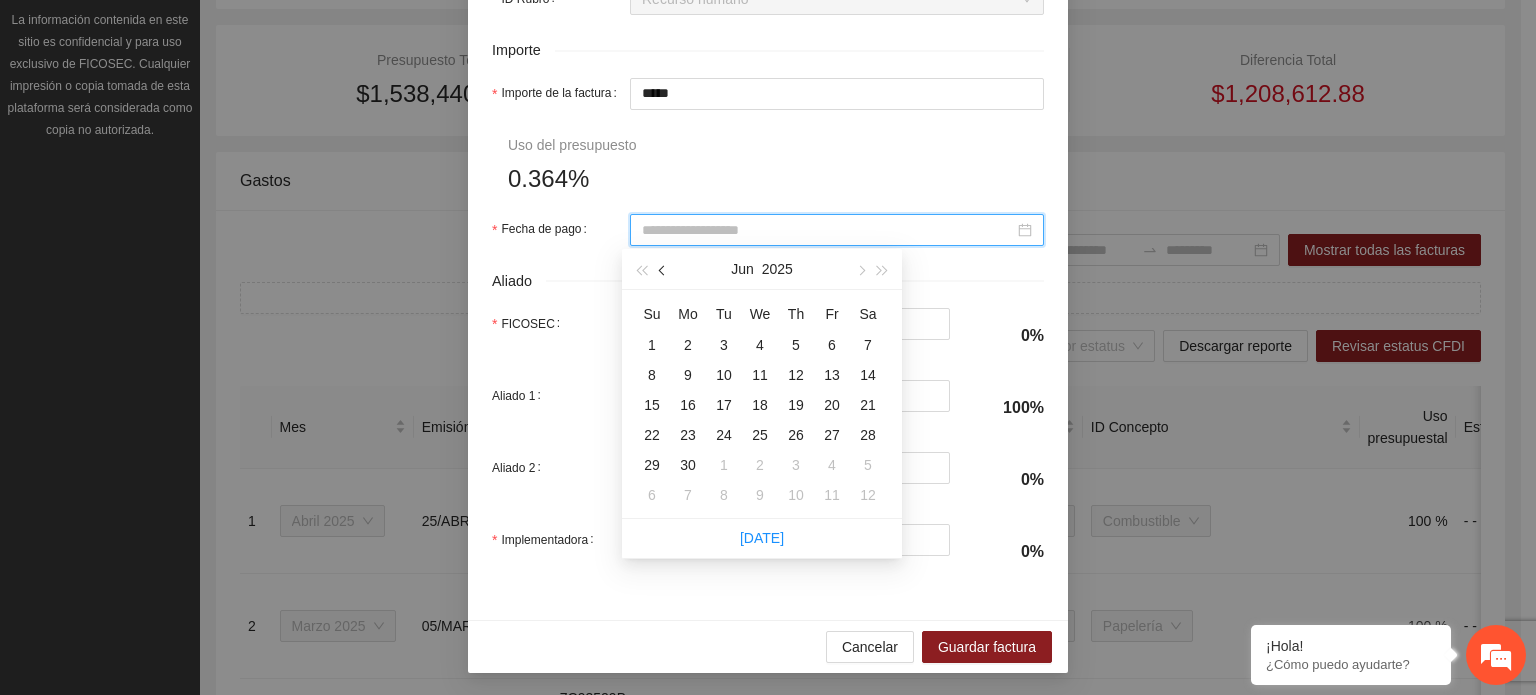click at bounding box center [664, 270] 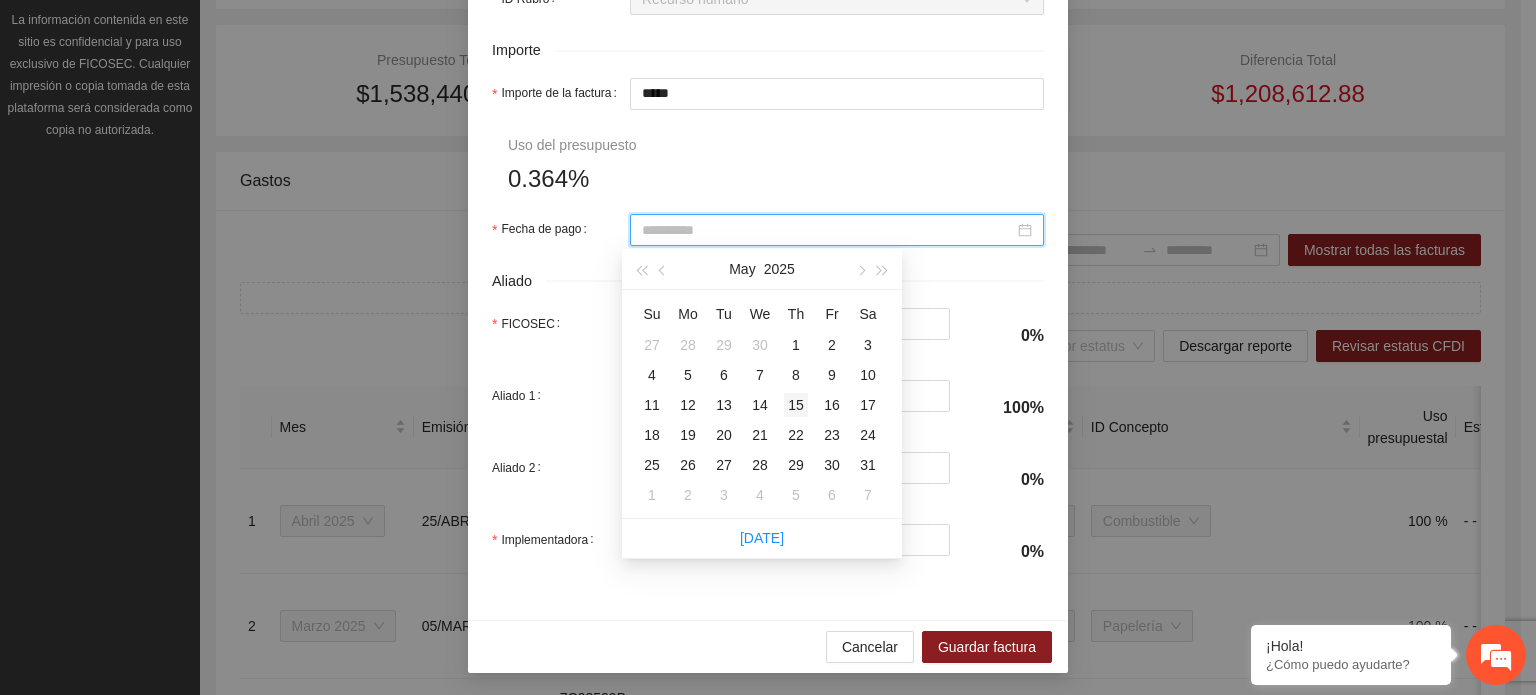 type on "**********" 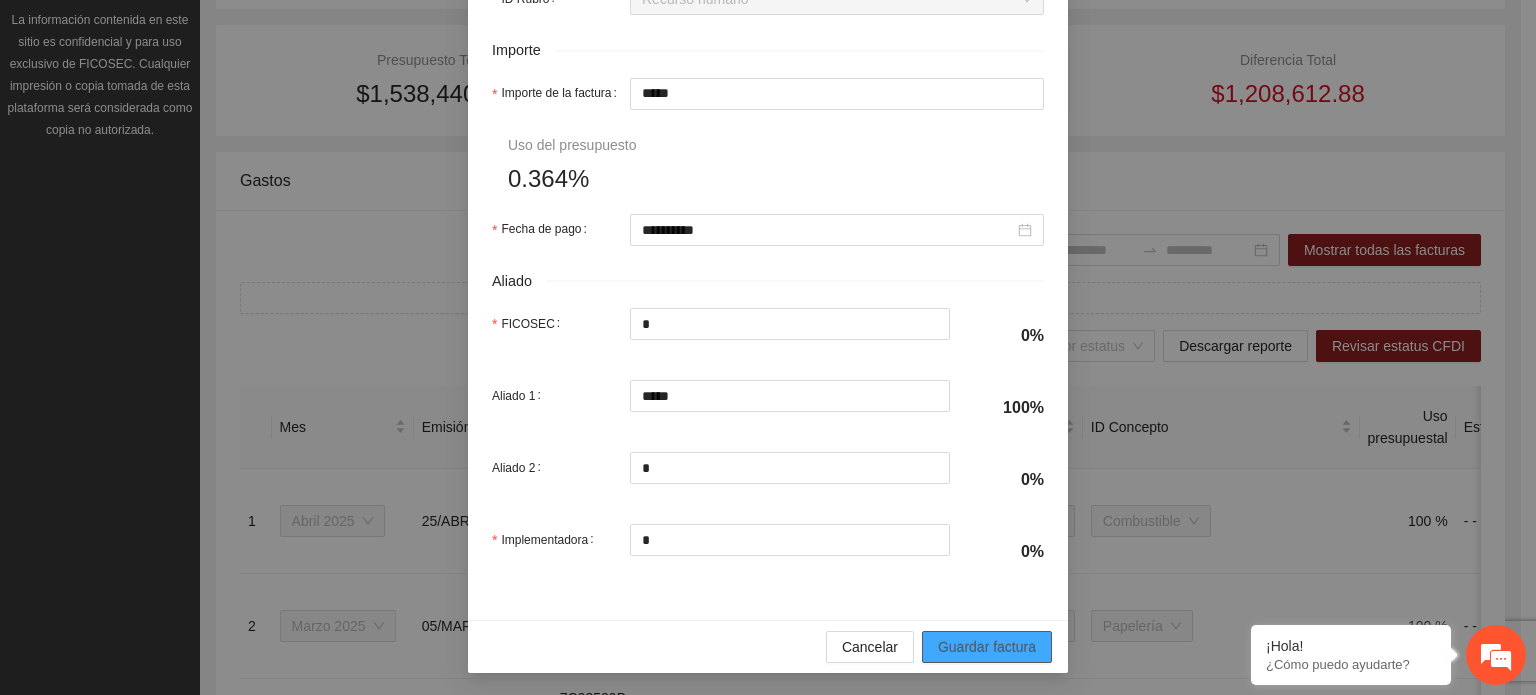 click on "Guardar factura" at bounding box center [987, 647] 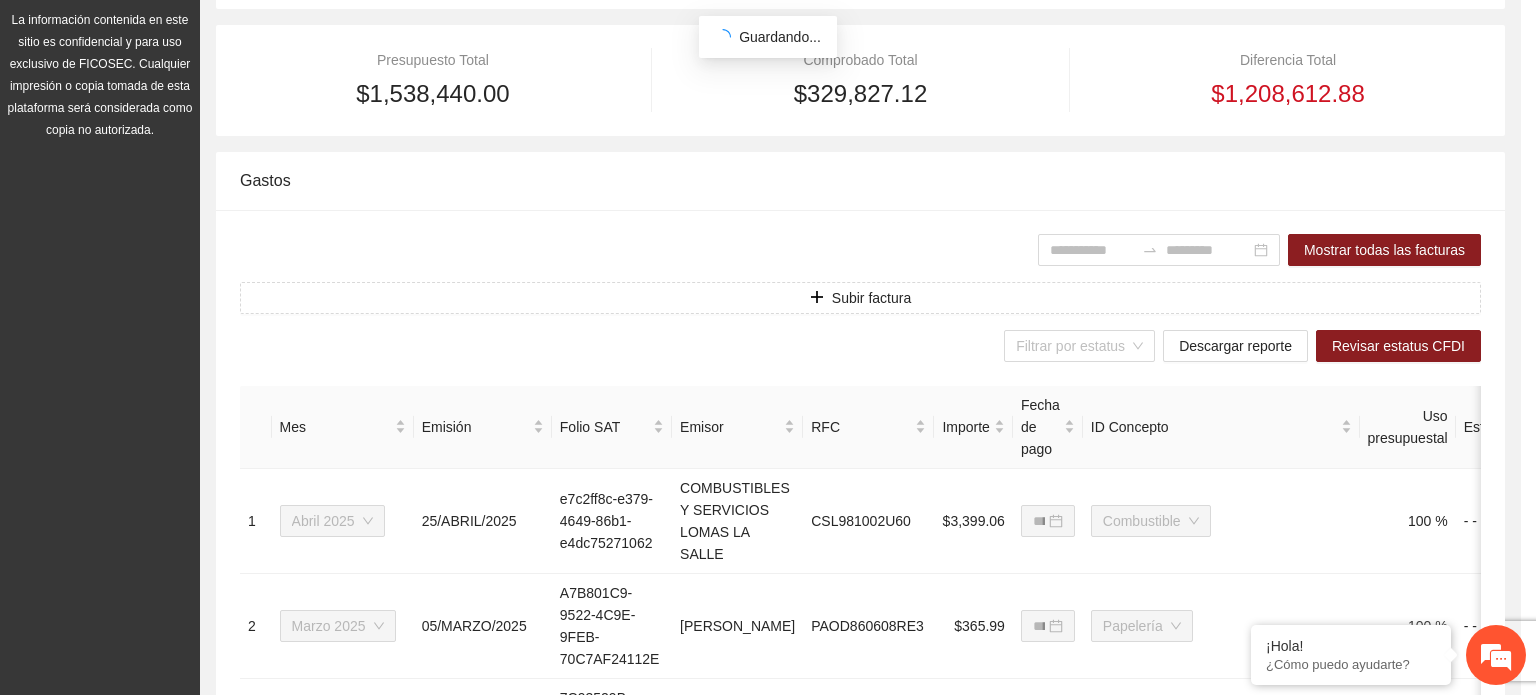 scroll, scrollTop: 940, scrollLeft: 0, axis: vertical 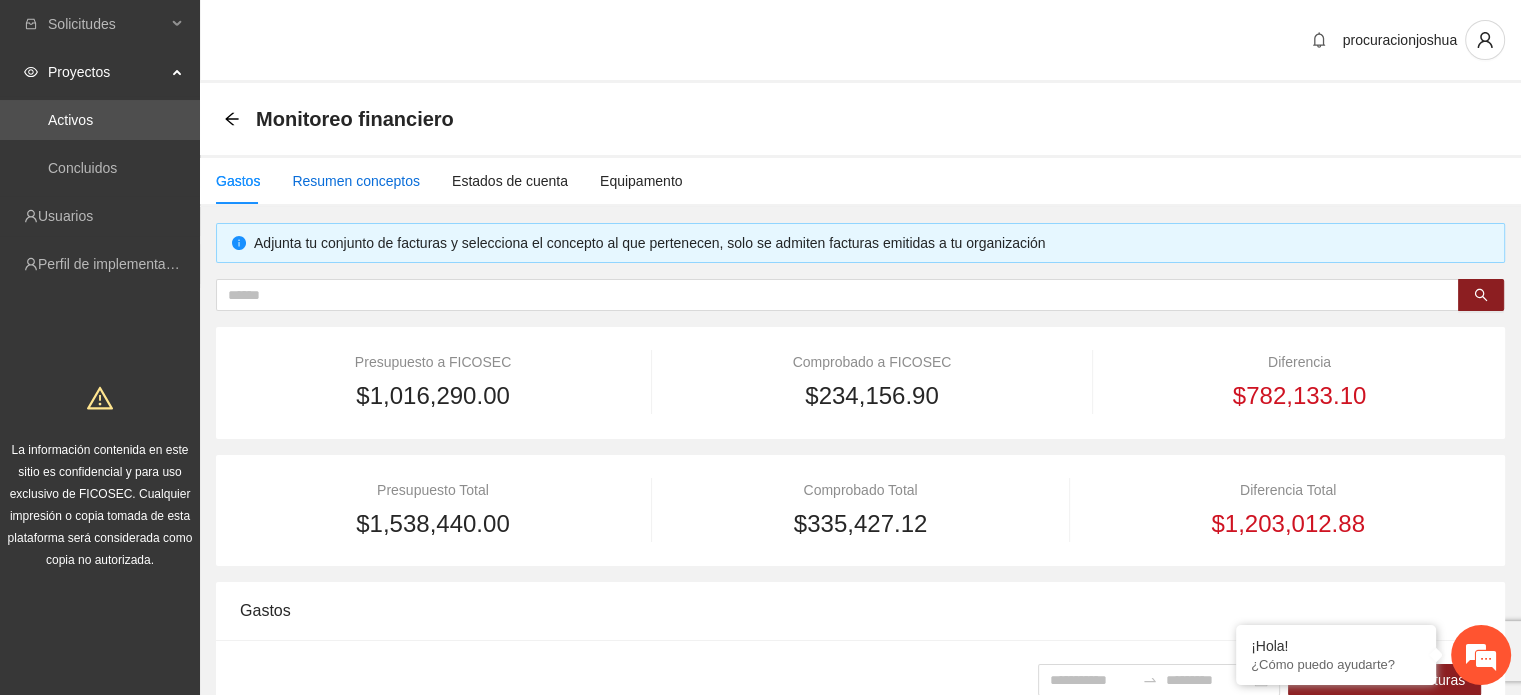 click on "Resumen conceptos" at bounding box center (356, 181) 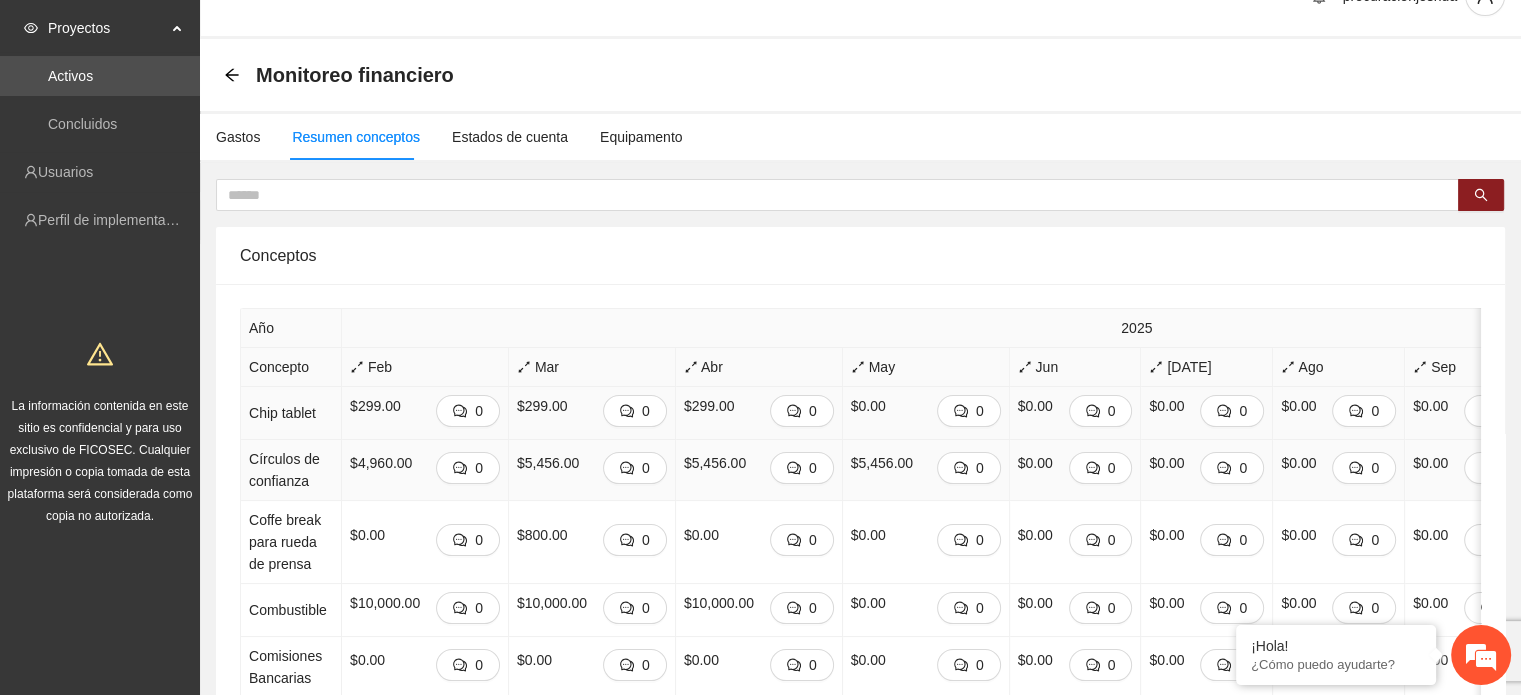 scroll, scrollTop: 0, scrollLeft: 0, axis: both 